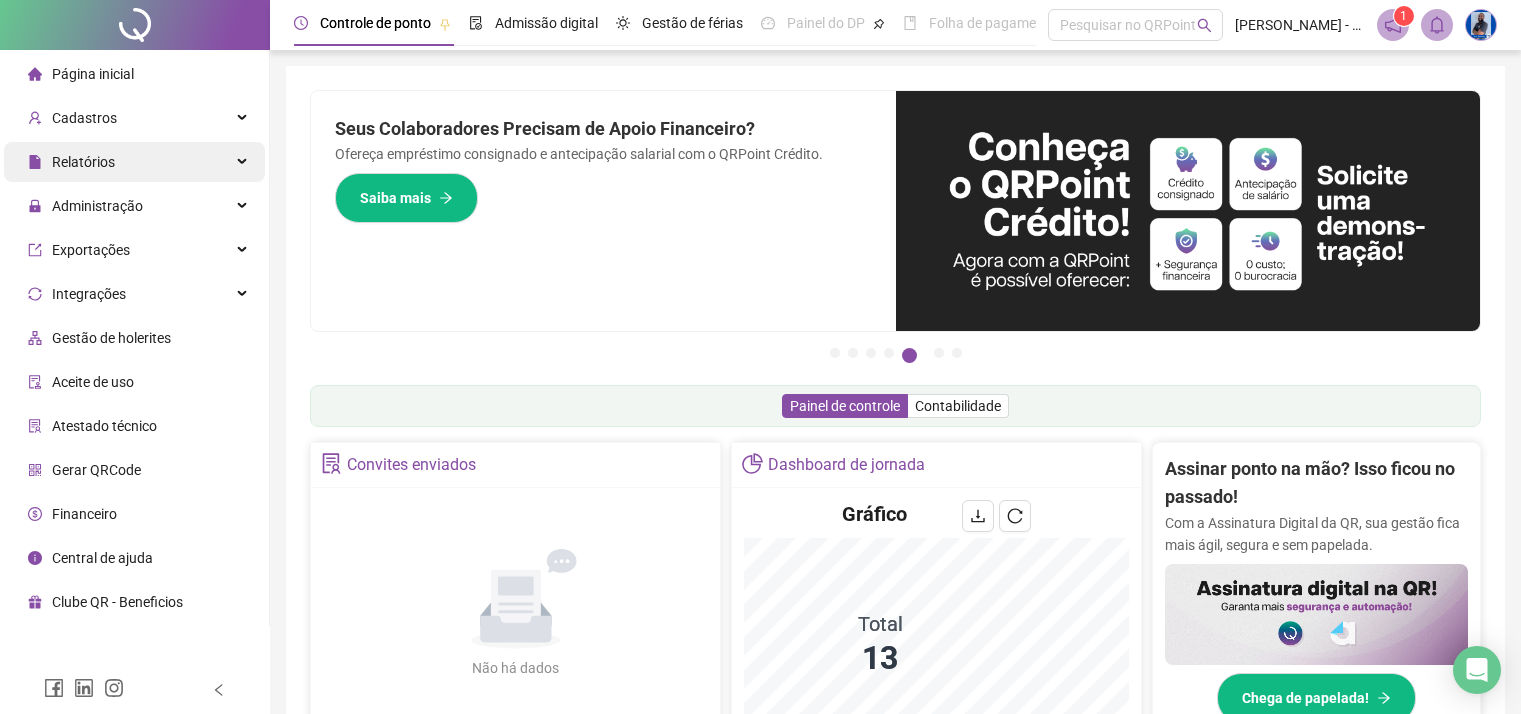 scroll, scrollTop: 100, scrollLeft: 0, axis: vertical 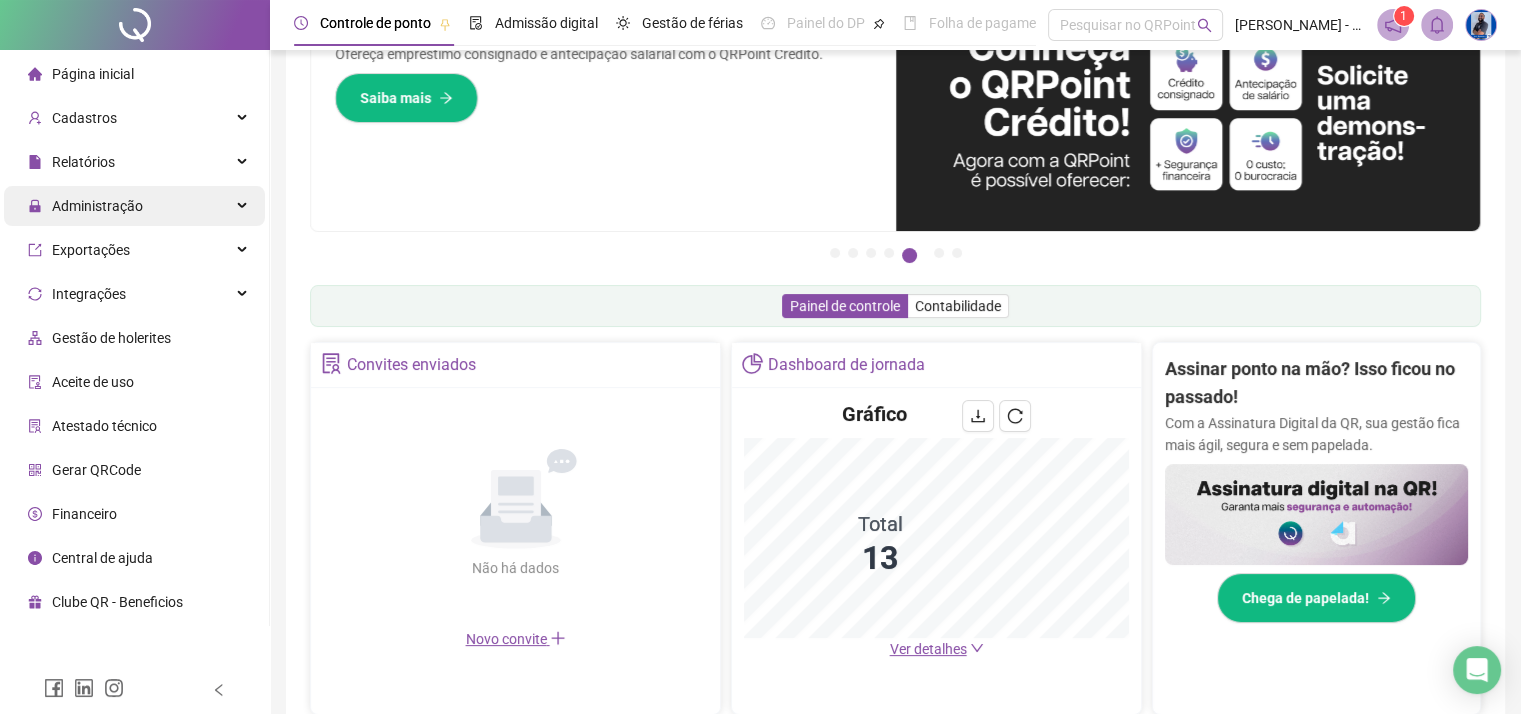 click on "Administração" at bounding box center [85, 206] 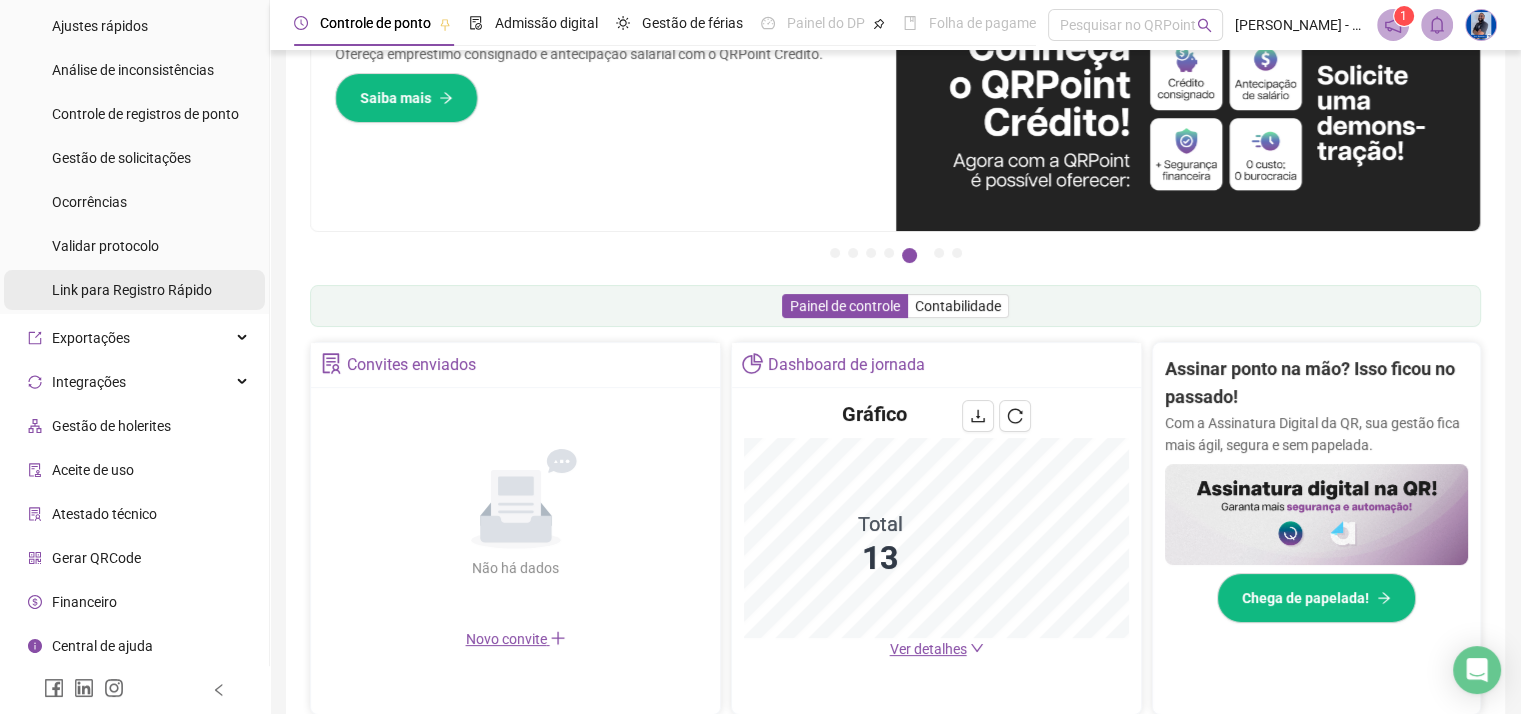 scroll, scrollTop: 0, scrollLeft: 0, axis: both 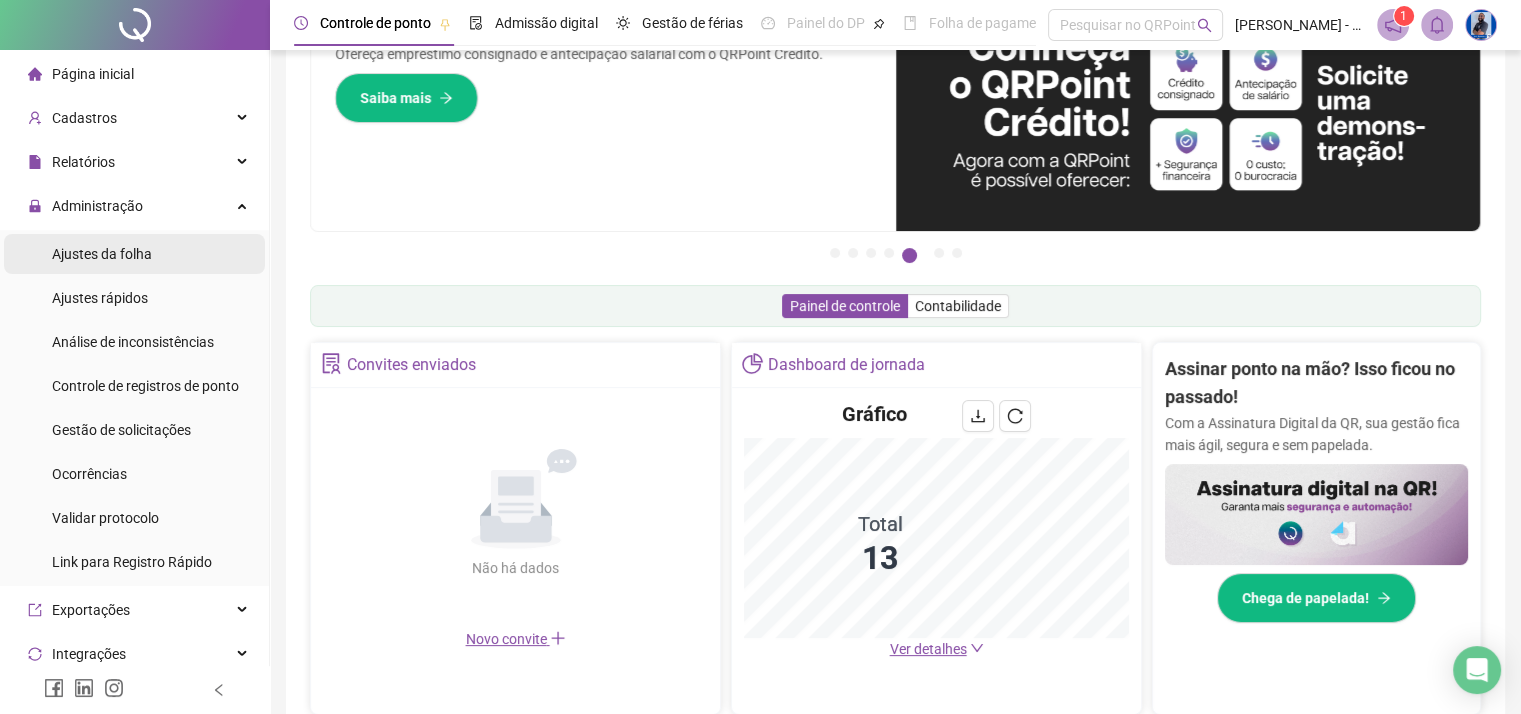 click on "Ajustes da folha" at bounding box center (102, 254) 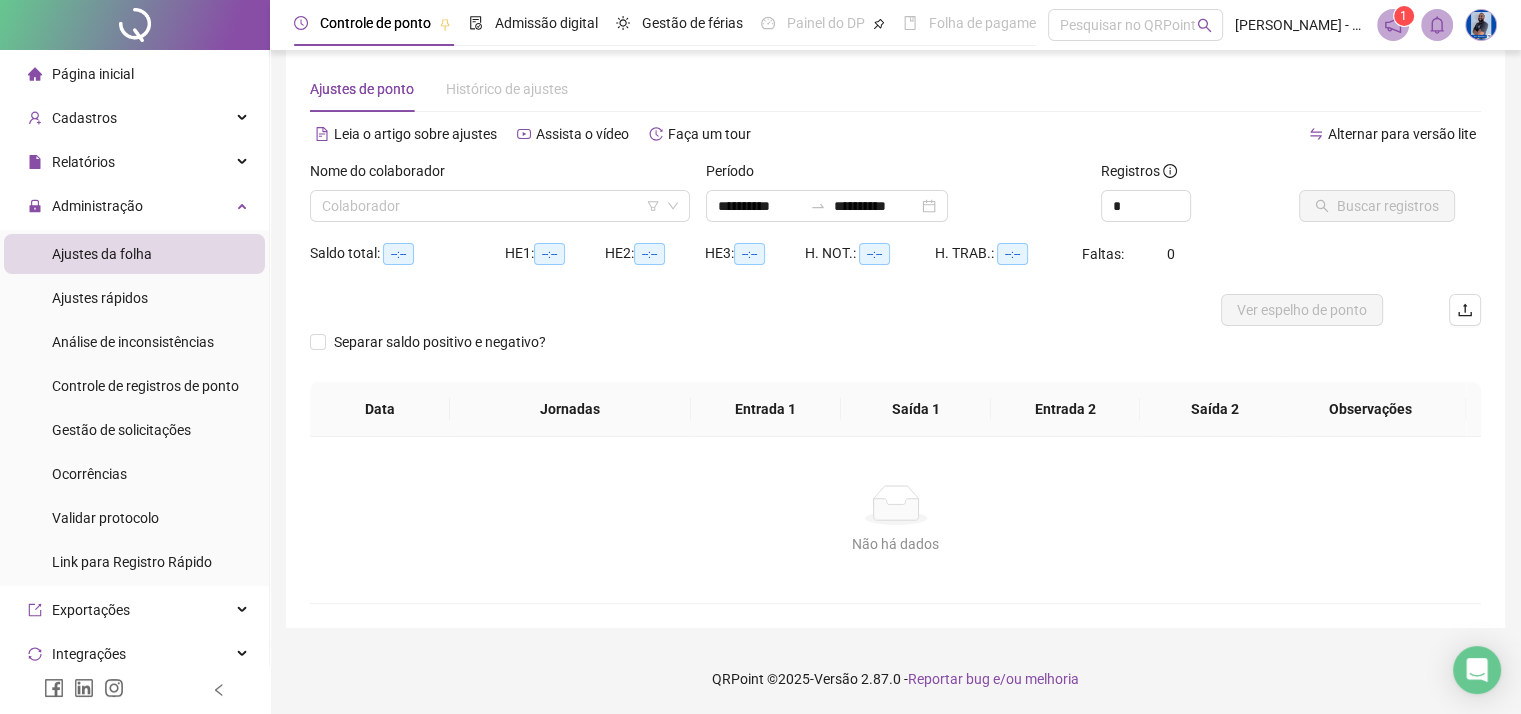 scroll, scrollTop: 24, scrollLeft: 0, axis: vertical 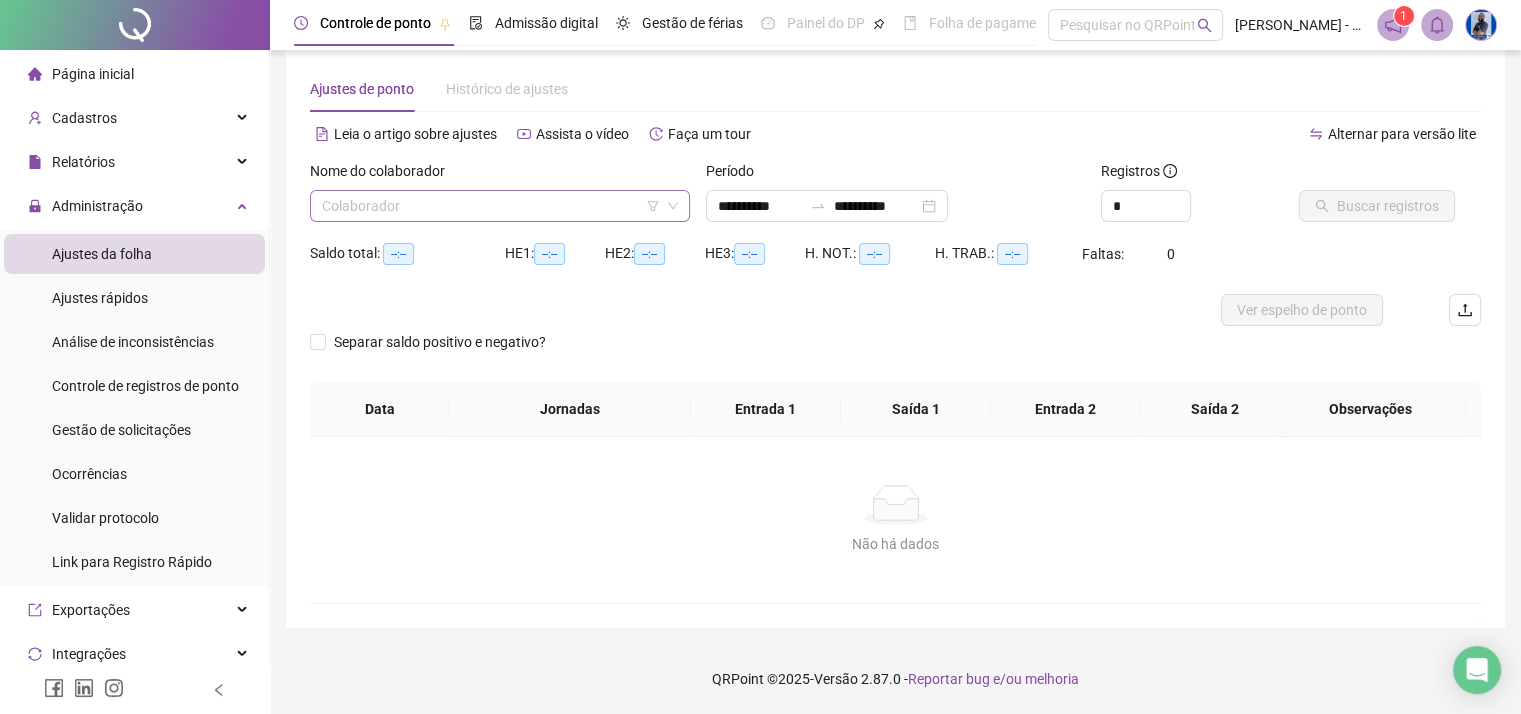 click at bounding box center [494, 206] 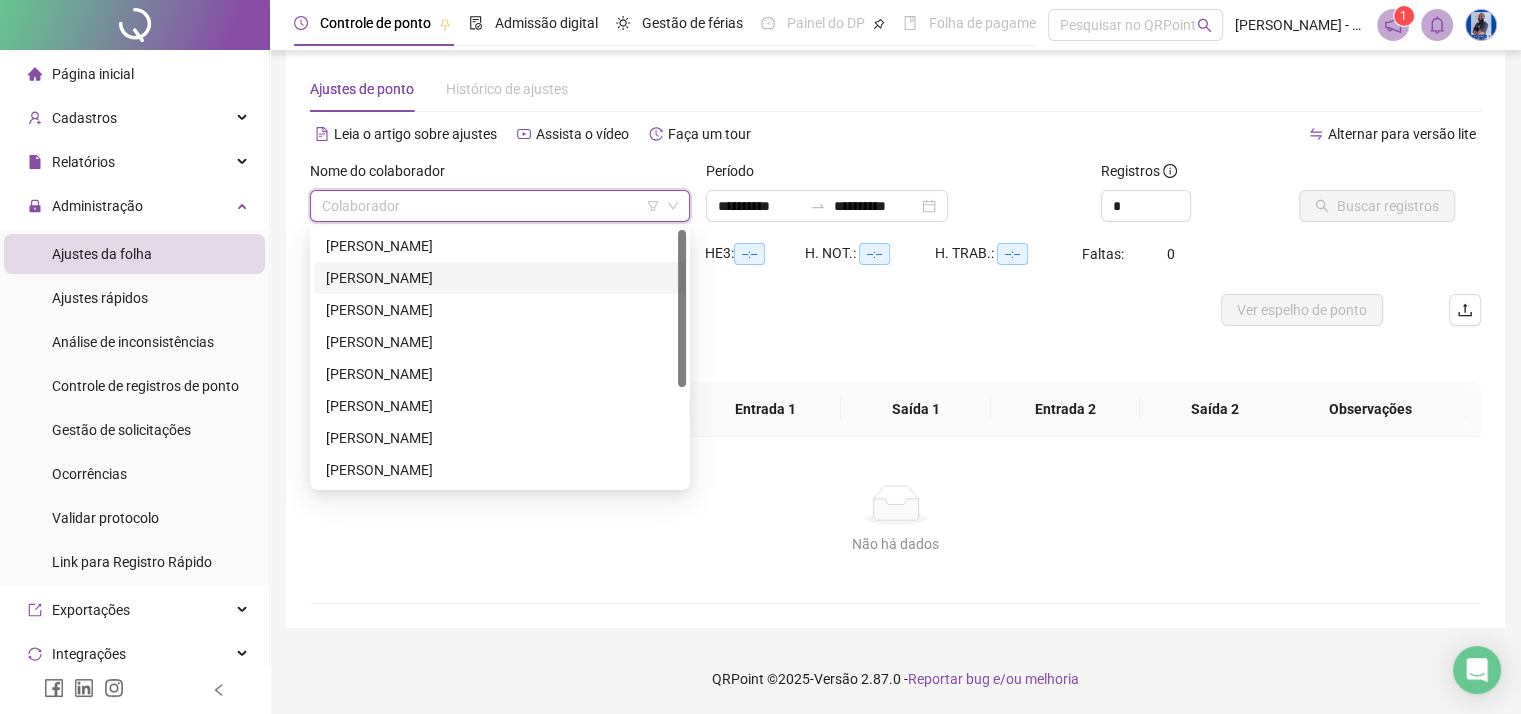 click on "[PERSON_NAME]" at bounding box center [500, 278] 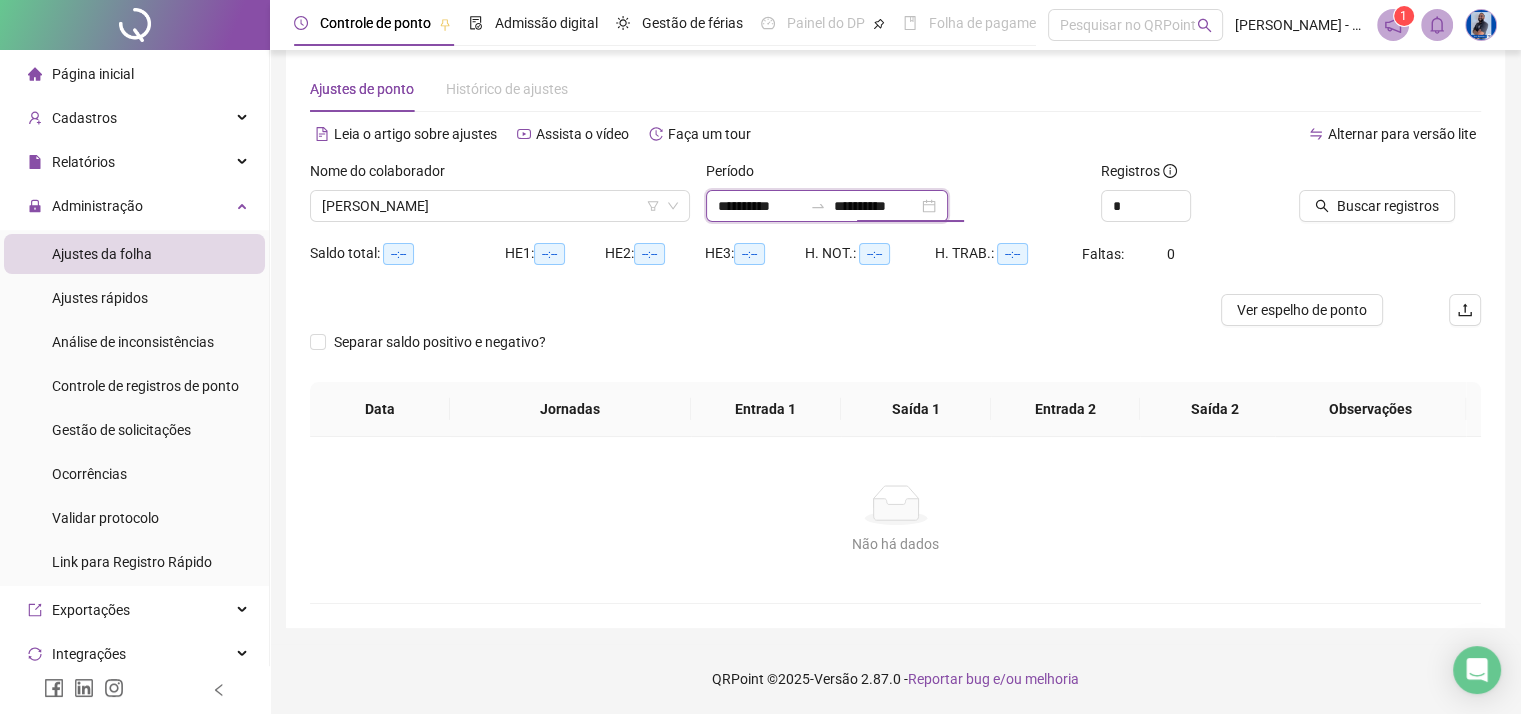 click on "**********" at bounding box center (876, 206) 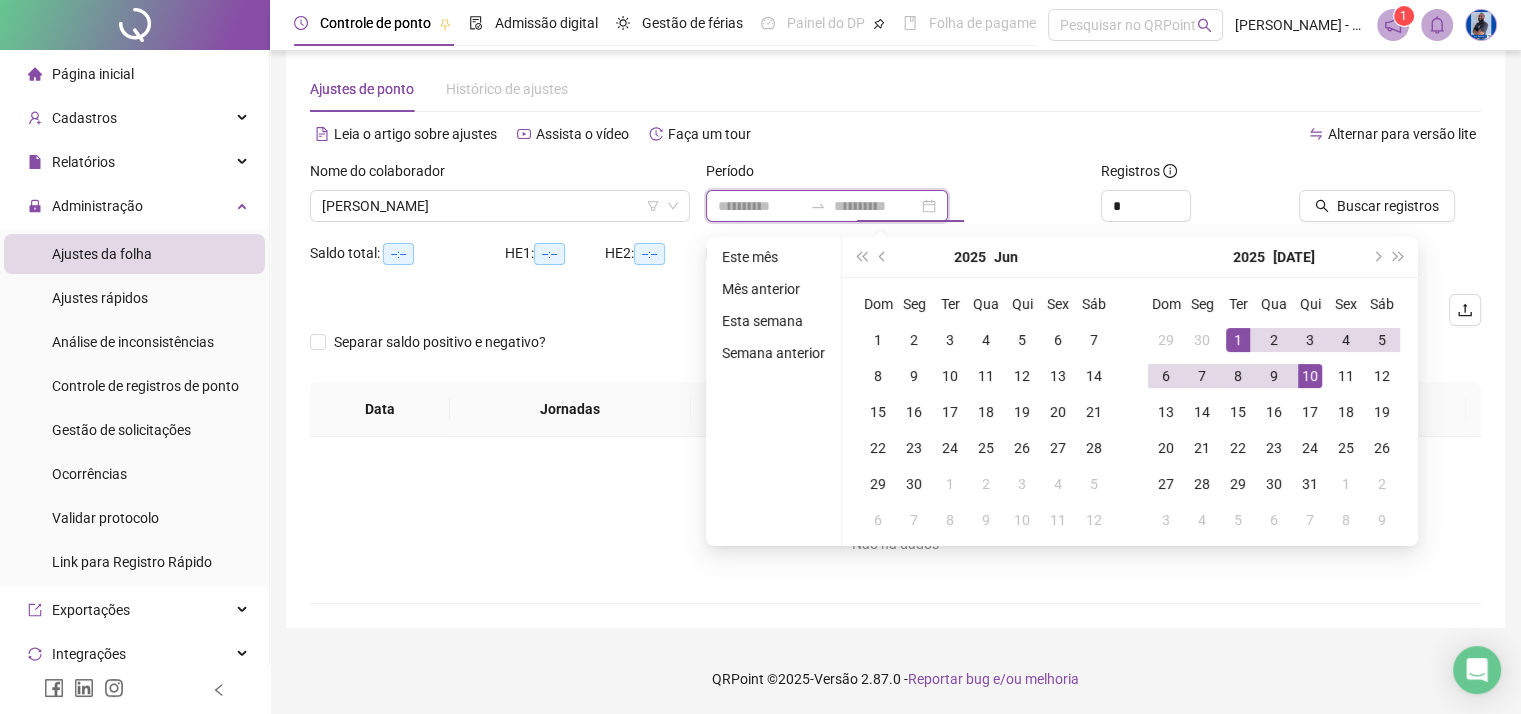type on "**********" 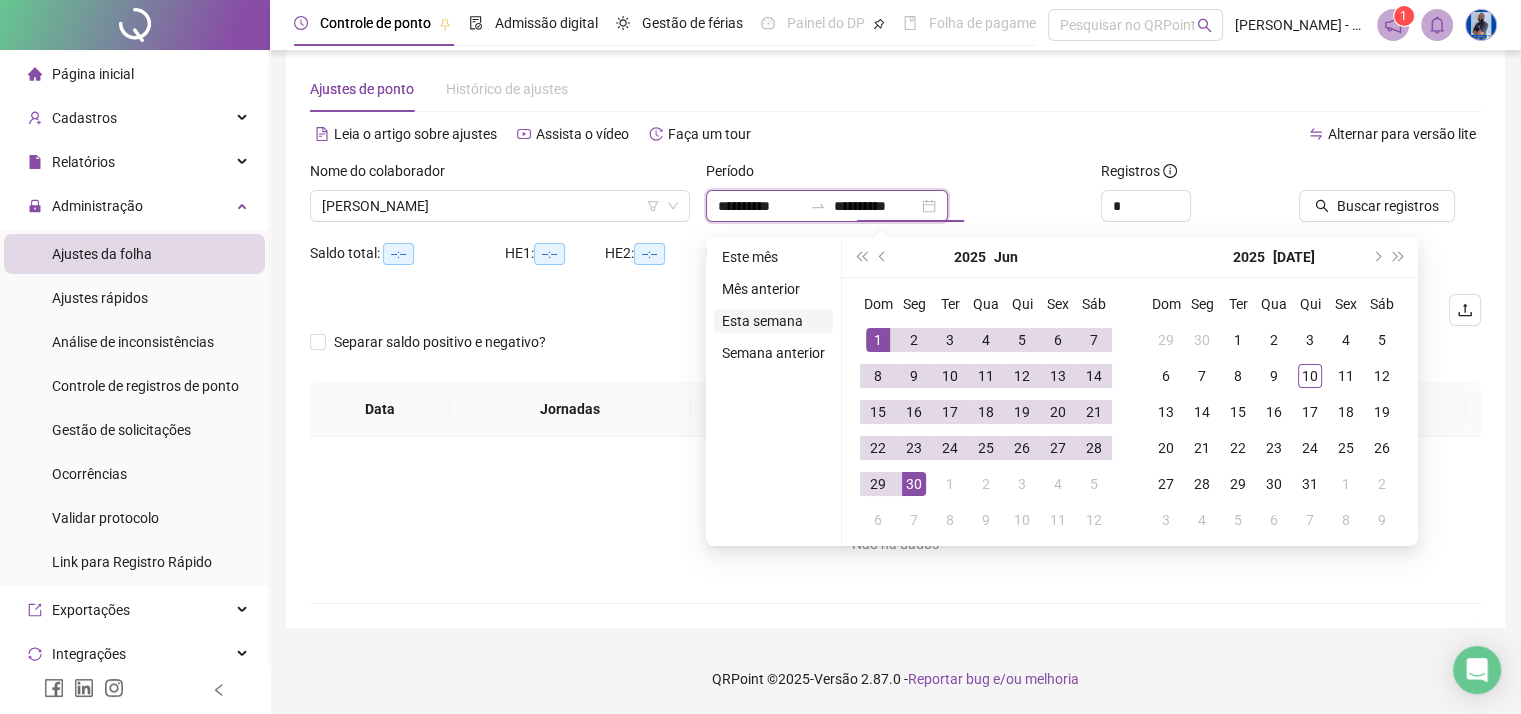 type on "**********" 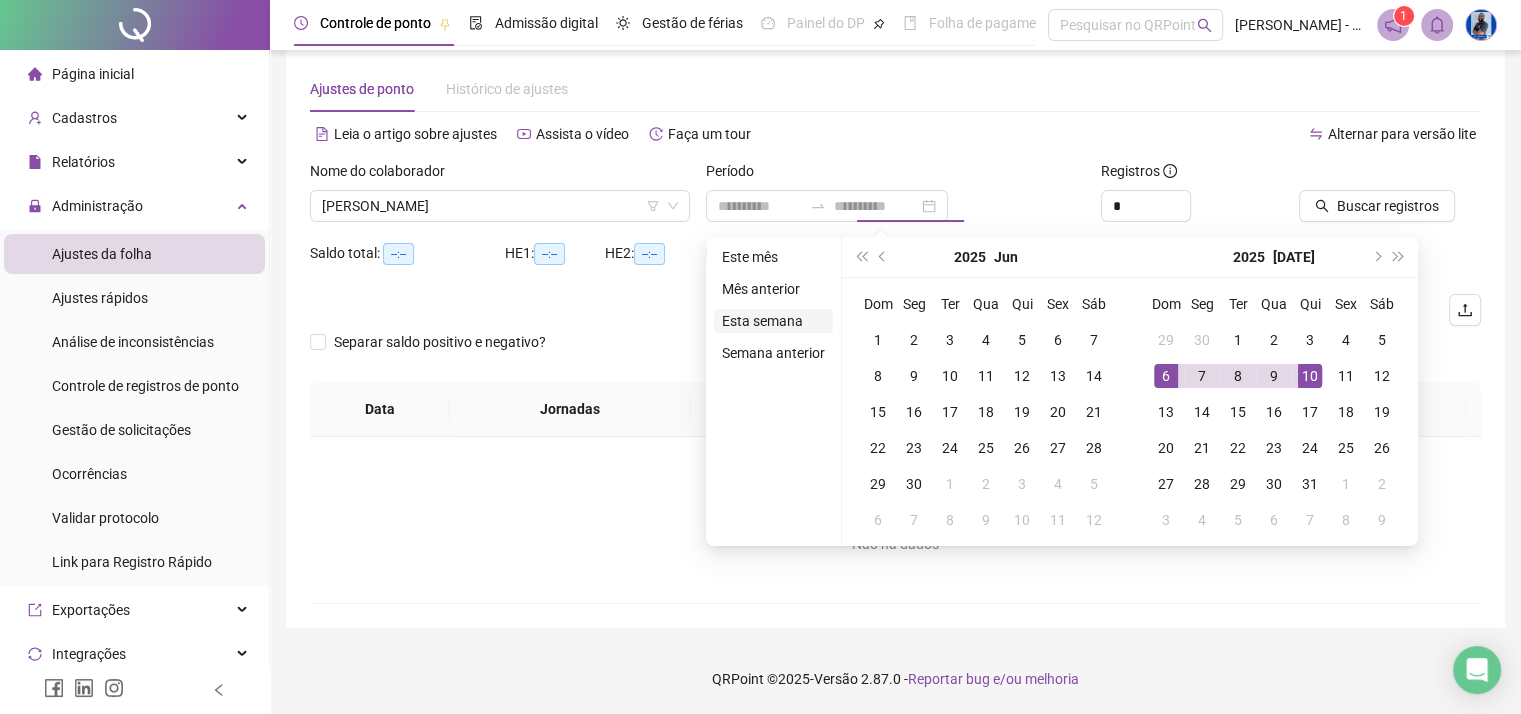 click on "Esta semana" at bounding box center (773, 321) 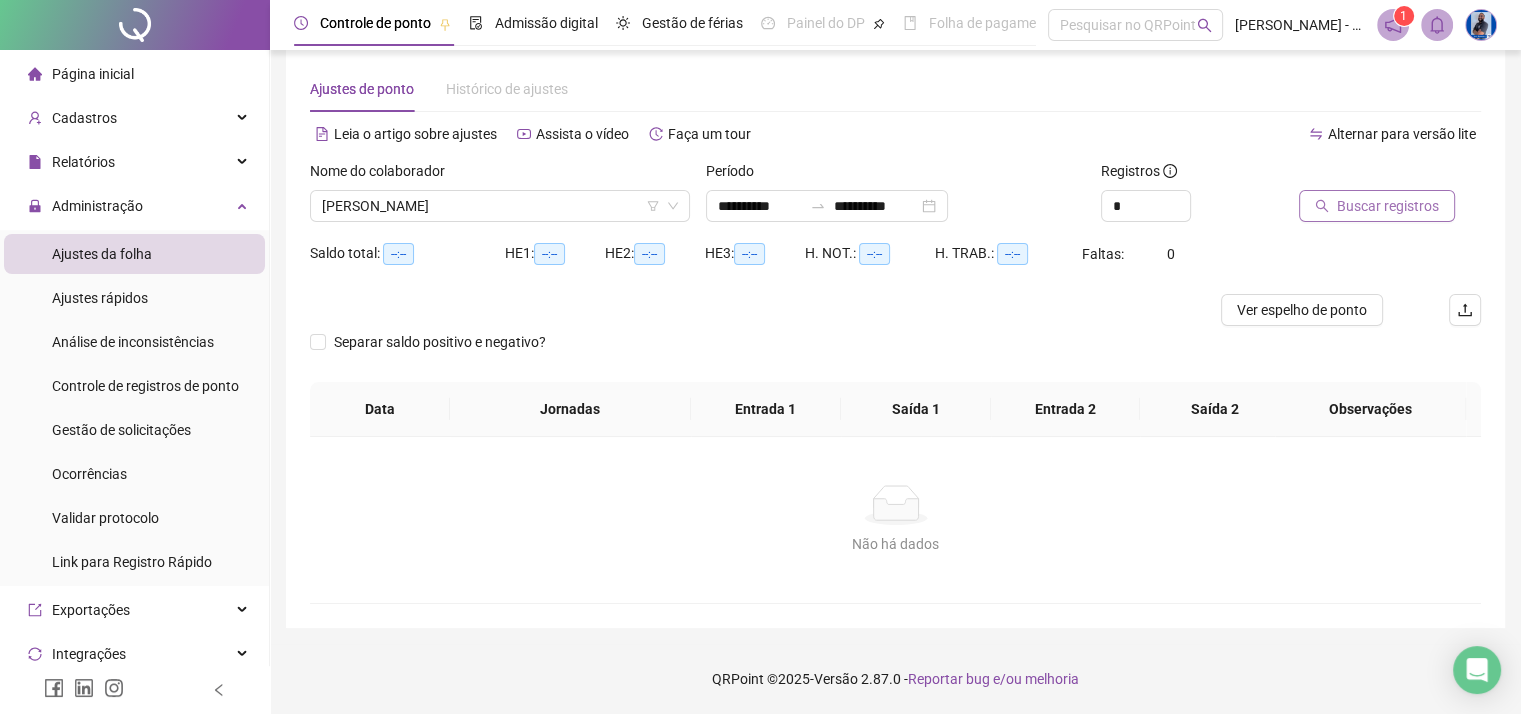 click on "Buscar registros" at bounding box center [1377, 206] 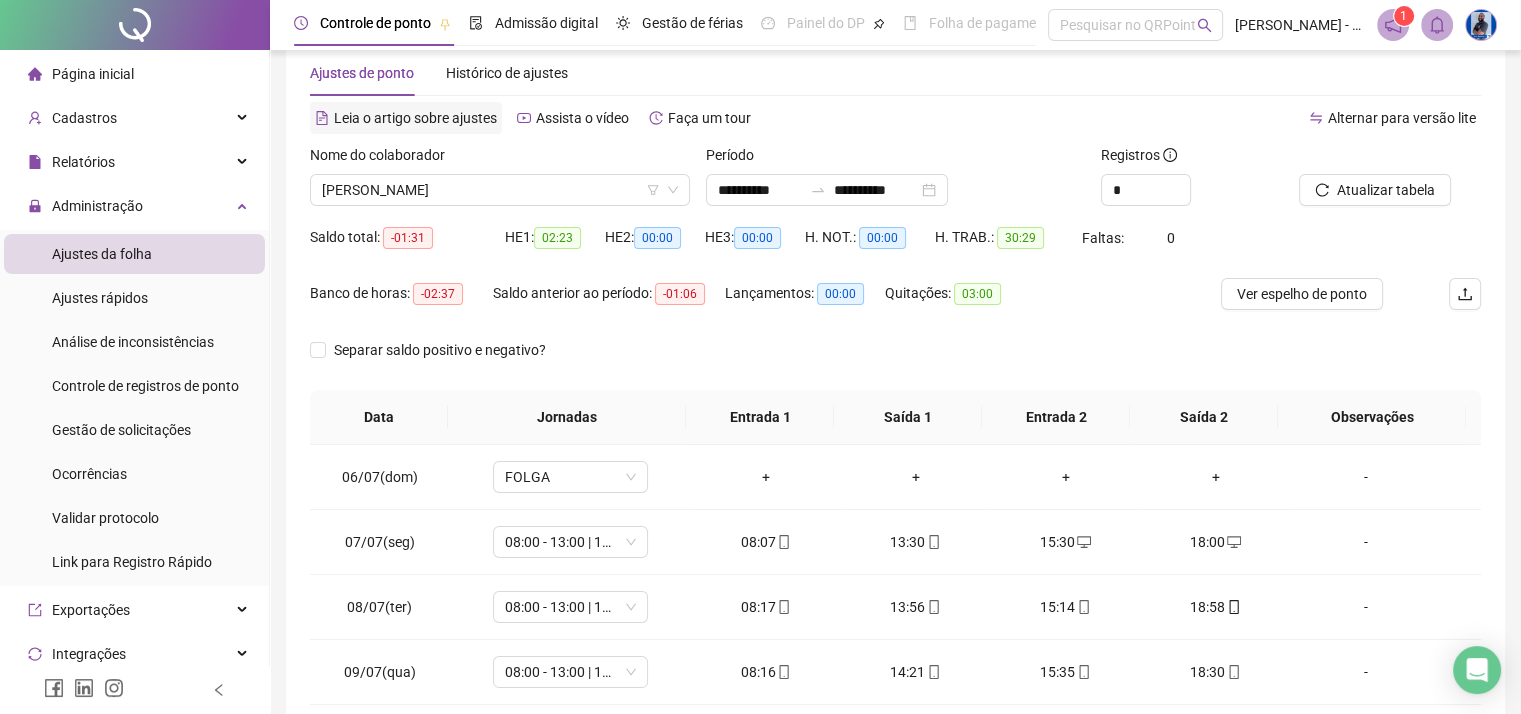 scroll, scrollTop: 5, scrollLeft: 0, axis: vertical 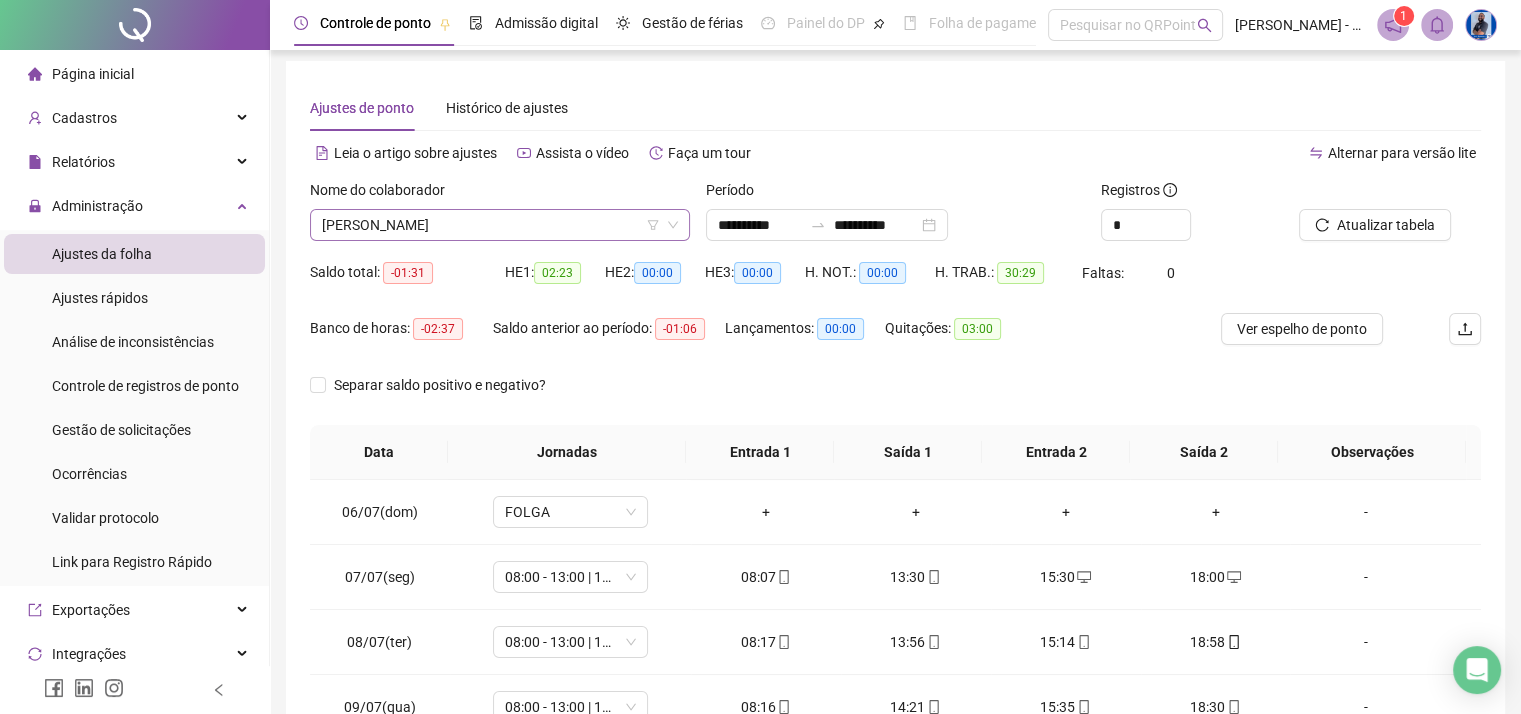 click on "[PERSON_NAME]" at bounding box center [500, 225] 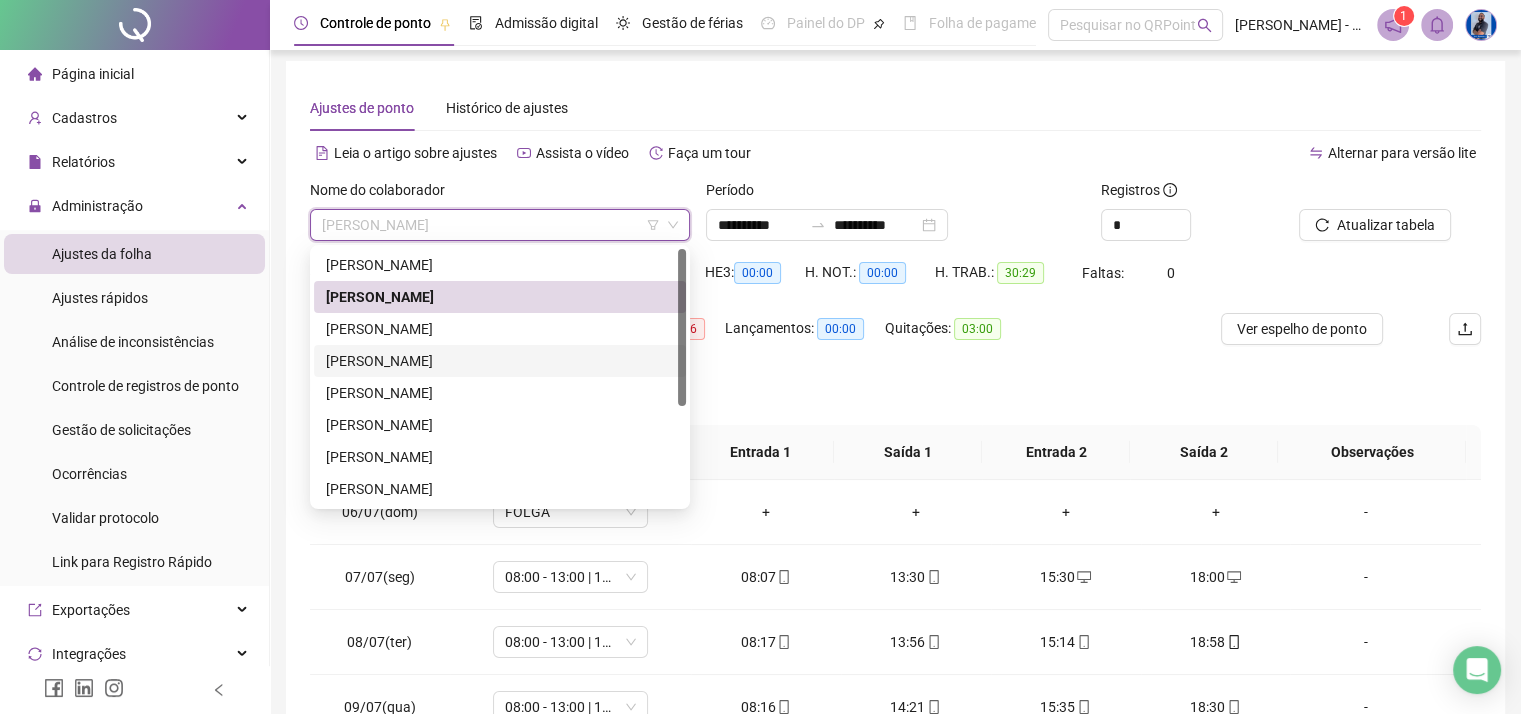 click on "[PERSON_NAME]" at bounding box center [500, 361] 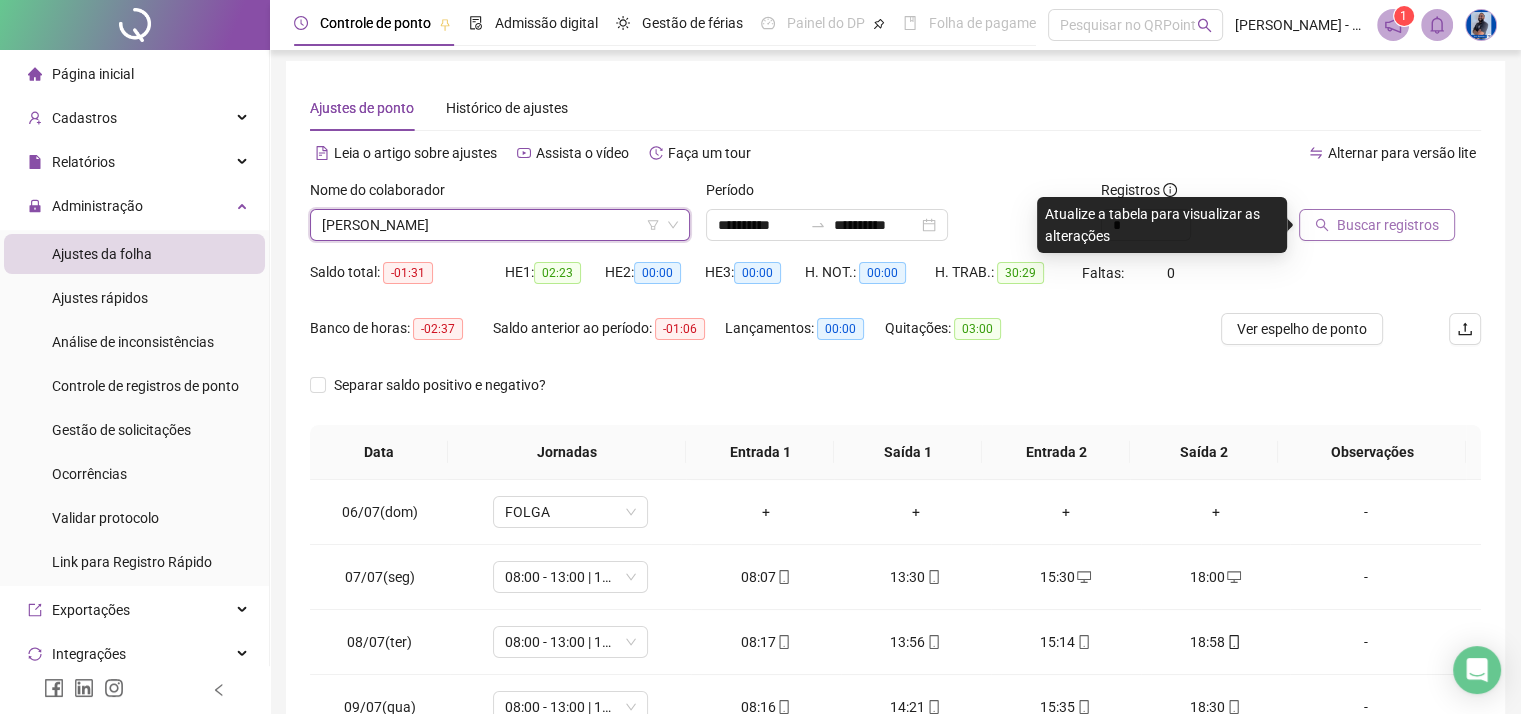 click on "Buscar registros" at bounding box center (1377, 225) 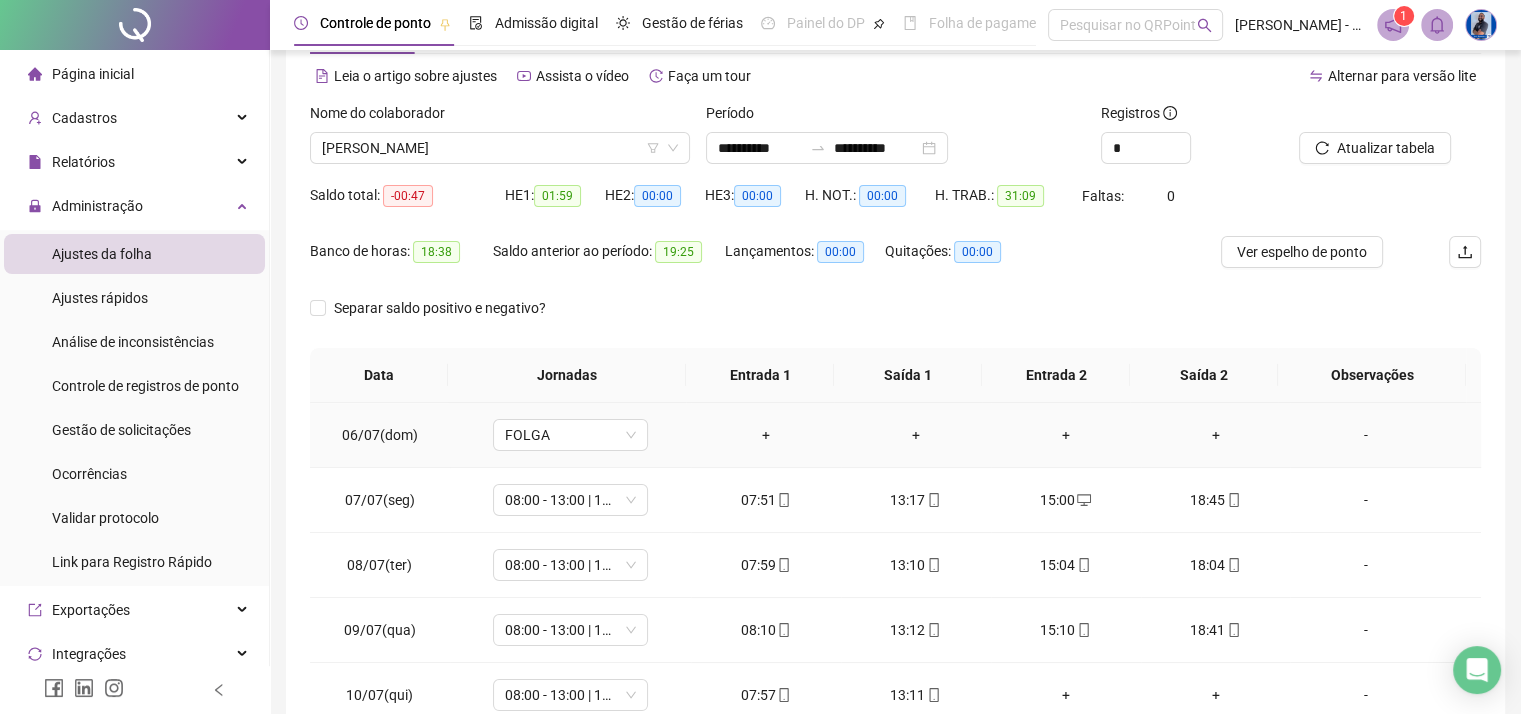 scroll, scrollTop: 205, scrollLeft: 0, axis: vertical 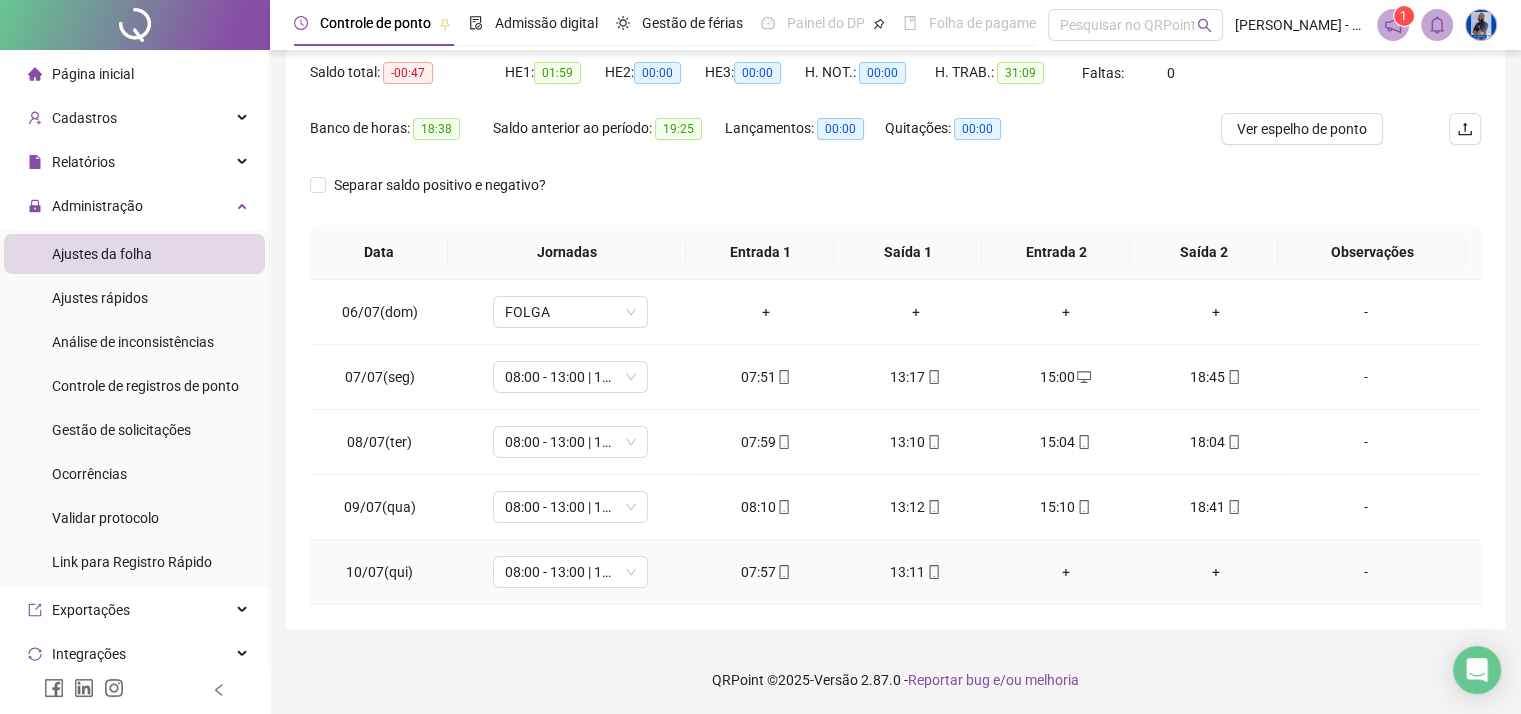 click on "+" at bounding box center (1066, 572) 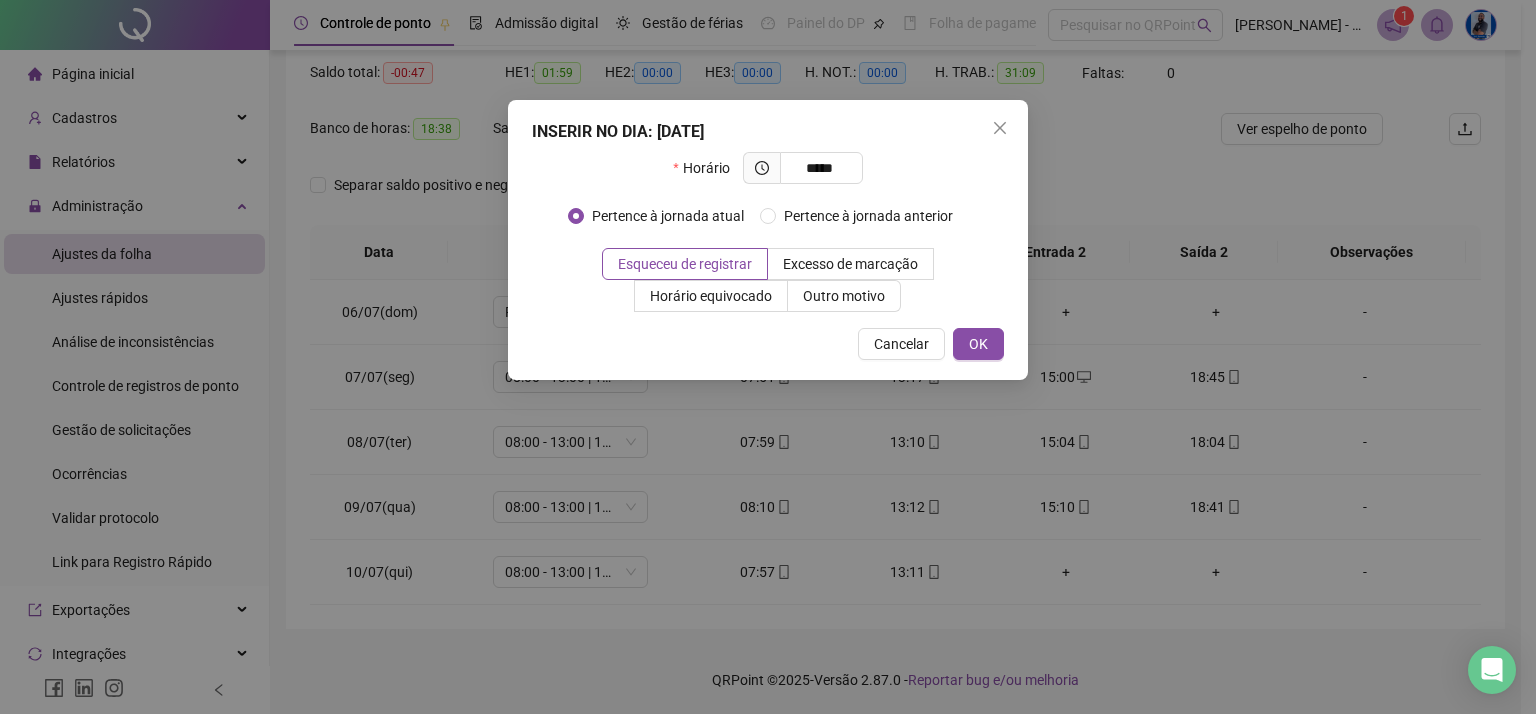 type on "*****" 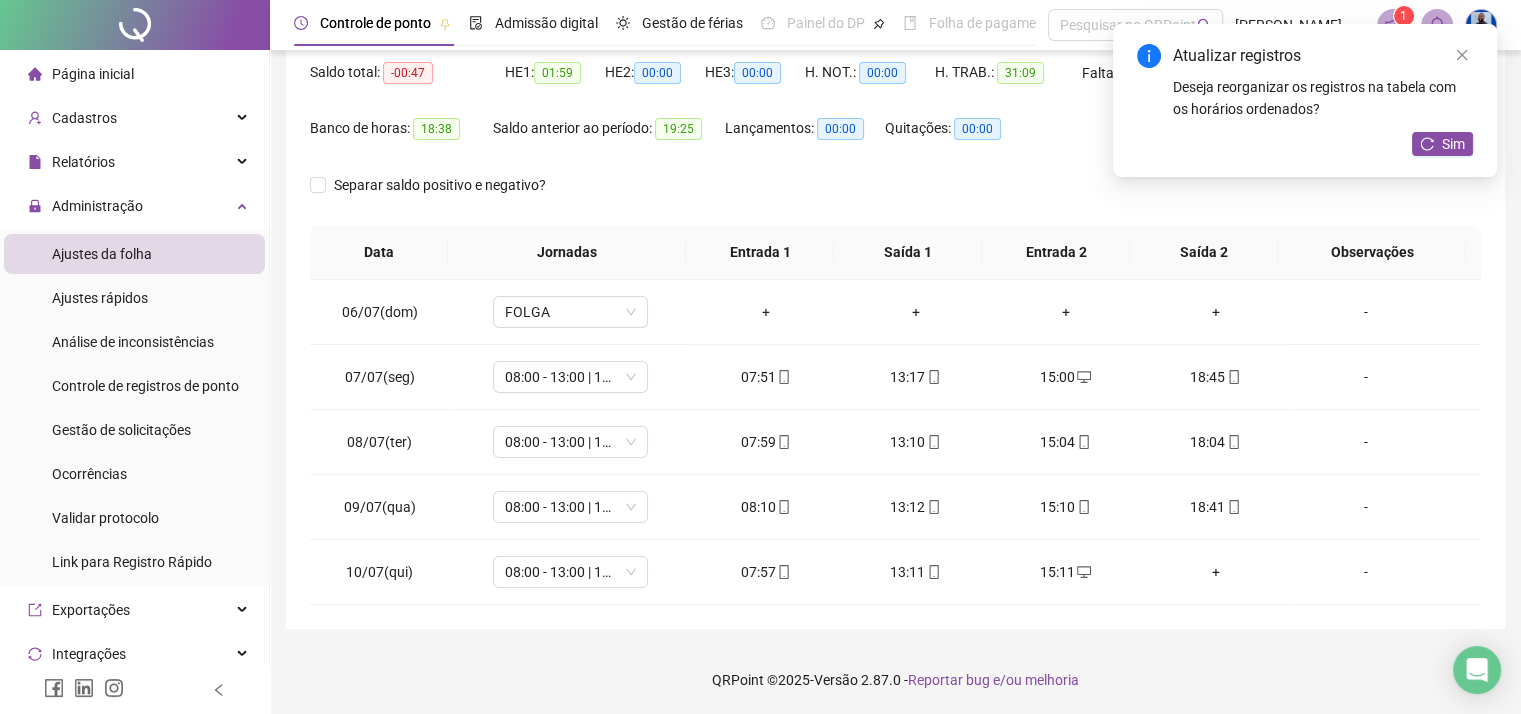 scroll, scrollTop: 5, scrollLeft: 0, axis: vertical 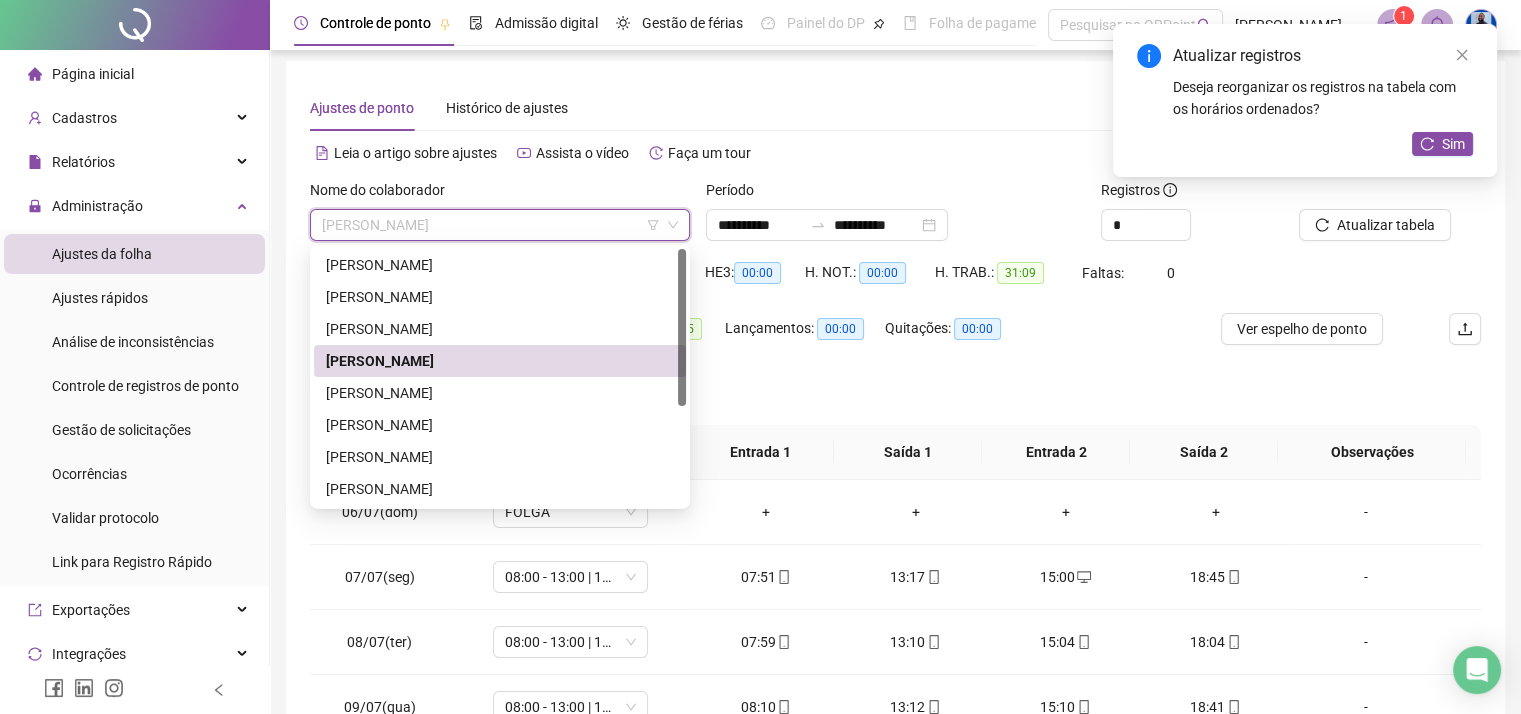click at bounding box center [494, 225] 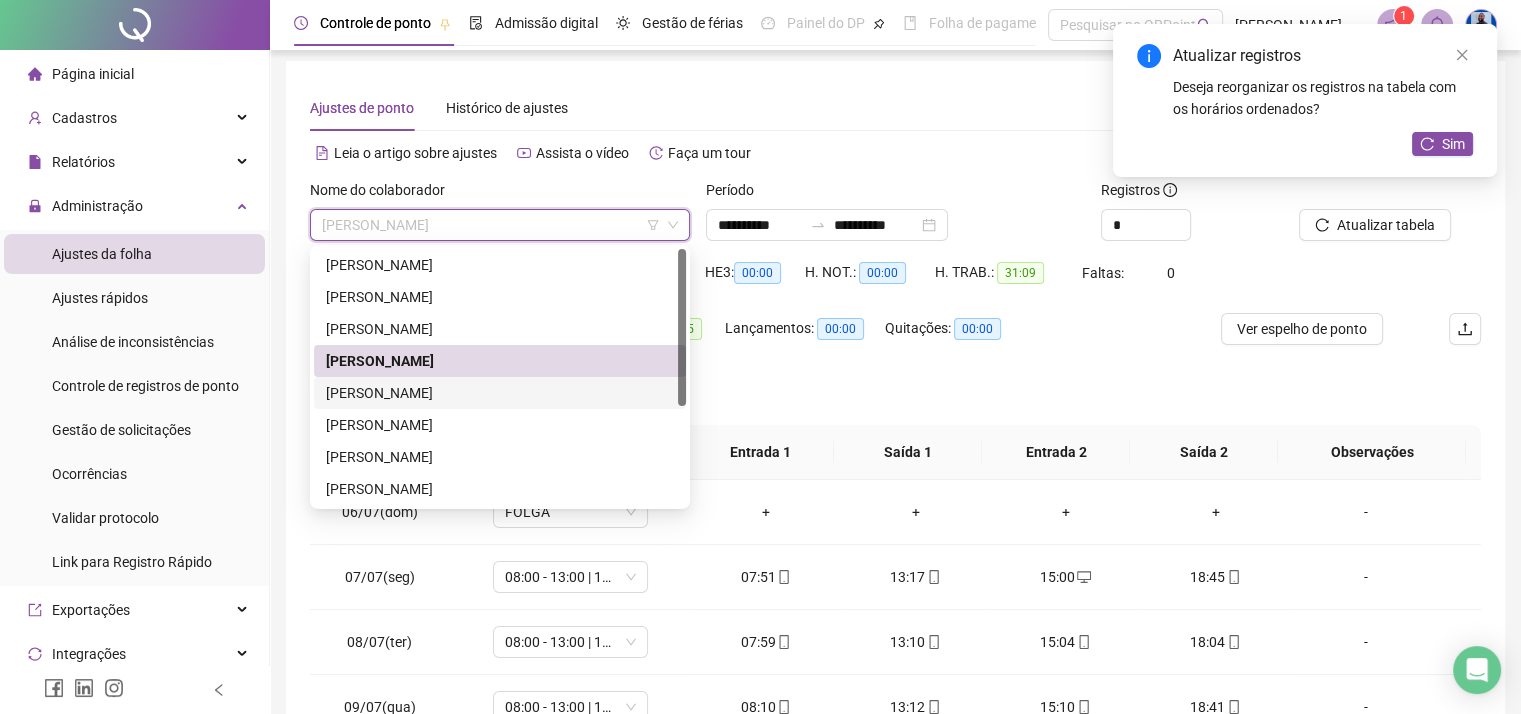 click on "[PERSON_NAME]" at bounding box center (500, 393) 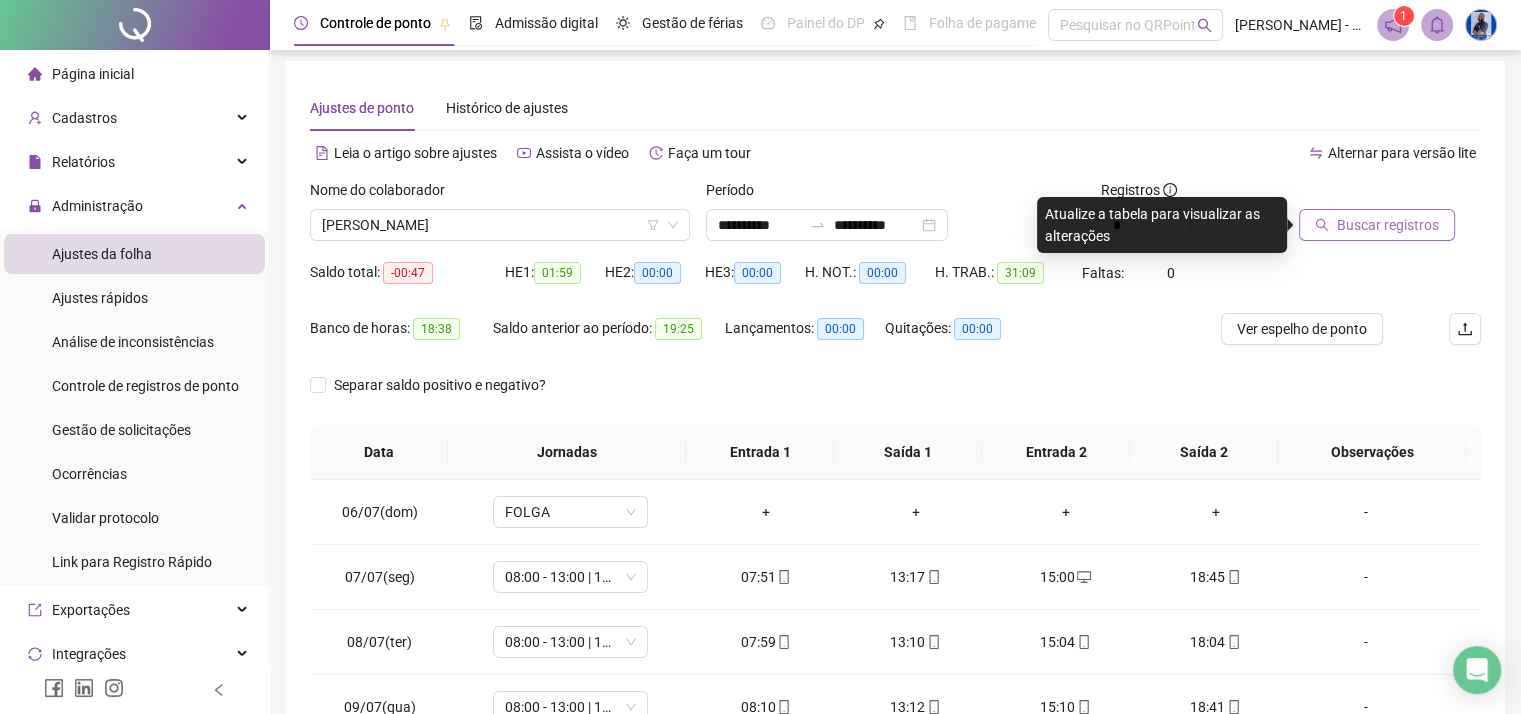 click on "Buscar registros" at bounding box center (1388, 225) 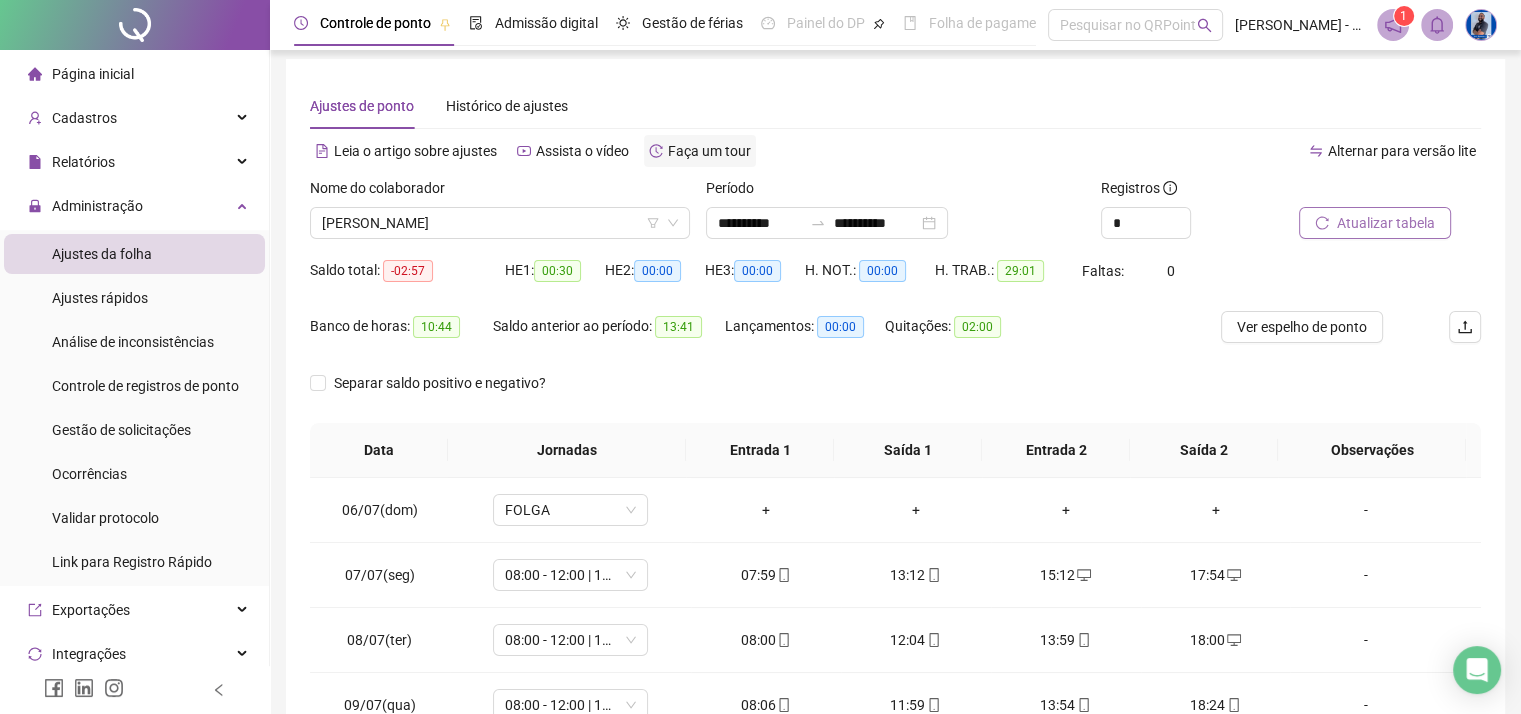 scroll, scrollTop: 5, scrollLeft: 0, axis: vertical 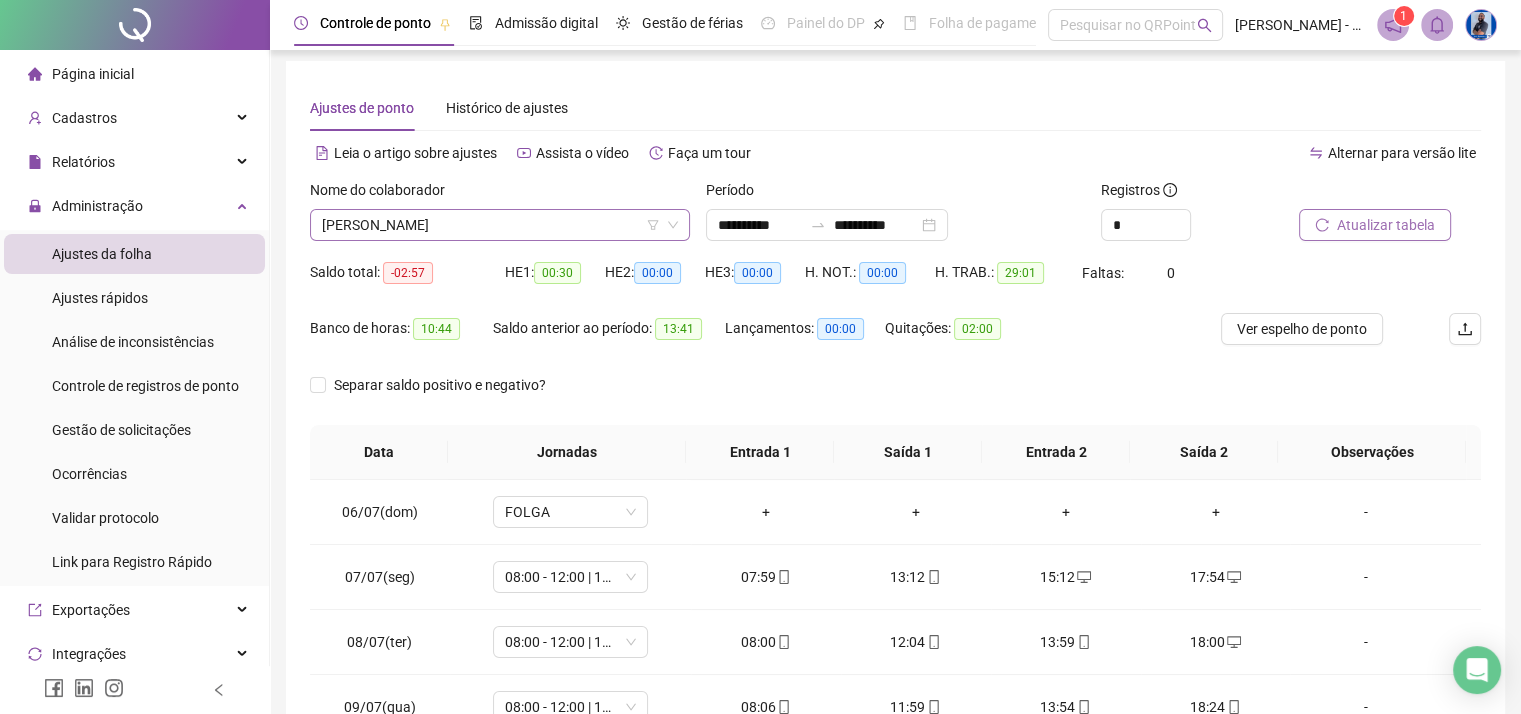 click on "[PERSON_NAME]" at bounding box center (500, 225) 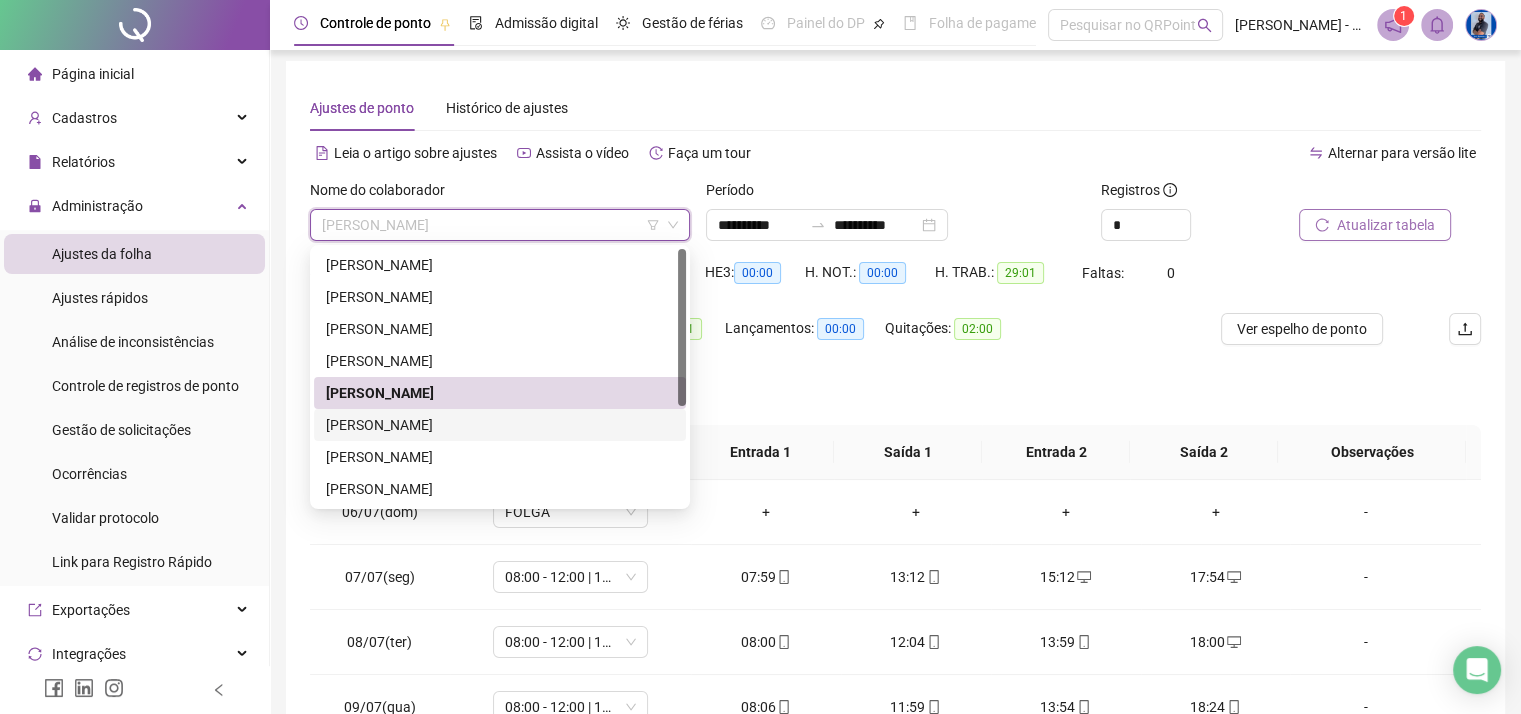 click on "[PERSON_NAME]" at bounding box center (500, 425) 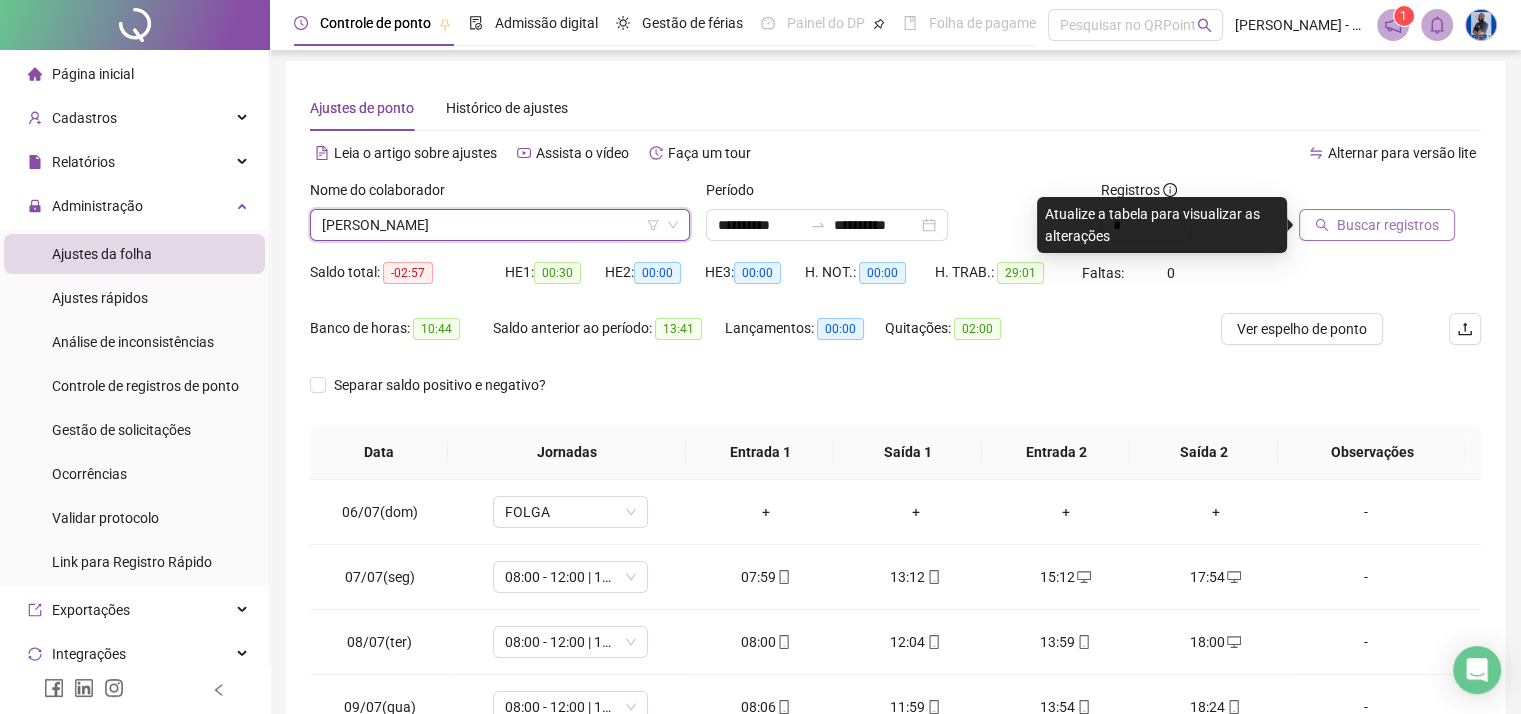 click on "Buscar registros" at bounding box center (1377, 225) 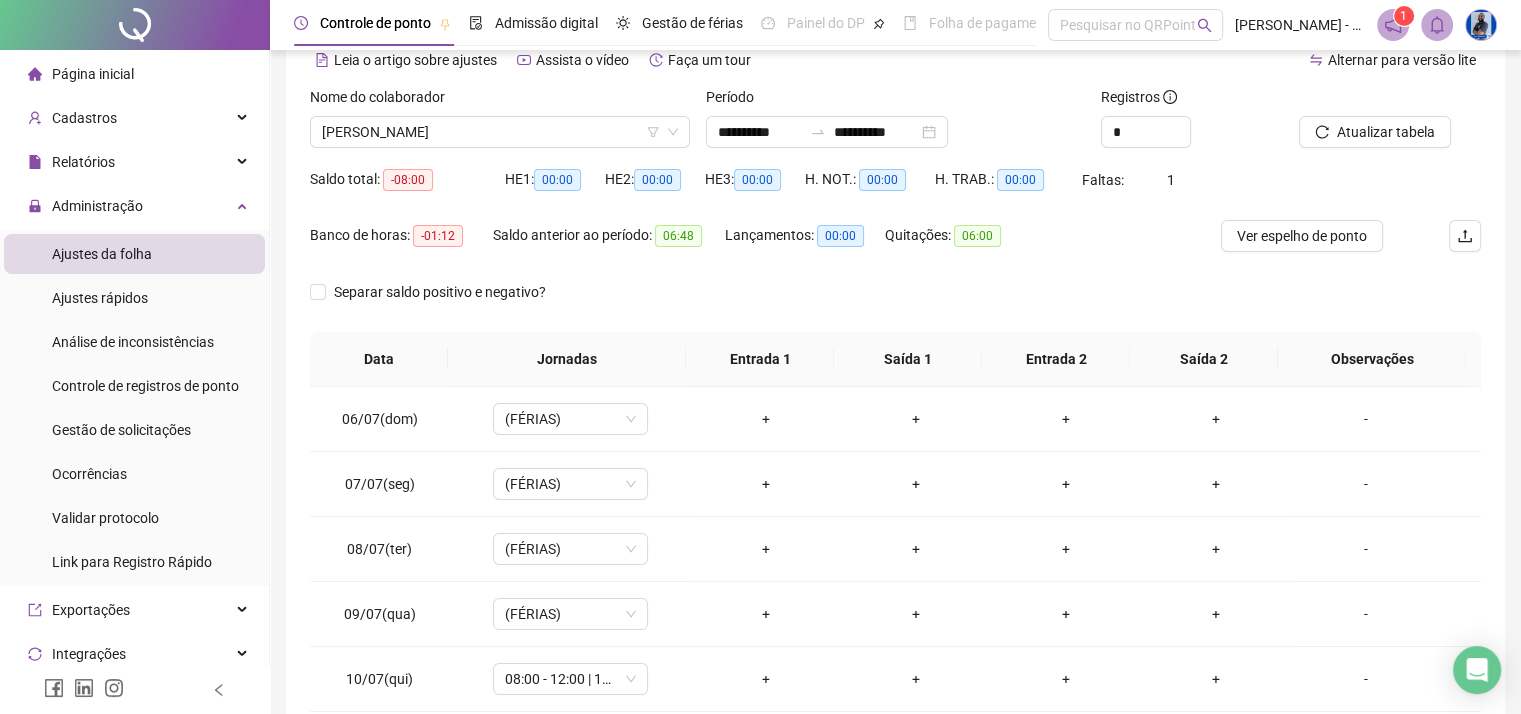 scroll, scrollTop: 205, scrollLeft: 0, axis: vertical 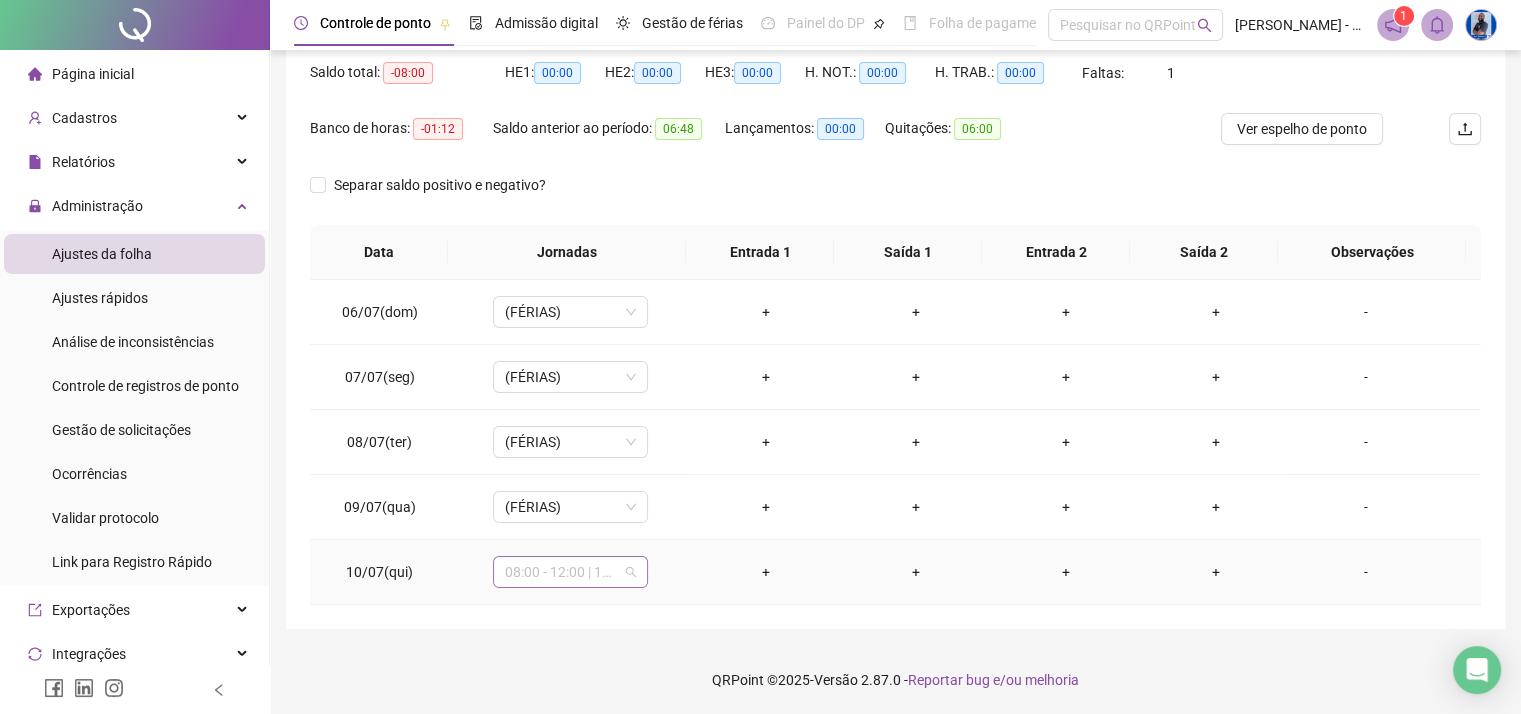 click on "08:00 - 12:00 | 14:00 - 18:00" at bounding box center [570, 572] 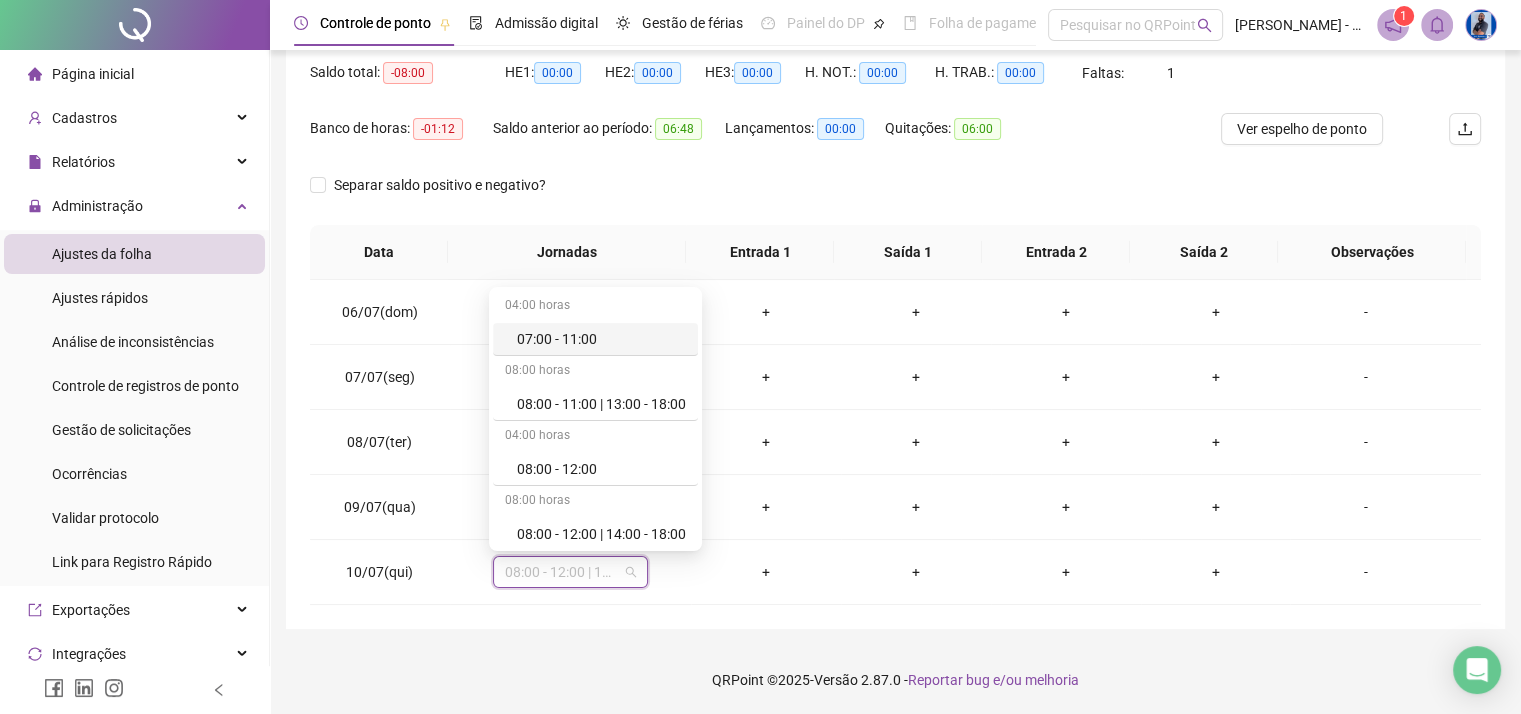 click on "Saldo anterior ao período:   06:48" at bounding box center [609, 141] 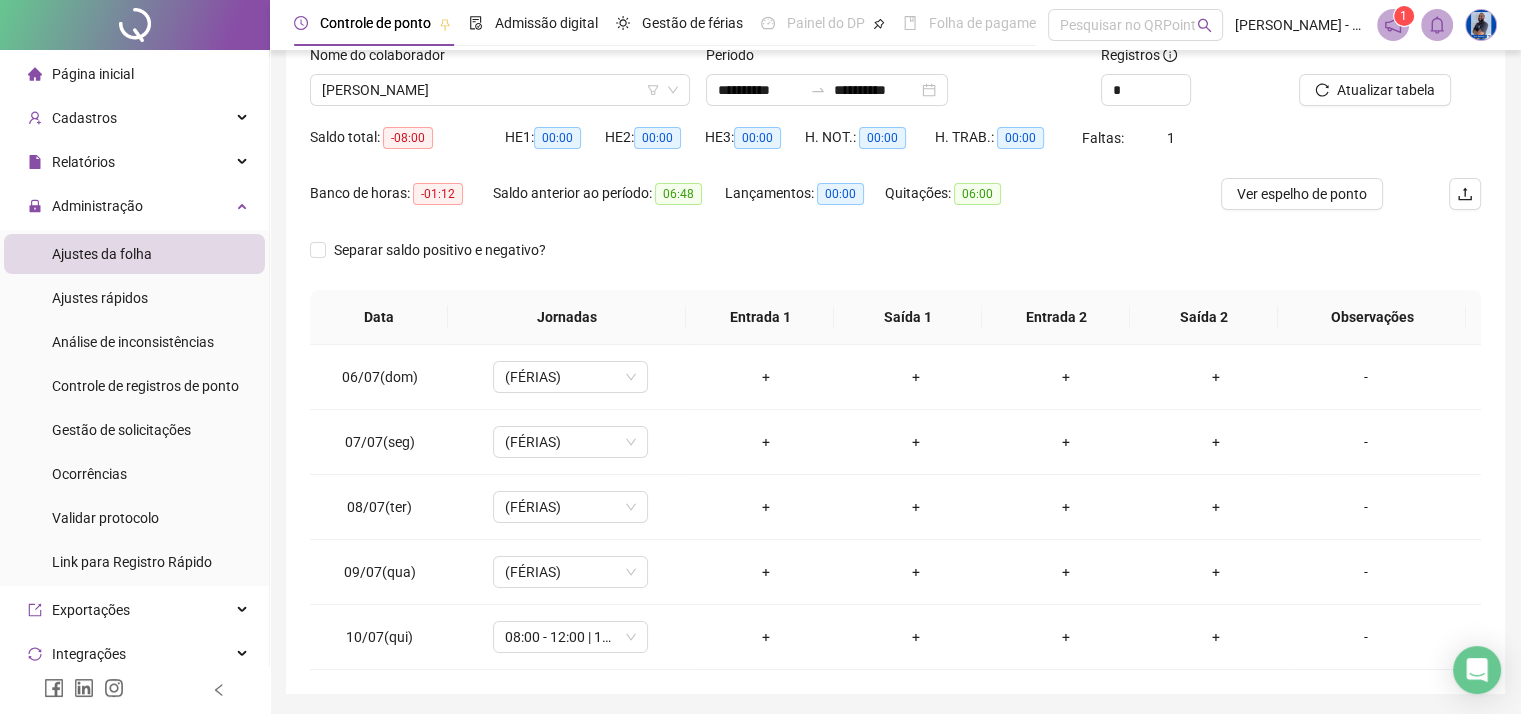 scroll, scrollTop: 105, scrollLeft: 0, axis: vertical 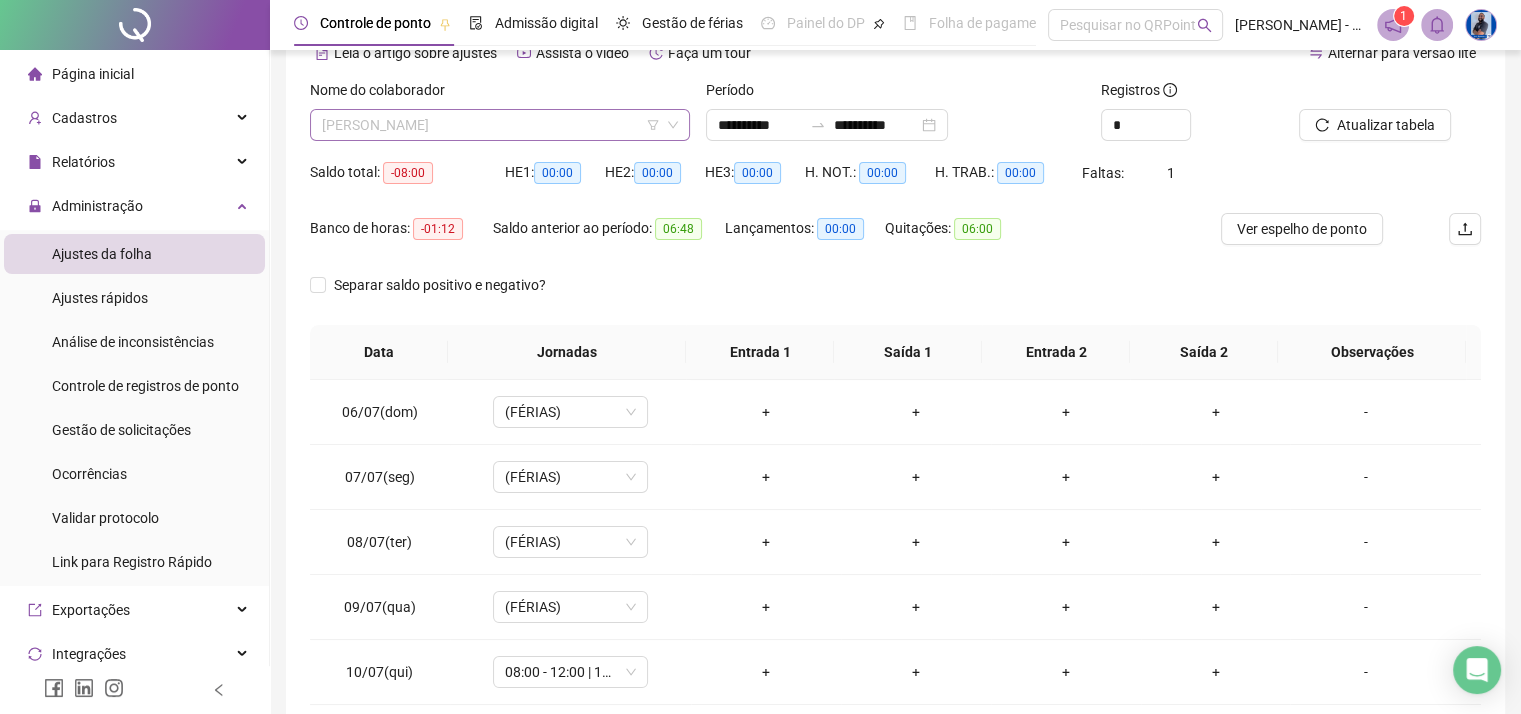 click on "[PERSON_NAME]" at bounding box center (500, 125) 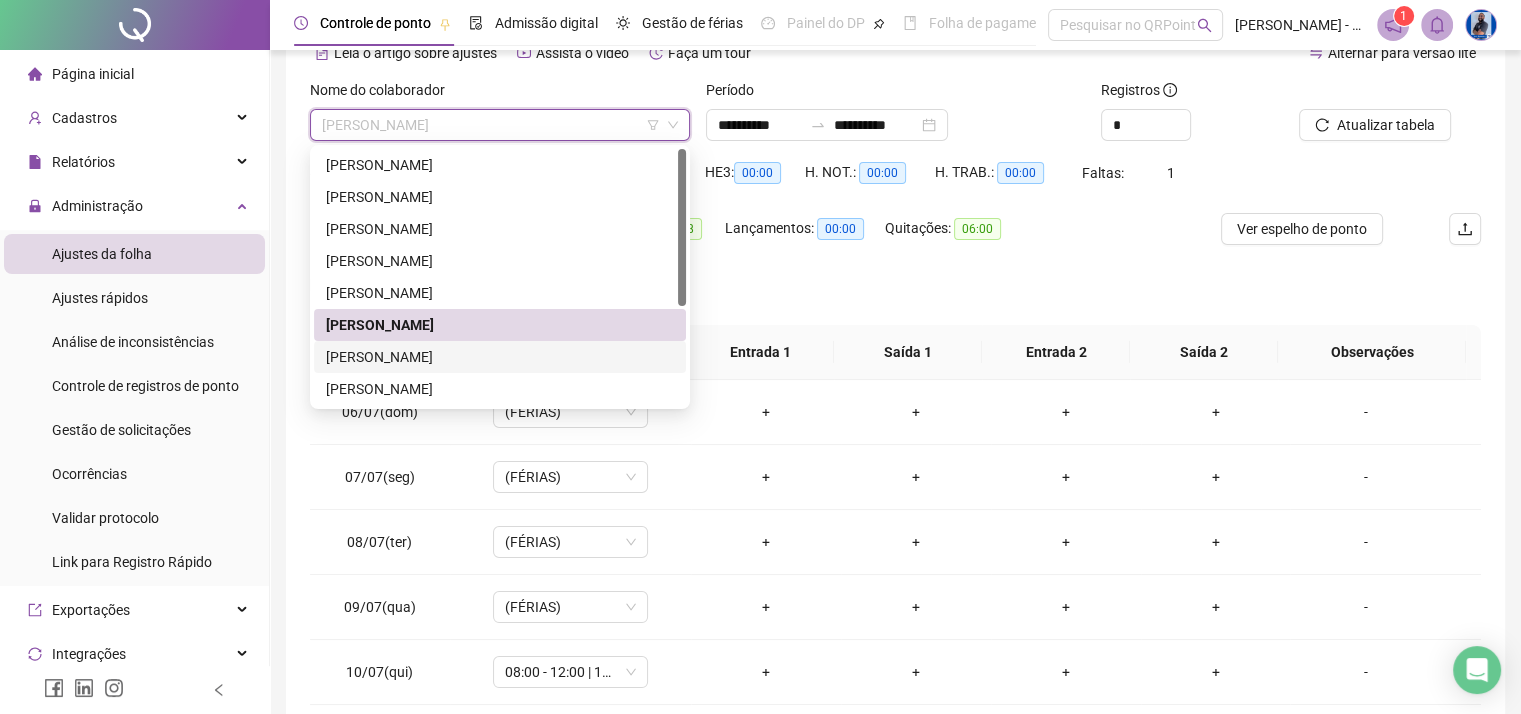 click on "[PERSON_NAME]" at bounding box center [500, 357] 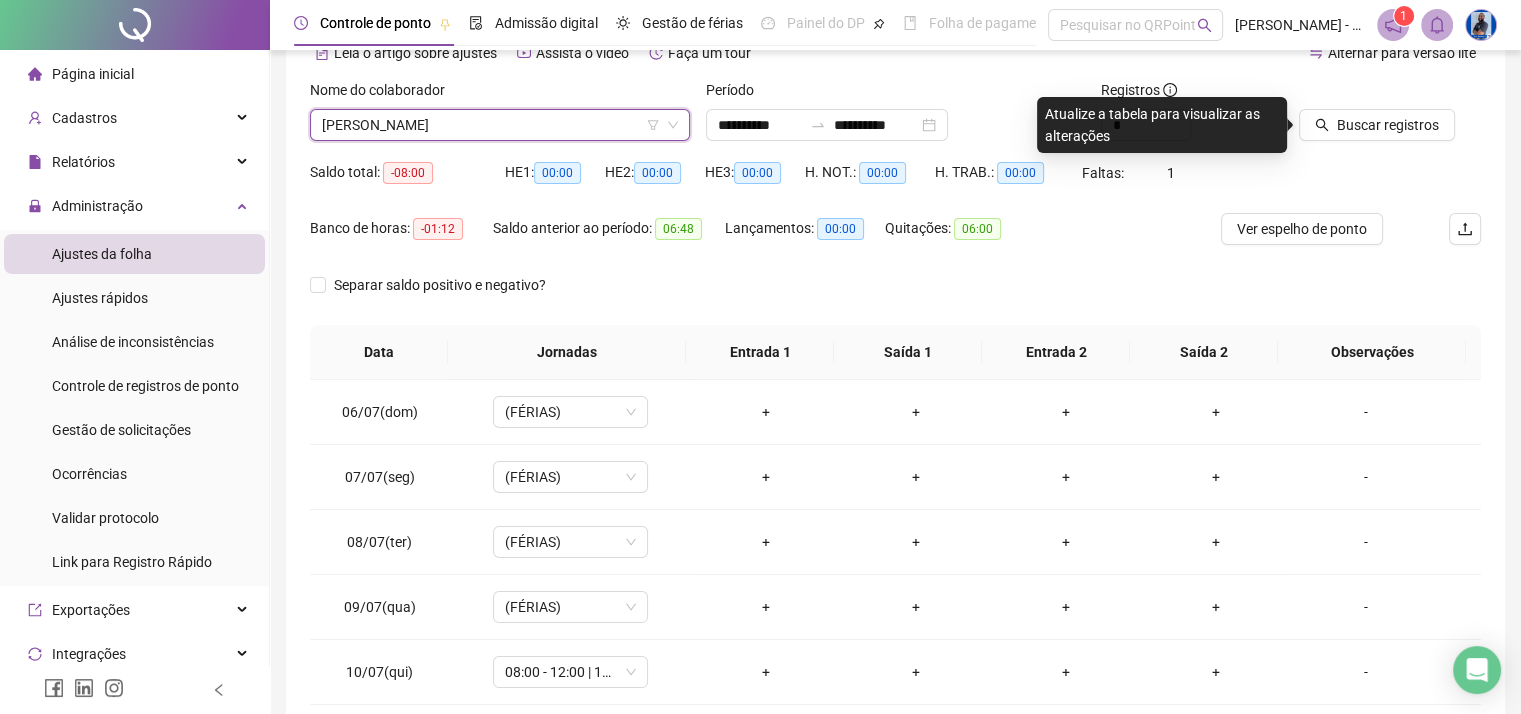 click on "Buscar registros" at bounding box center [1390, 118] 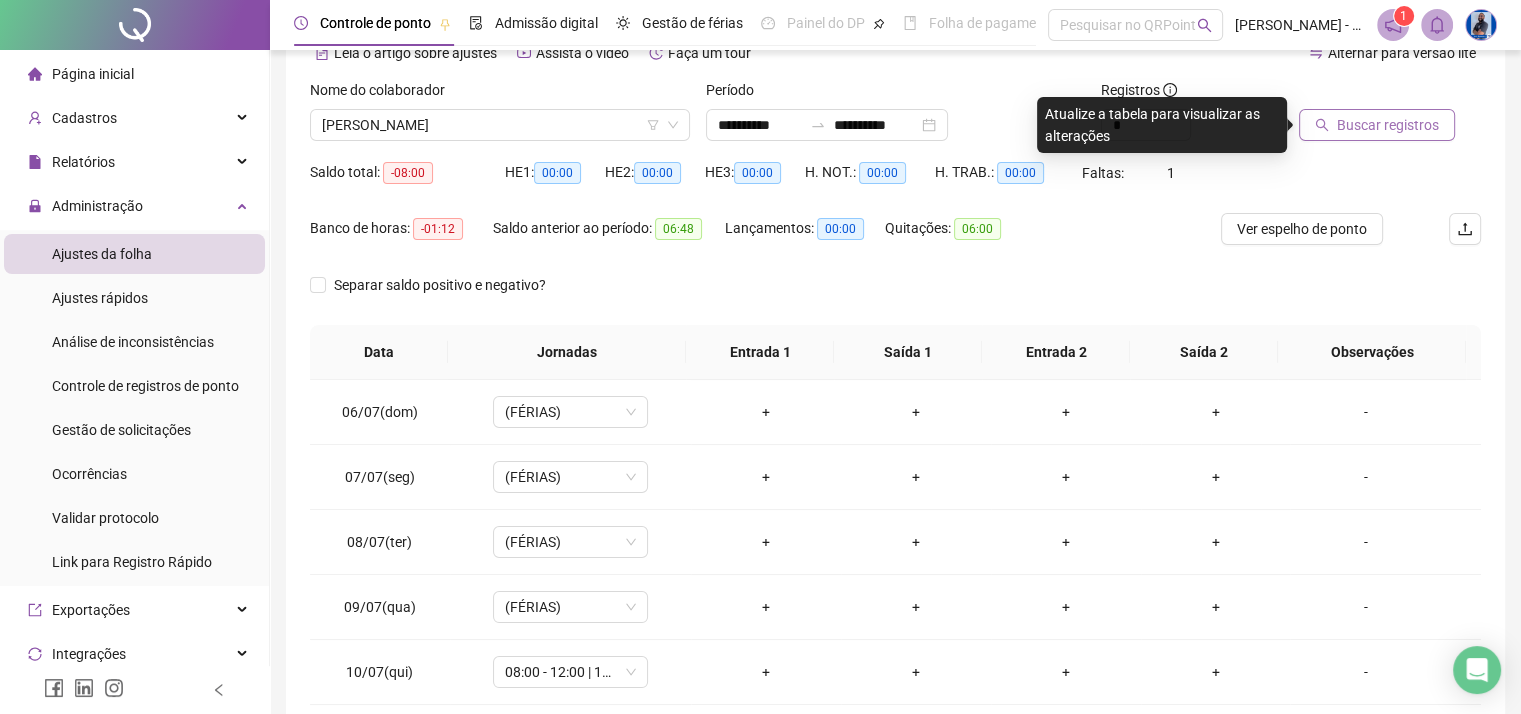 click on "Buscar registros" at bounding box center (1377, 125) 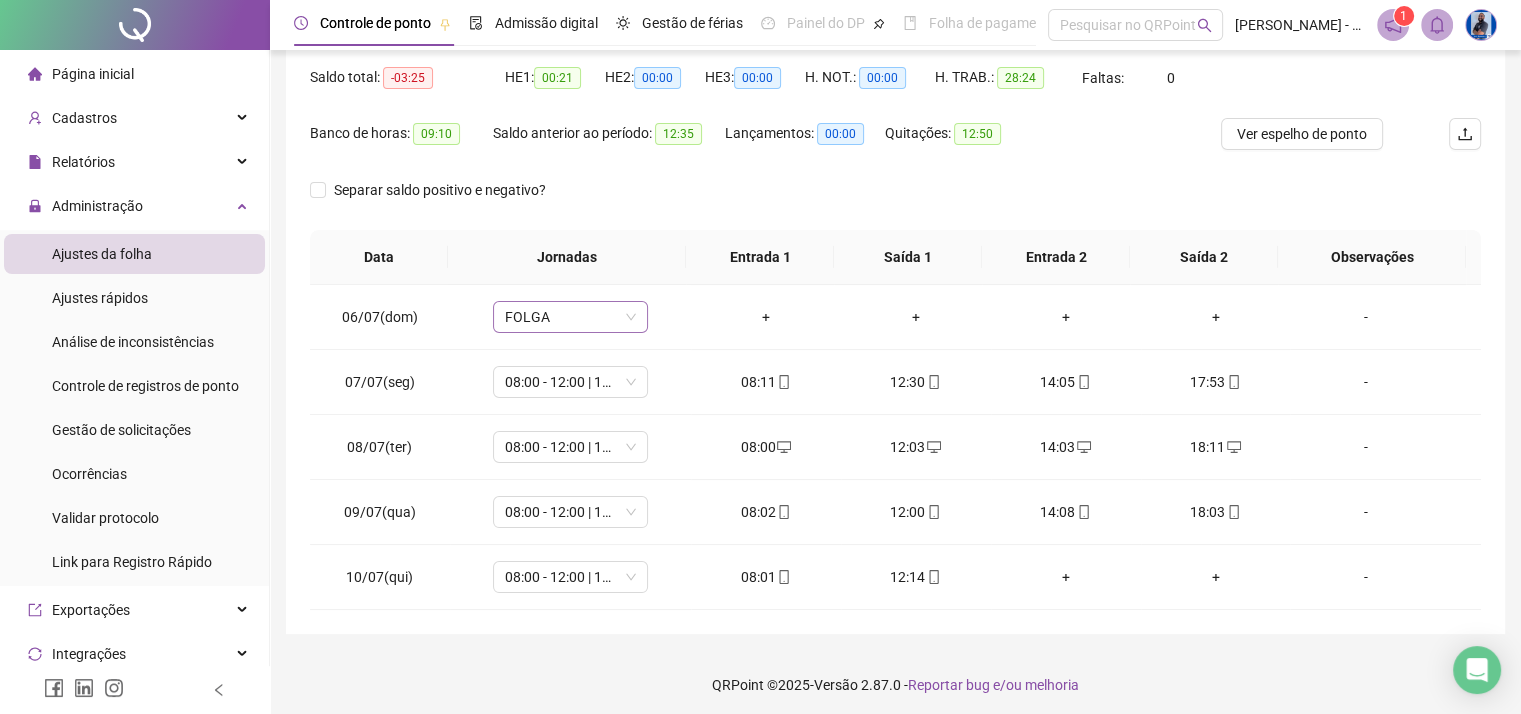 scroll, scrollTop: 205, scrollLeft: 0, axis: vertical 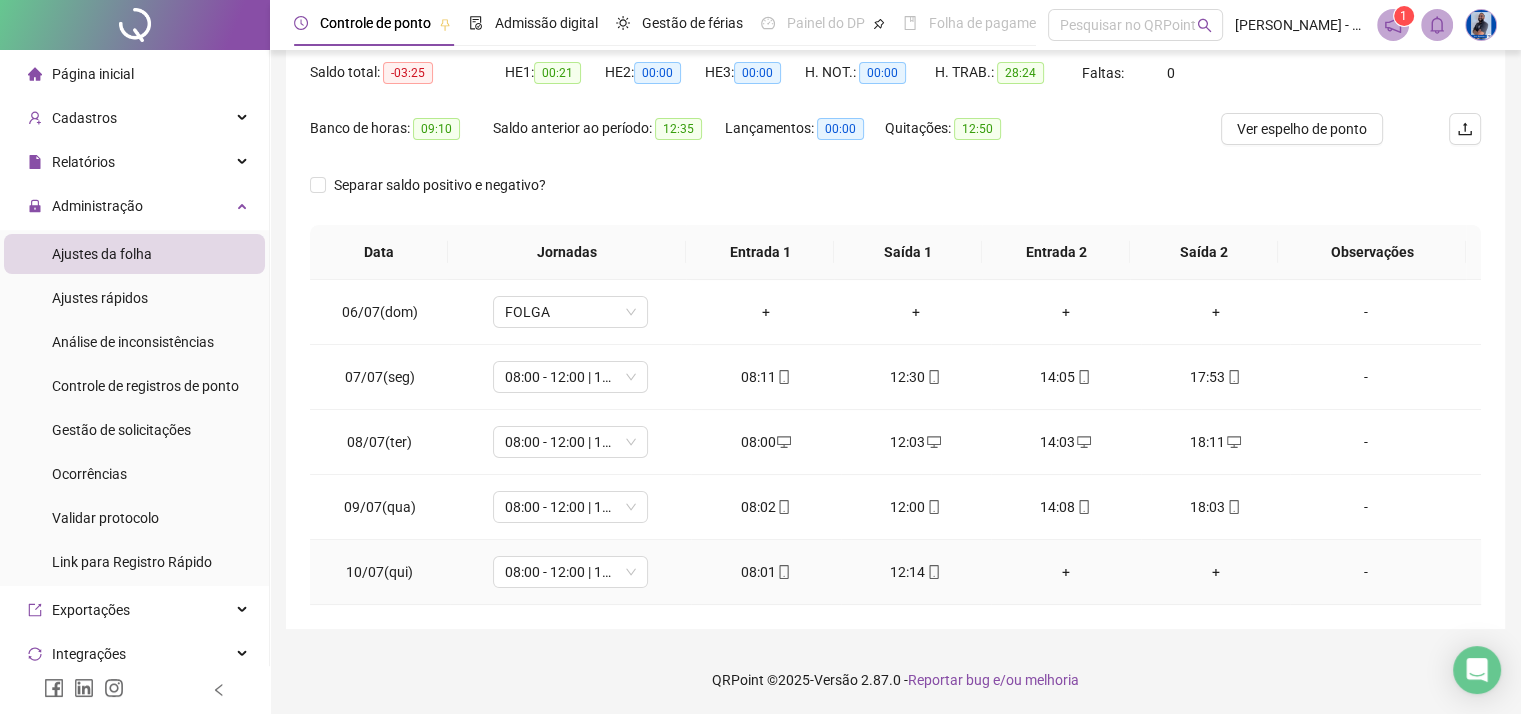 click on "+" at bounding box center (1066, 572) 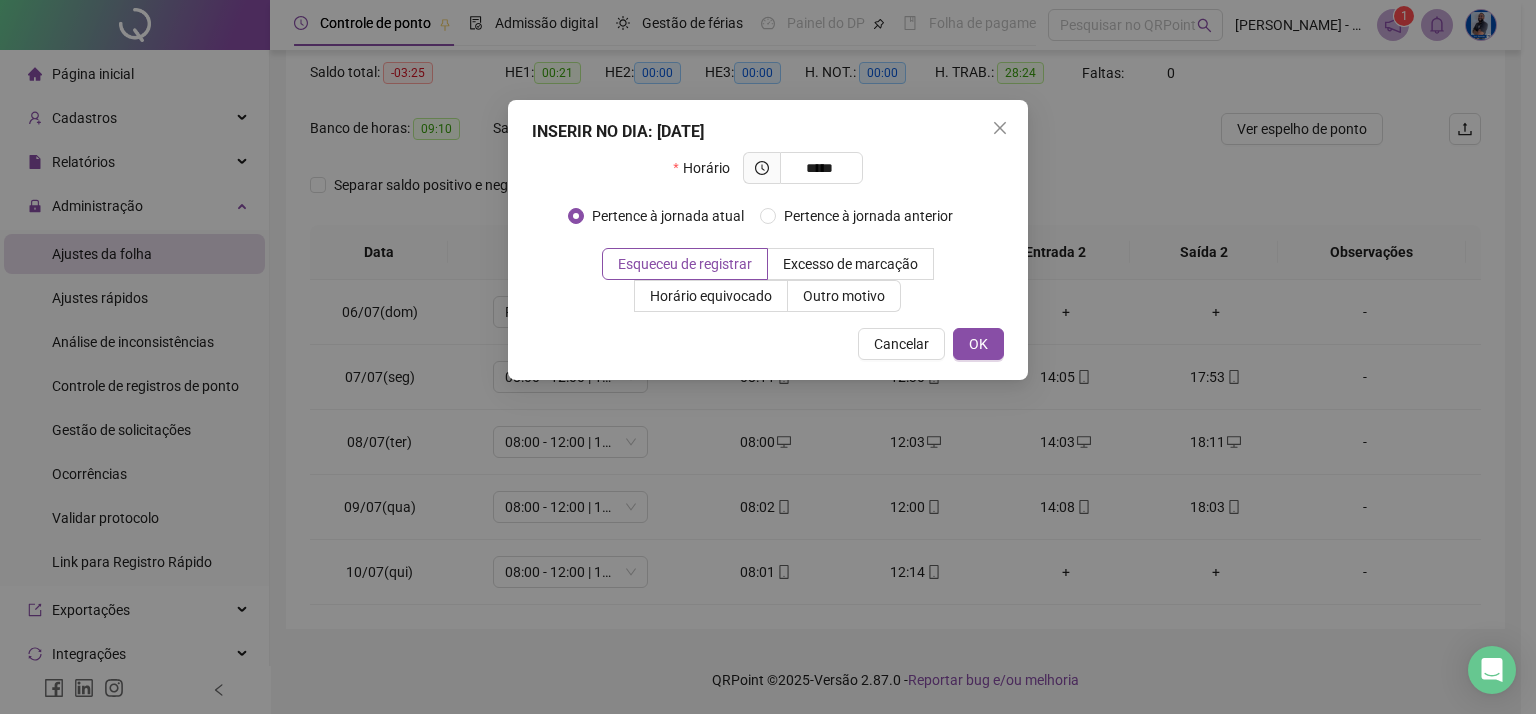 type on "*****" 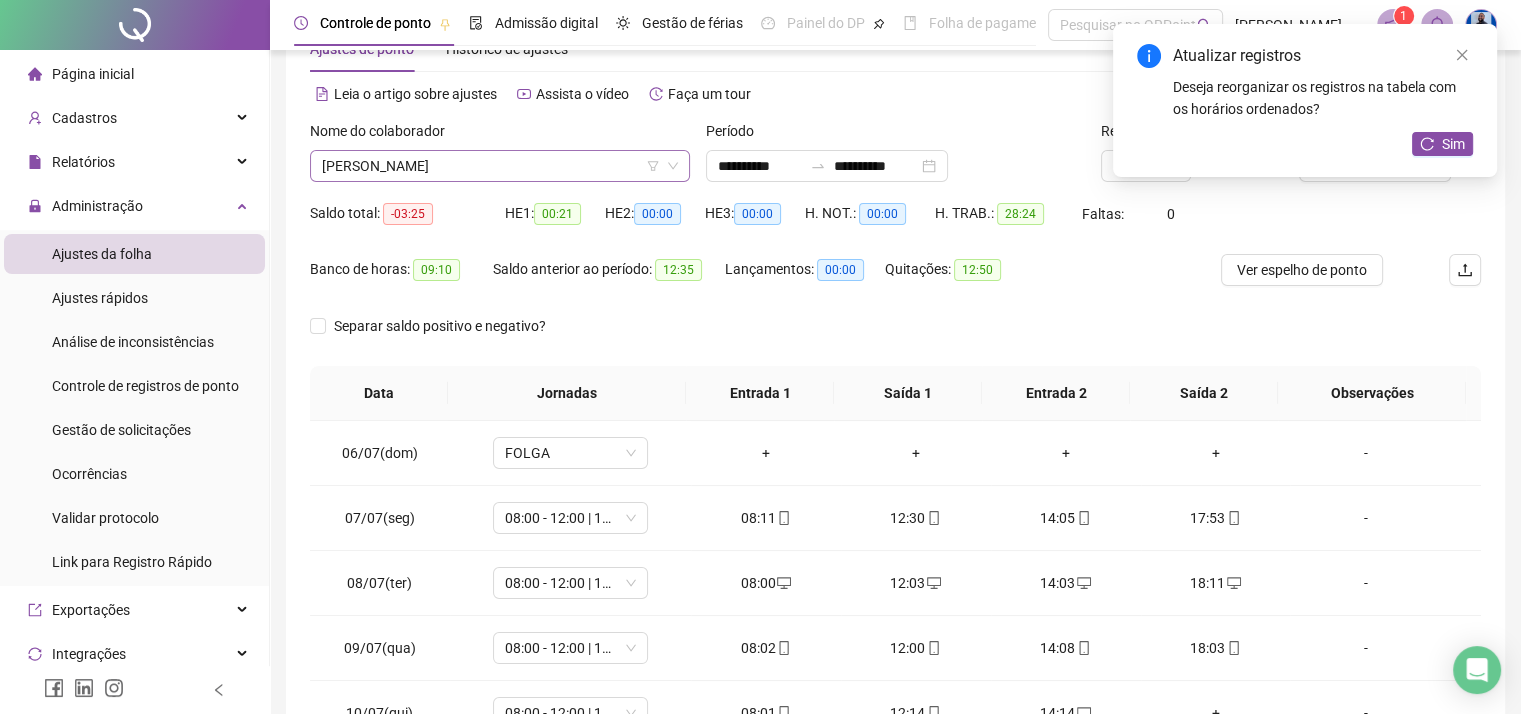scroll, scrollTop: 5, scrollLeft: 0, axis: vertical 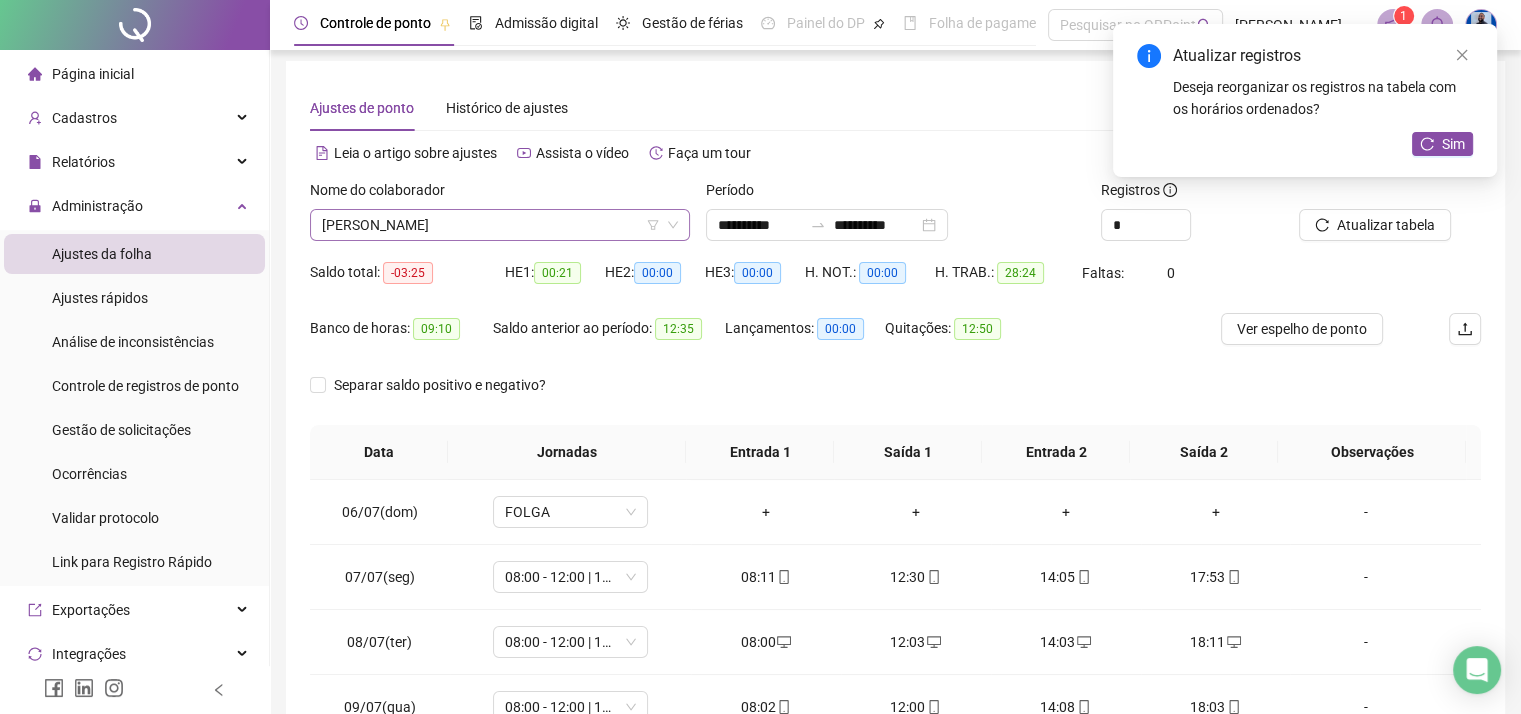 click on "[PERSON_NAME]" at bounding box center [500, 225] 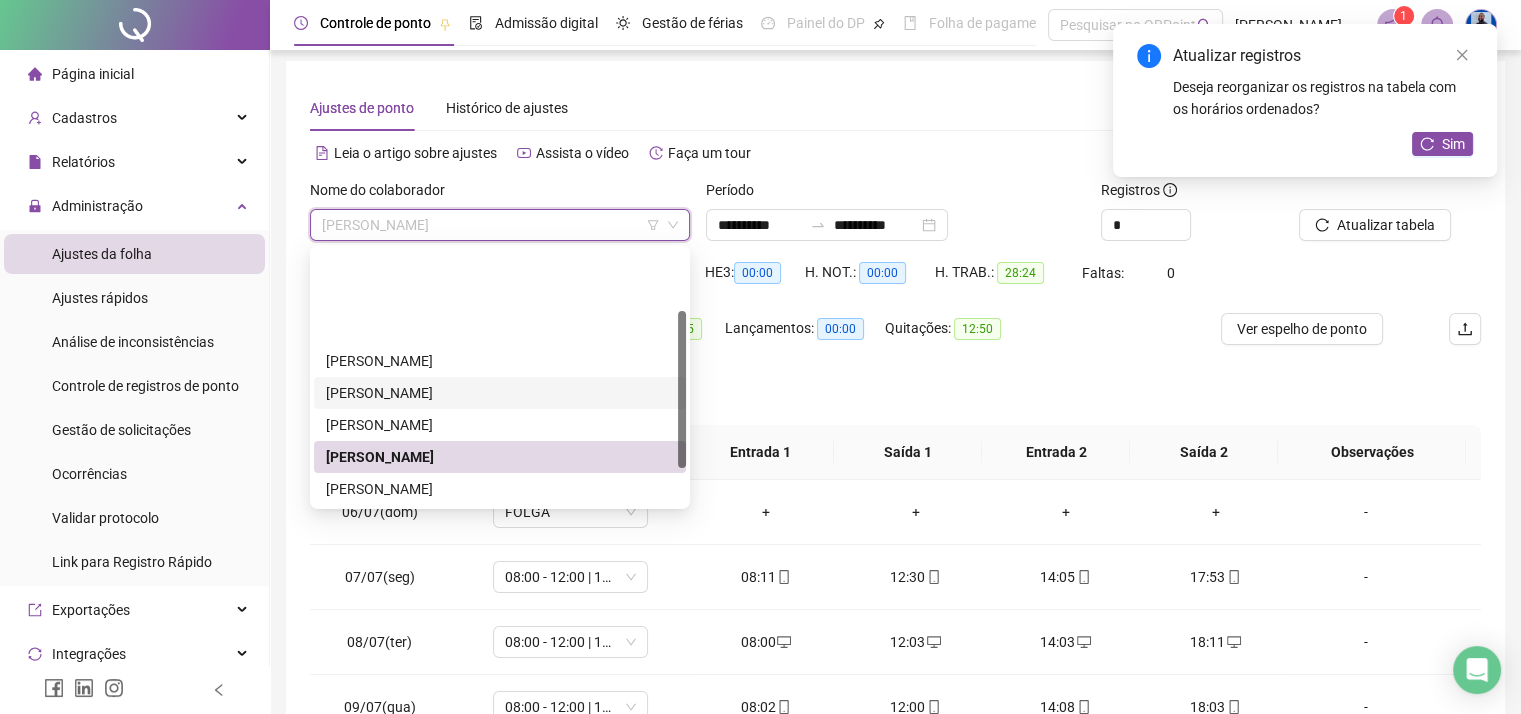 scroll, scrollTop: 100, scrollLeft: 0, axis: vertical 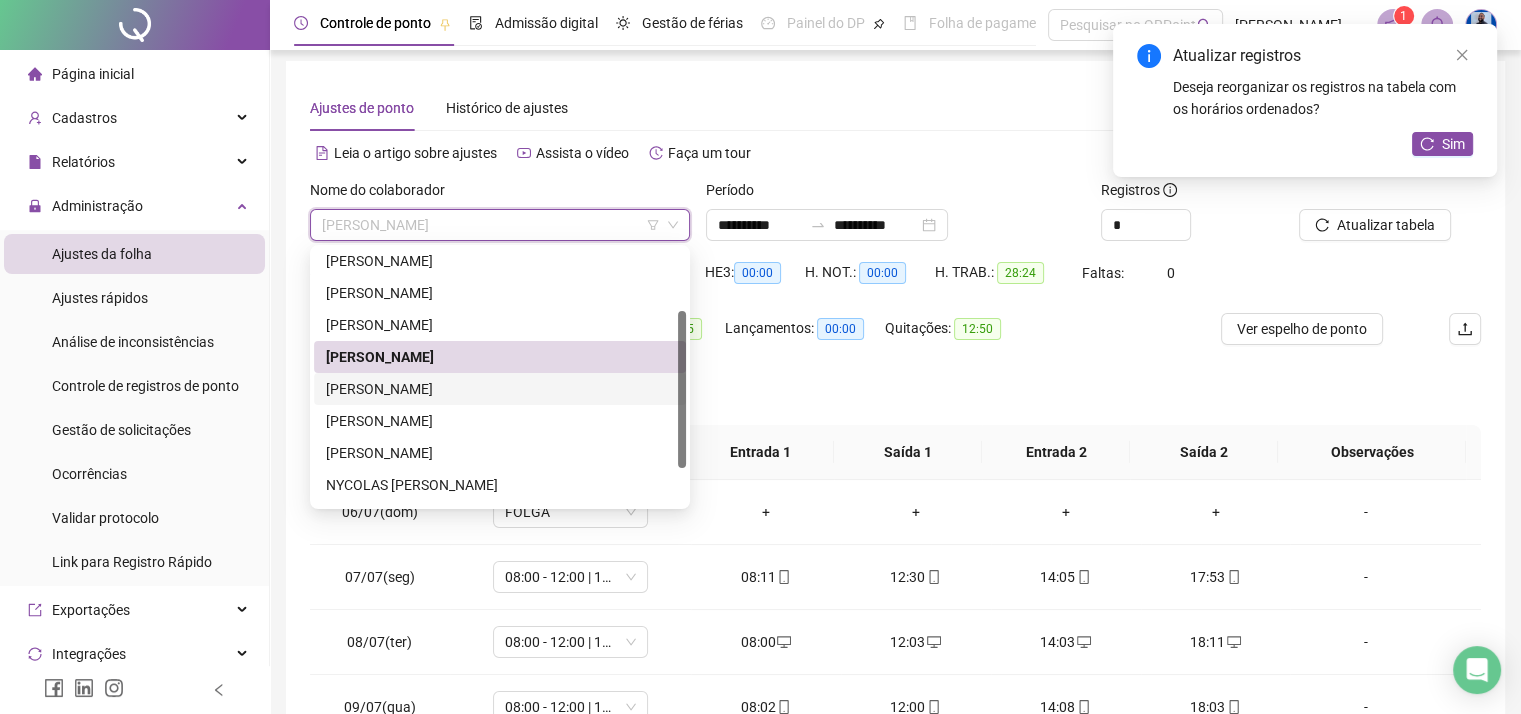 click on "[PERSON_NAME]" at bounding box center (500, 389) 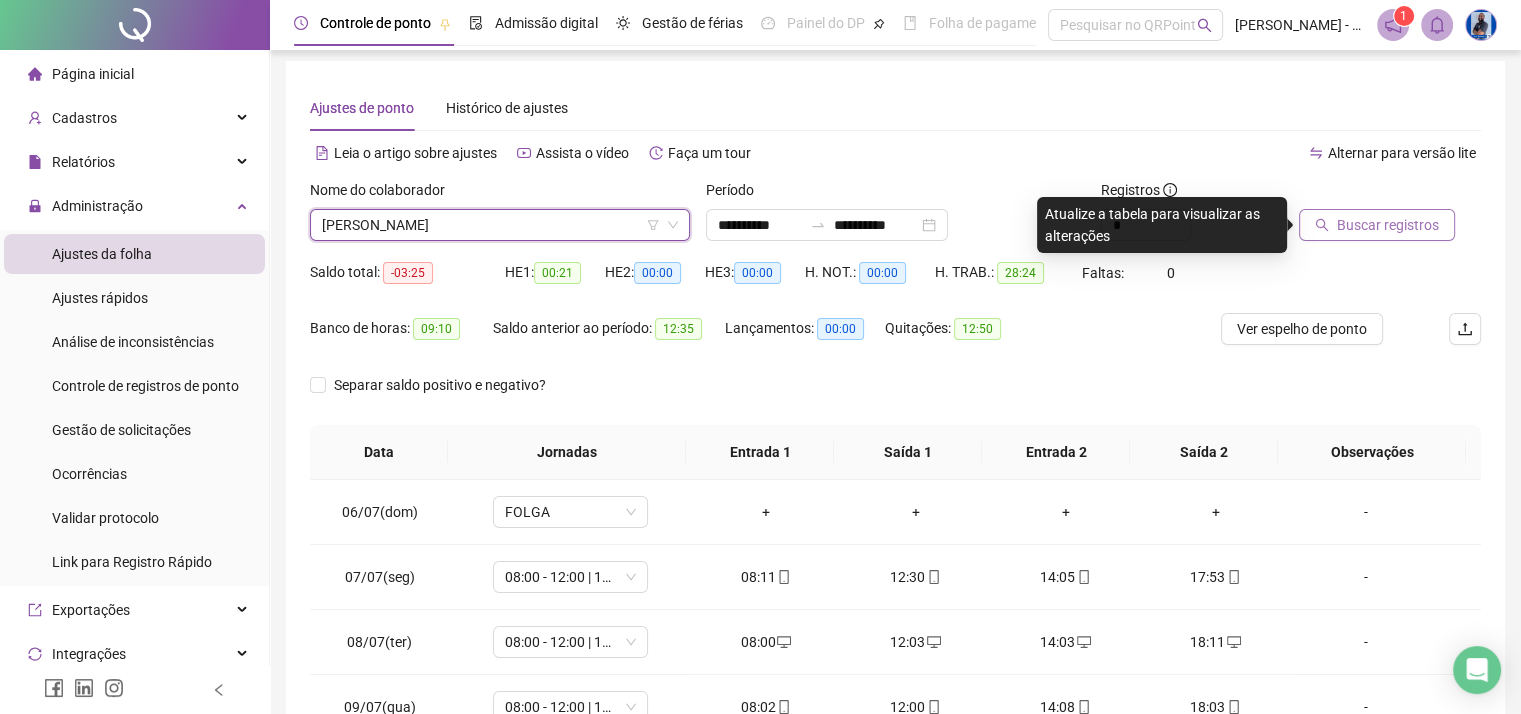 click on "Buscar registros" at bounding box center [1377, 225] 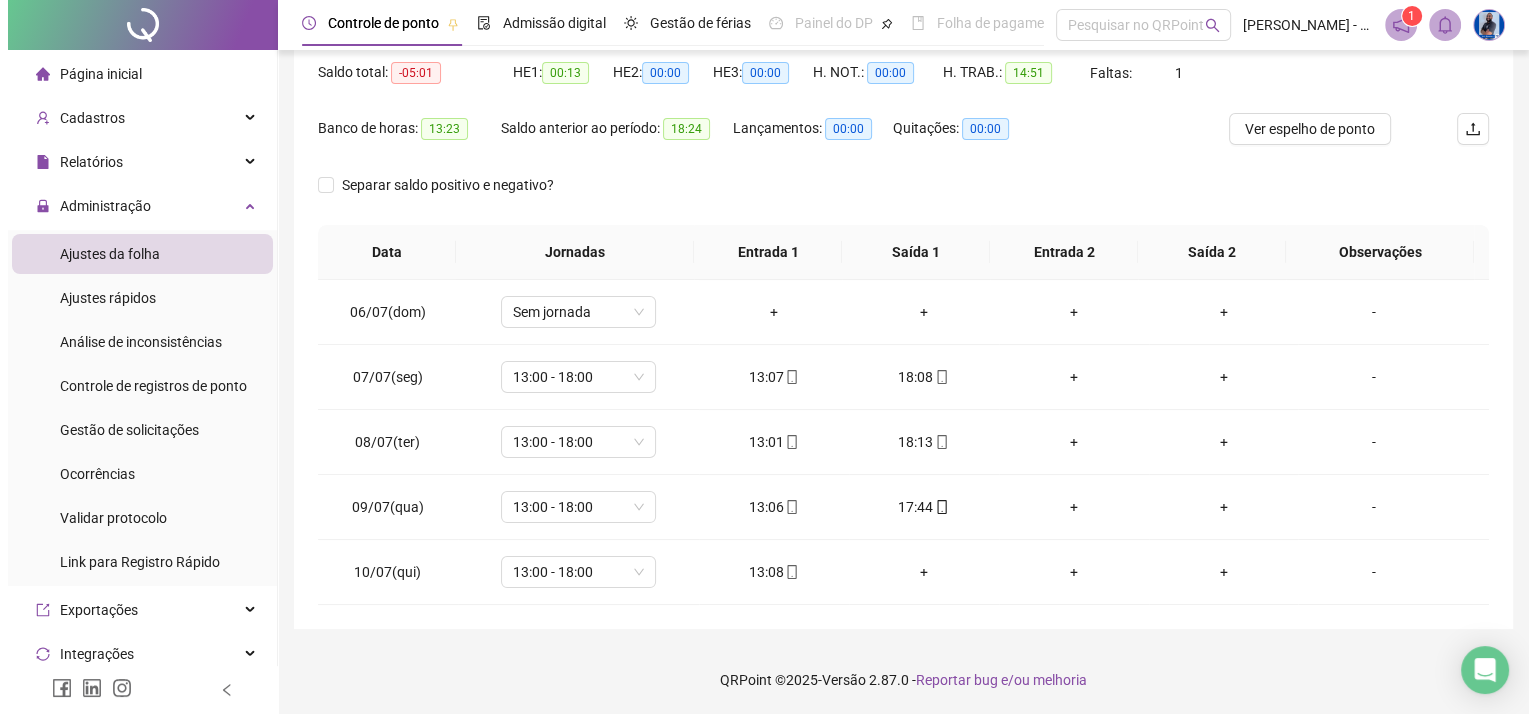 scroll, scrollTop: 105, scrollLeft: 0, axis: vertical 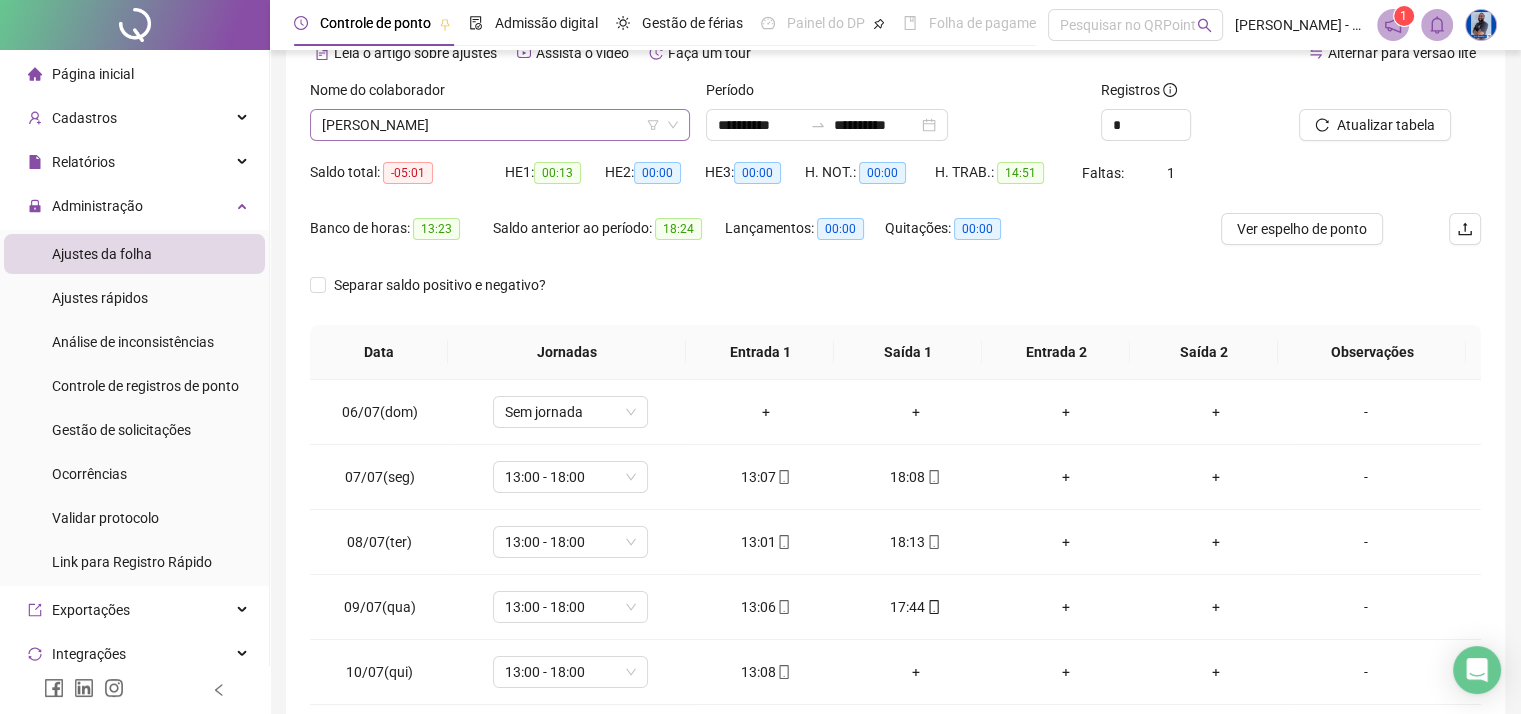 click on "[PERSON_NAME]" at bounding box center (500, 125) 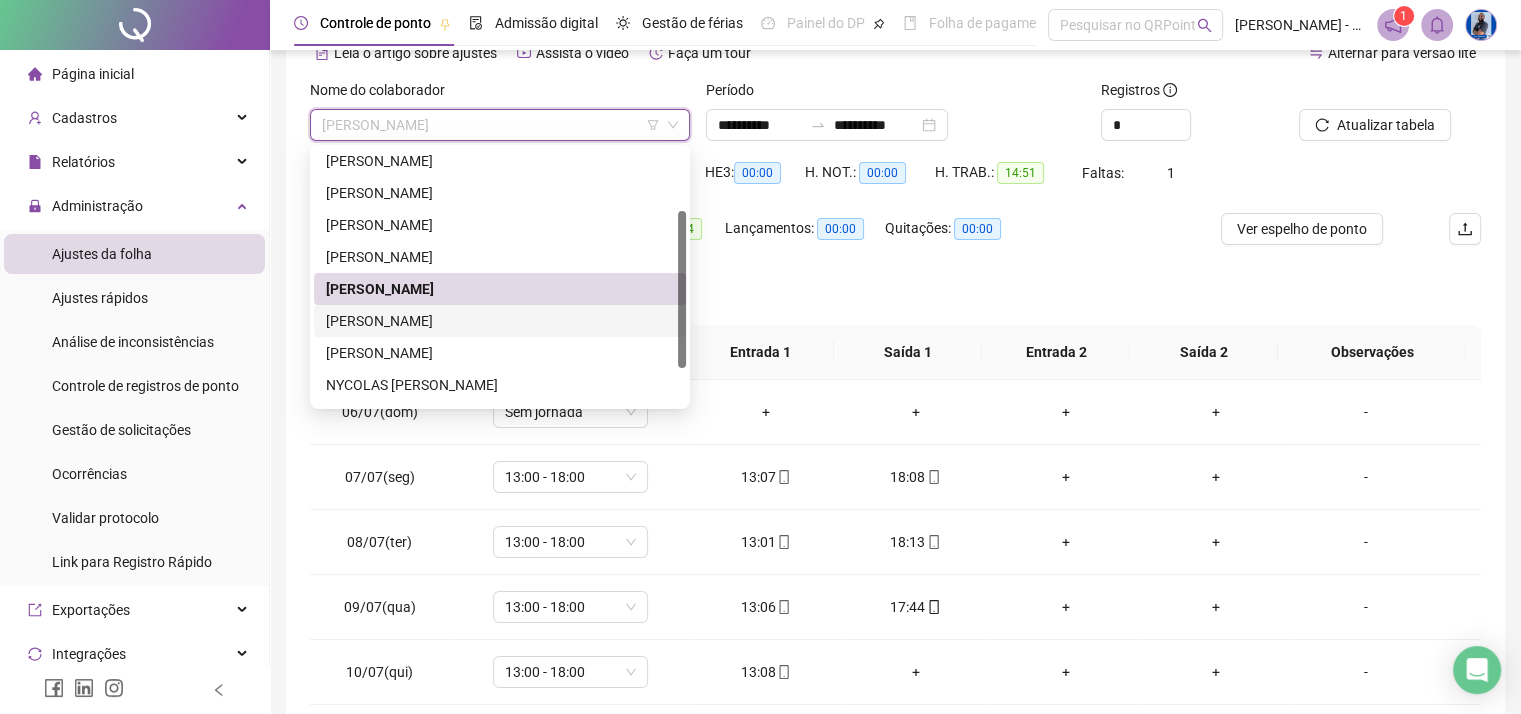 click on "[PERSON_NAME]" at bounding box center [500, 321] 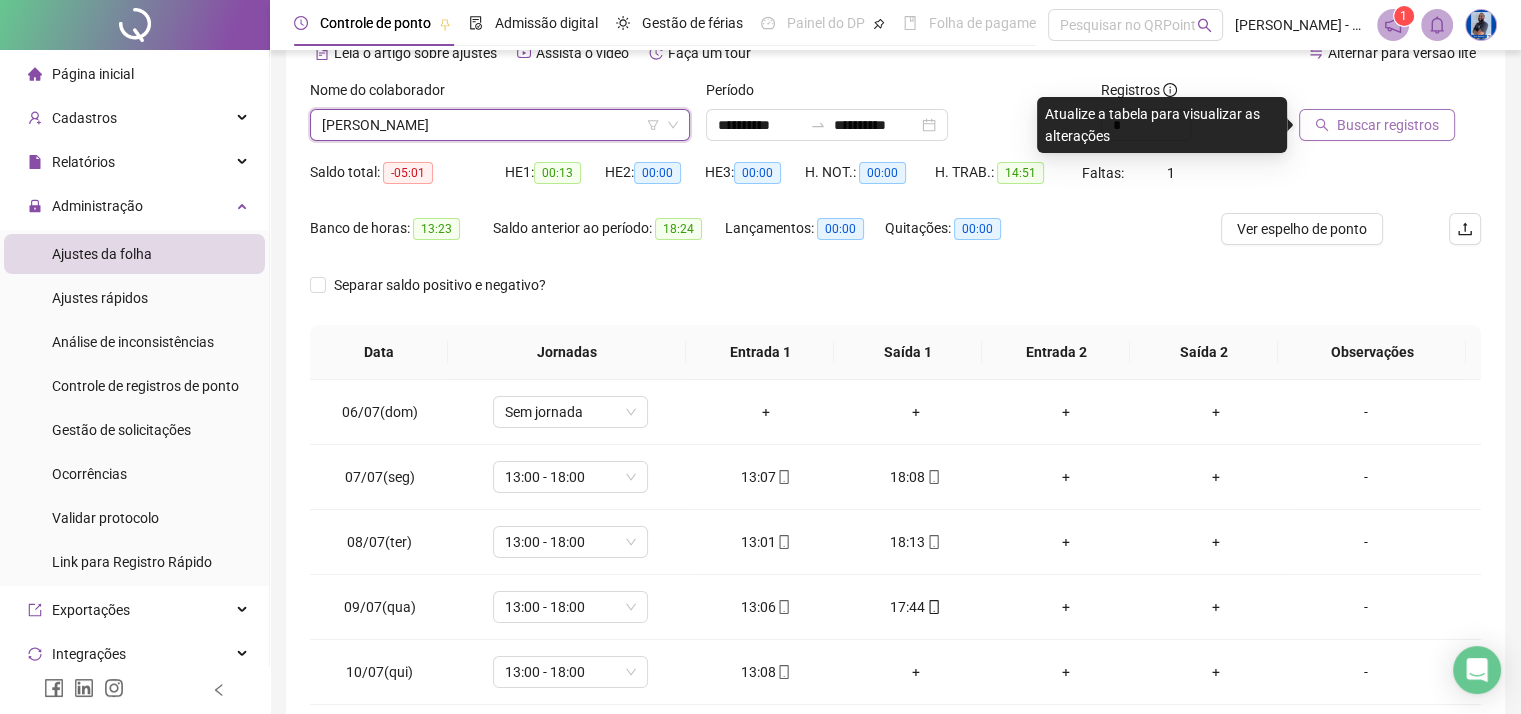 click on "Buscar registros" at bounding box center [1388, 125] 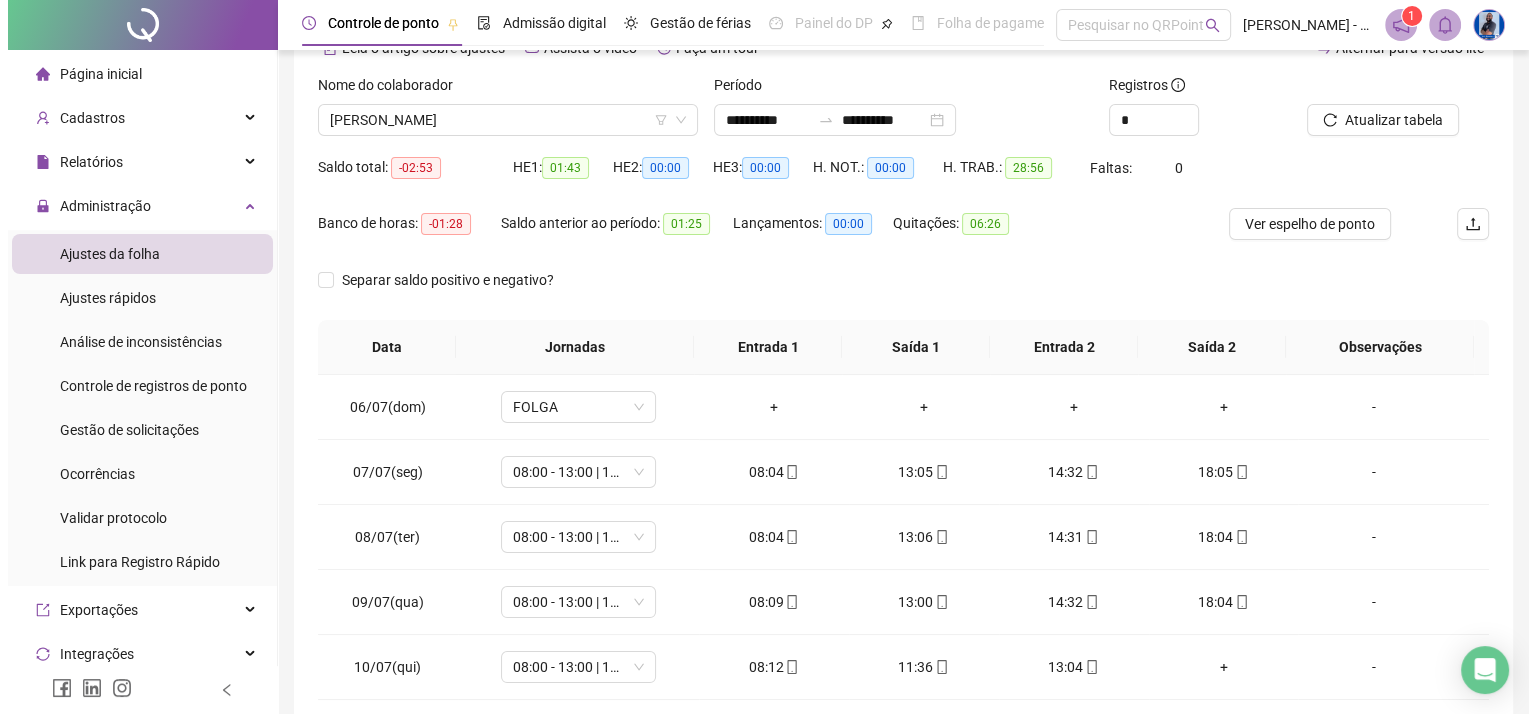 scroll, scrollTop: 5, scrollLeft: 0, axis: vertical 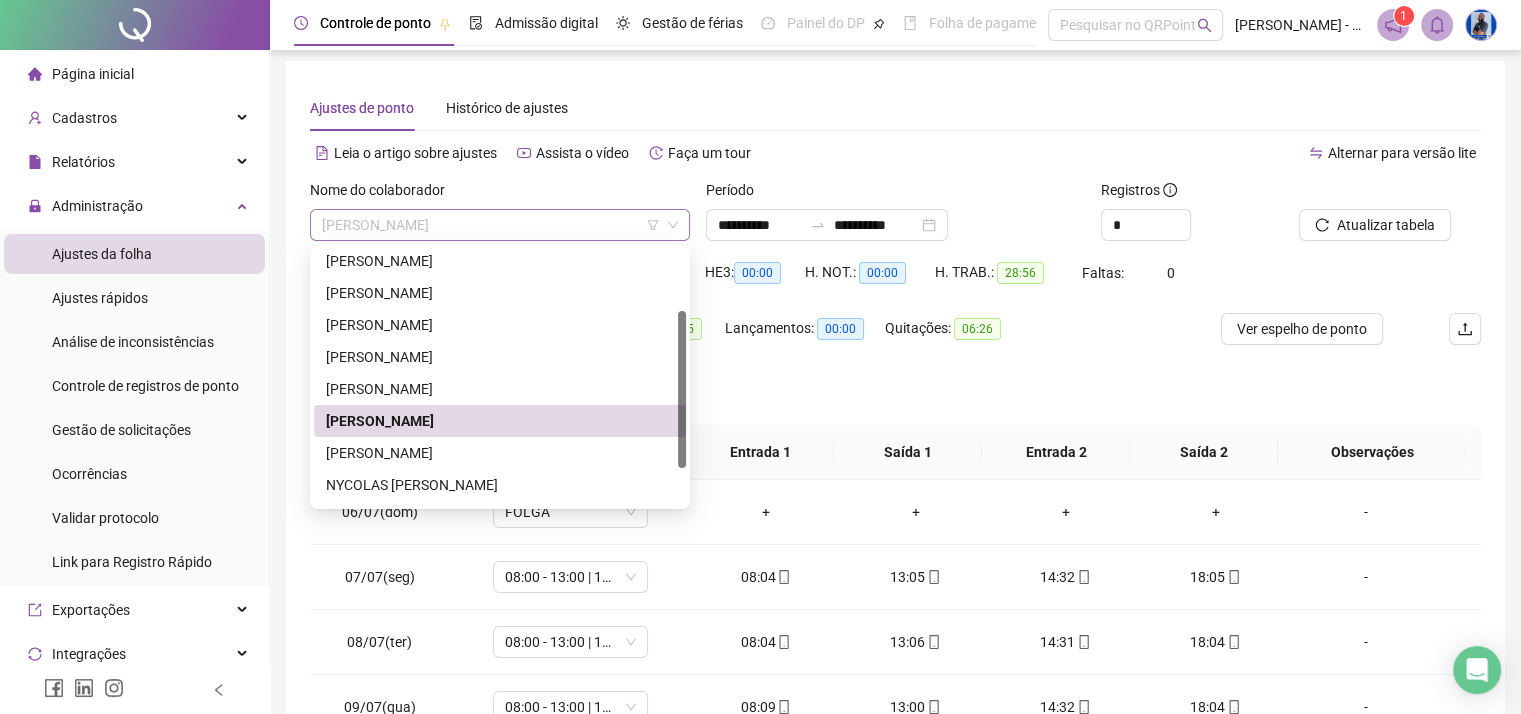 click on "[PERSON_NAME]" at bounding box center [500, 225] 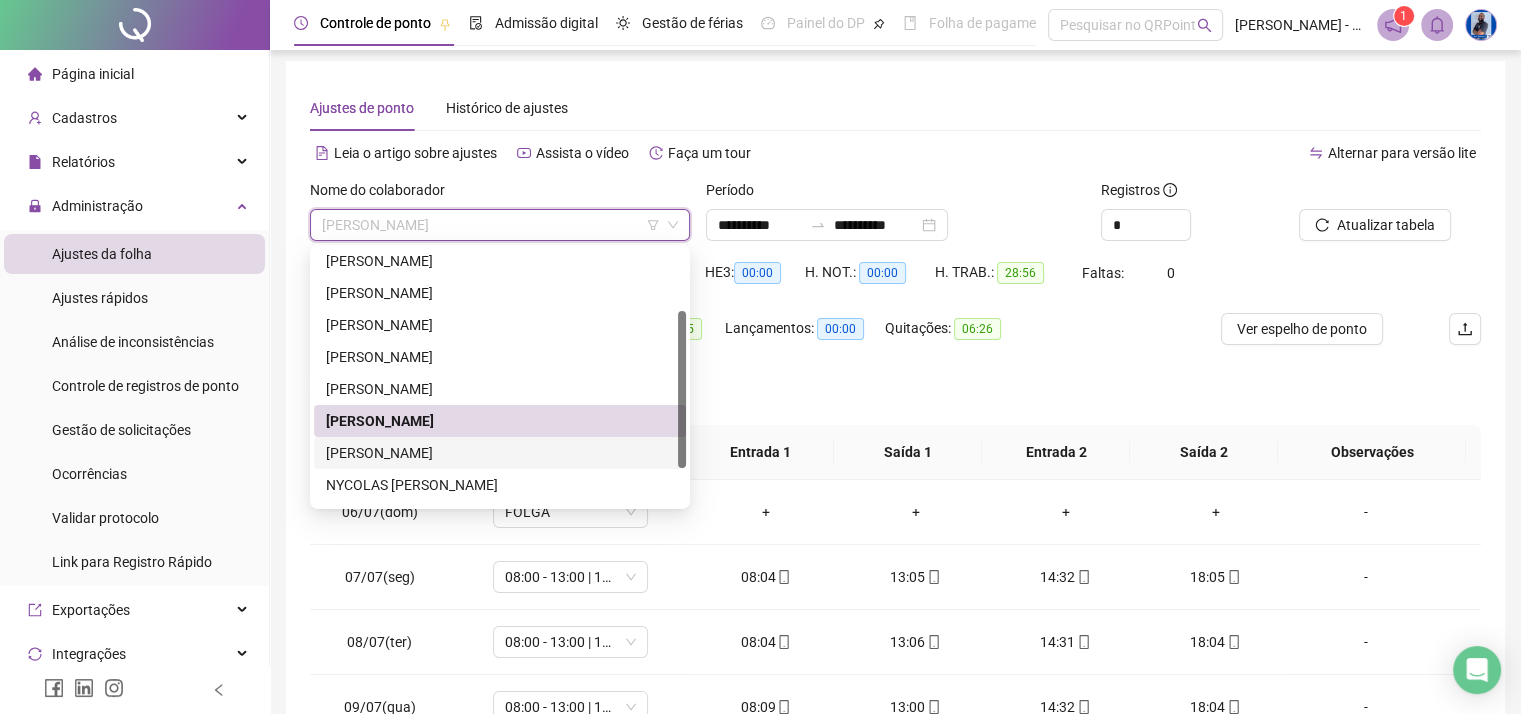 click on "[PERSON_NAME]" at bounding box center [500, 453] 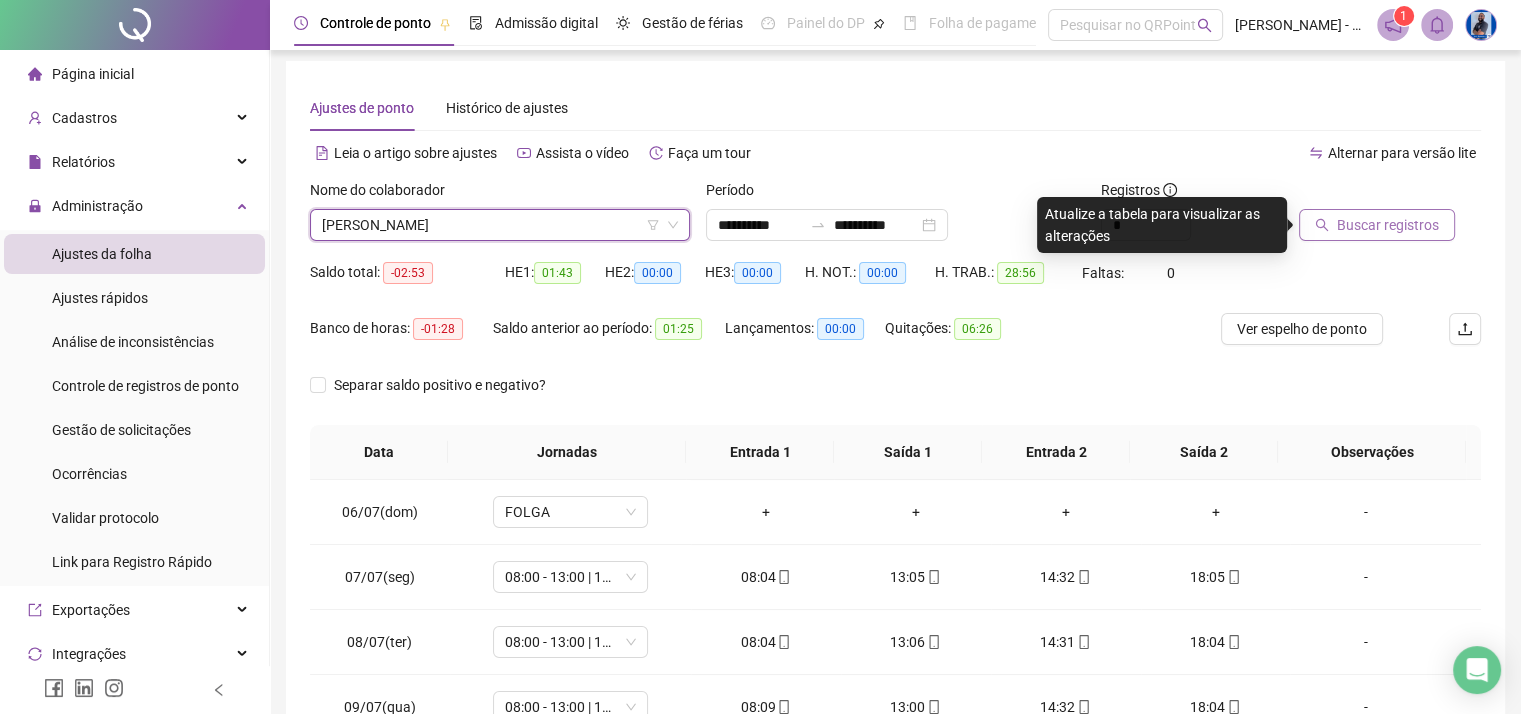 click on "Buscar registros" at bounding box center (1388, 225) 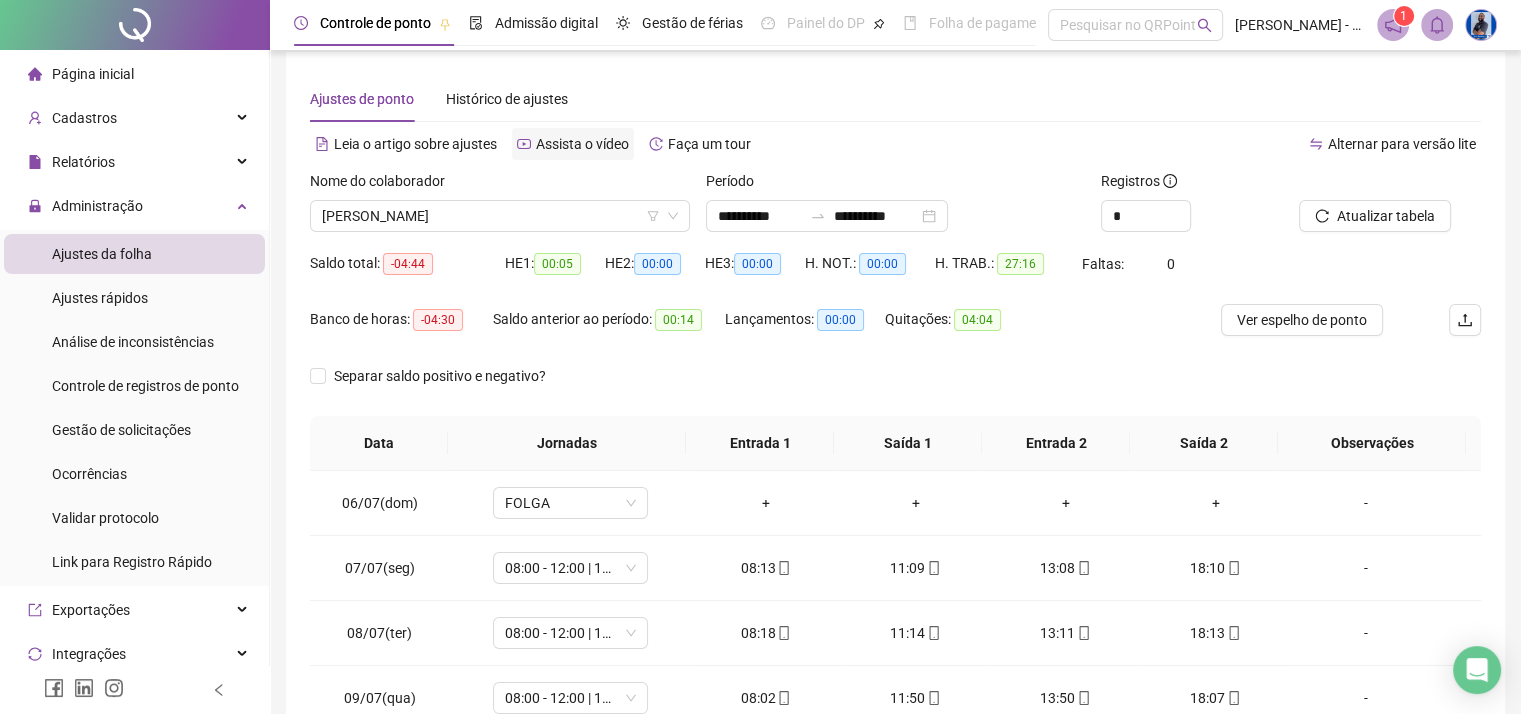 scroll, scrollTop: 0, scrollLeft: 0, axis: both 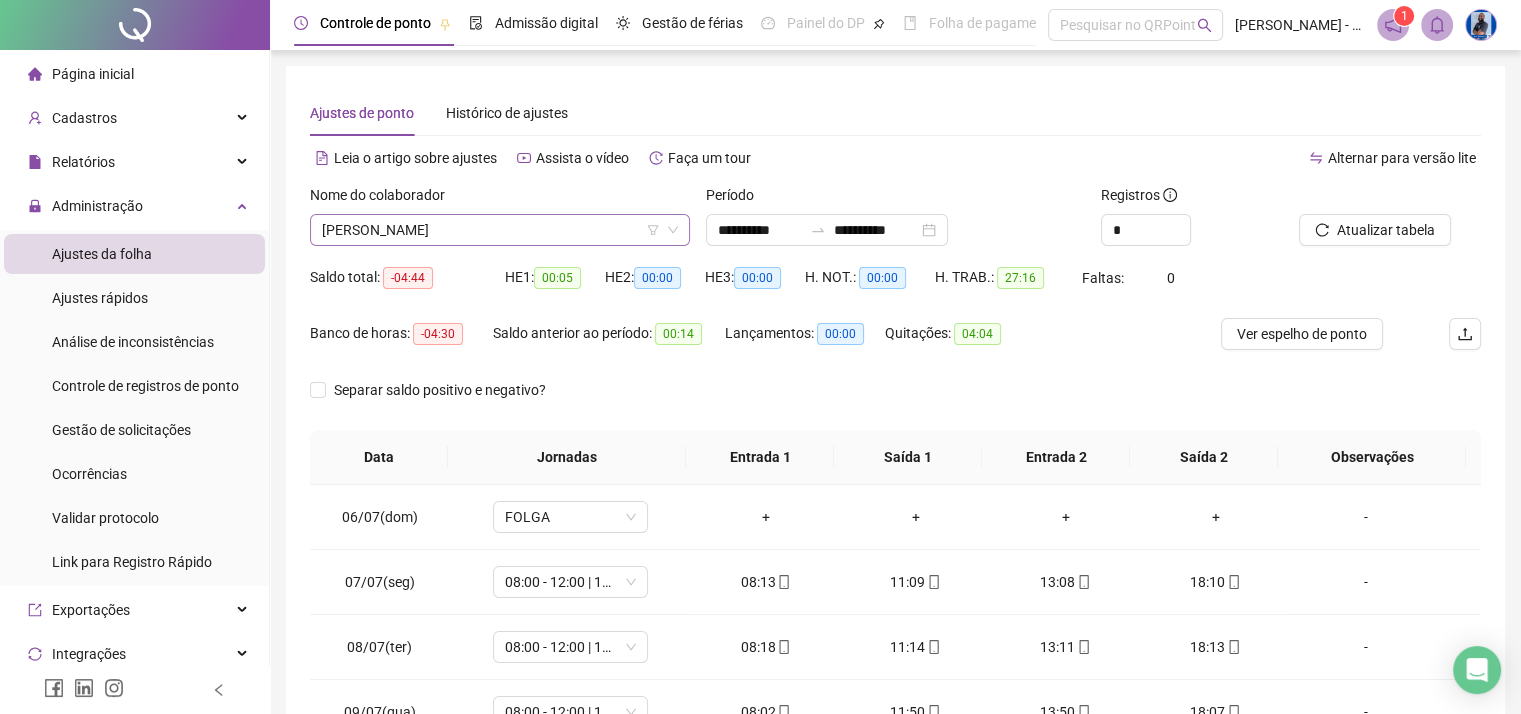 click on "[PERSON_NAME]" at bounding box center [500, 230] 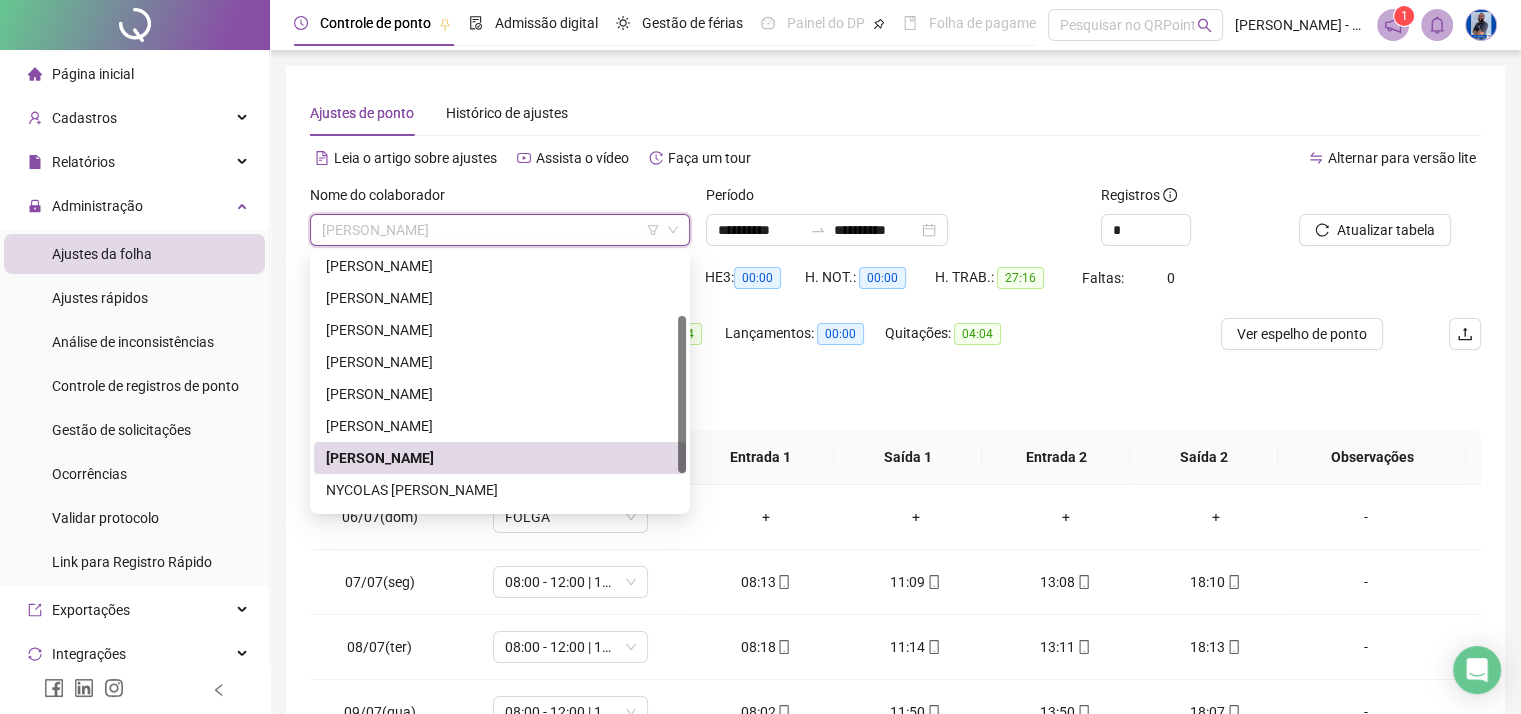 click on "[PERSON_NAME]" at bounding box center [500, 458] 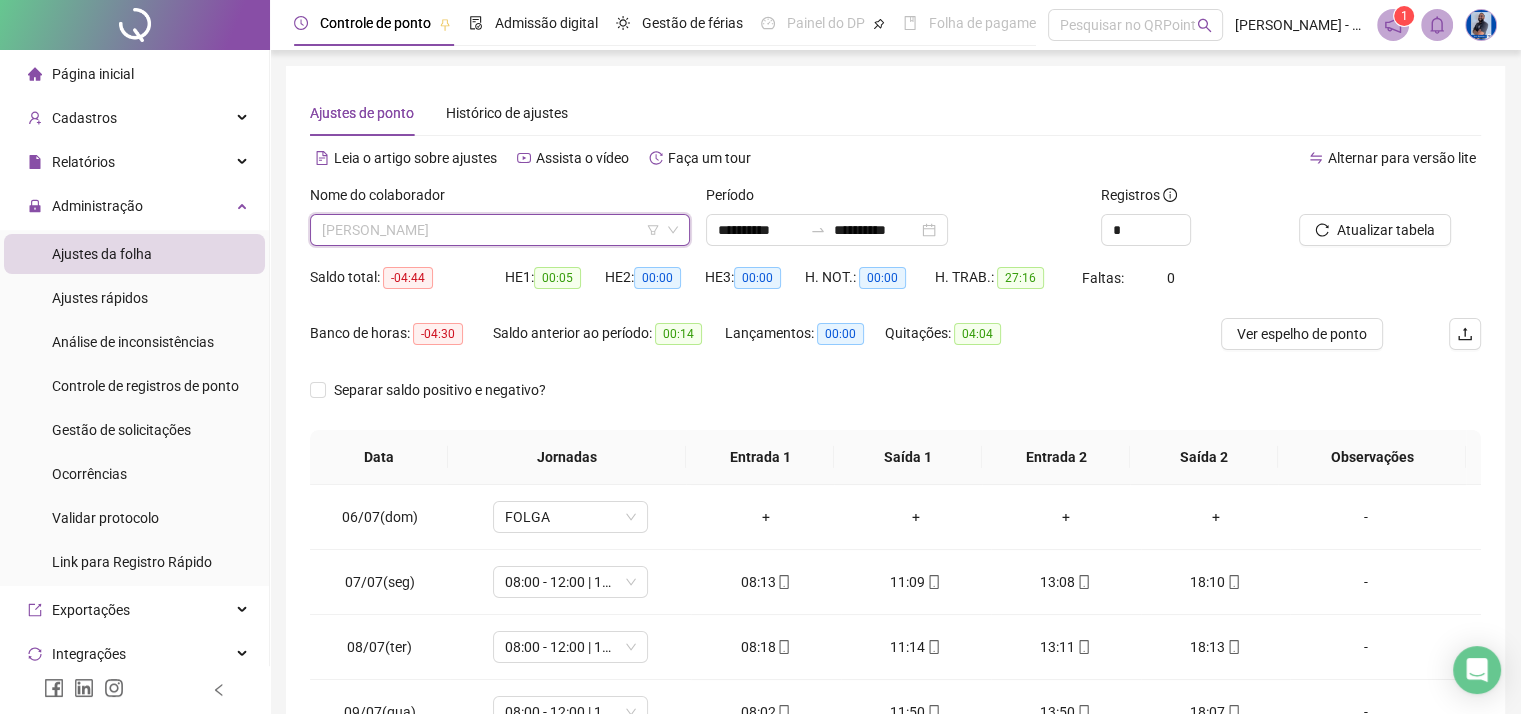click on "[PERSON_NAME]" at bounding box center (500, 230) 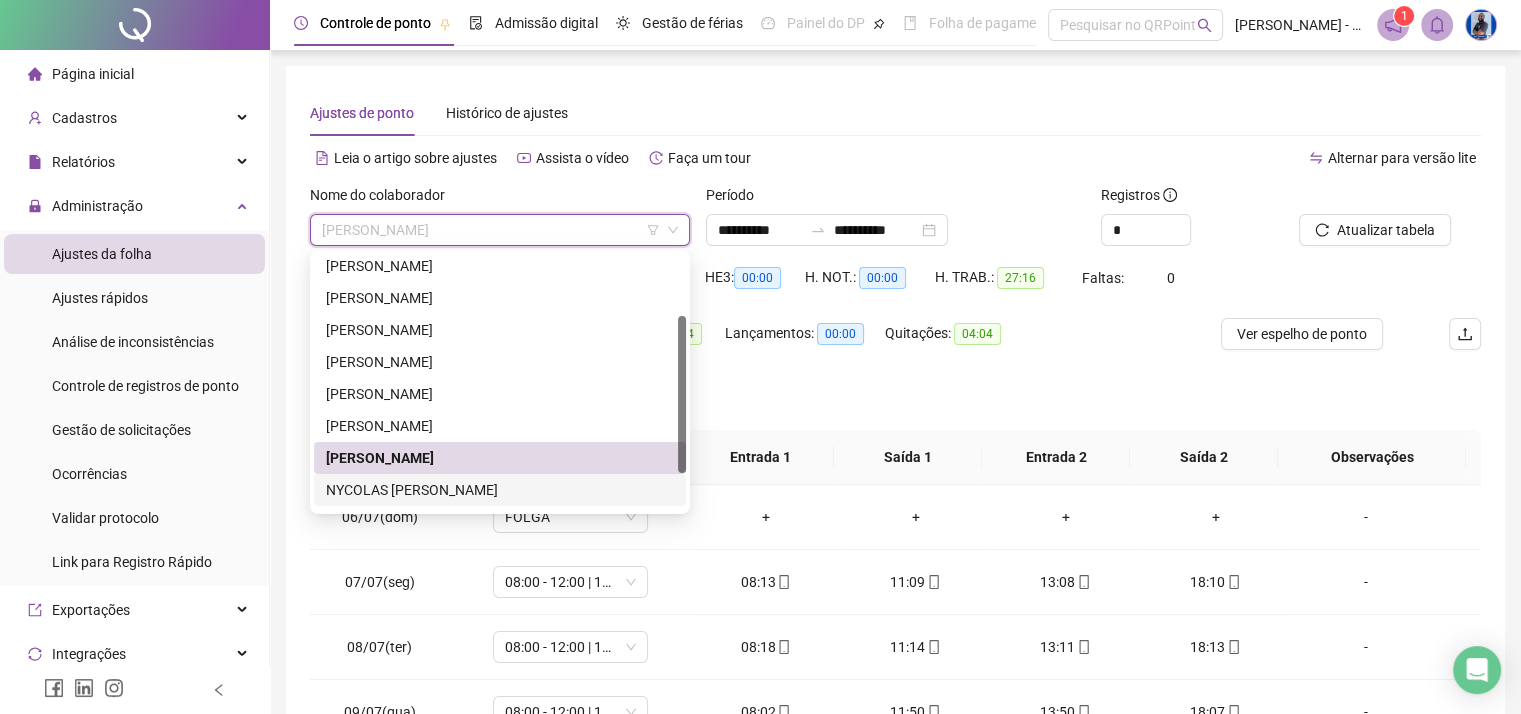click on "NYCOLAS [PERSON_NAME]" at bounding box center [500, 490] 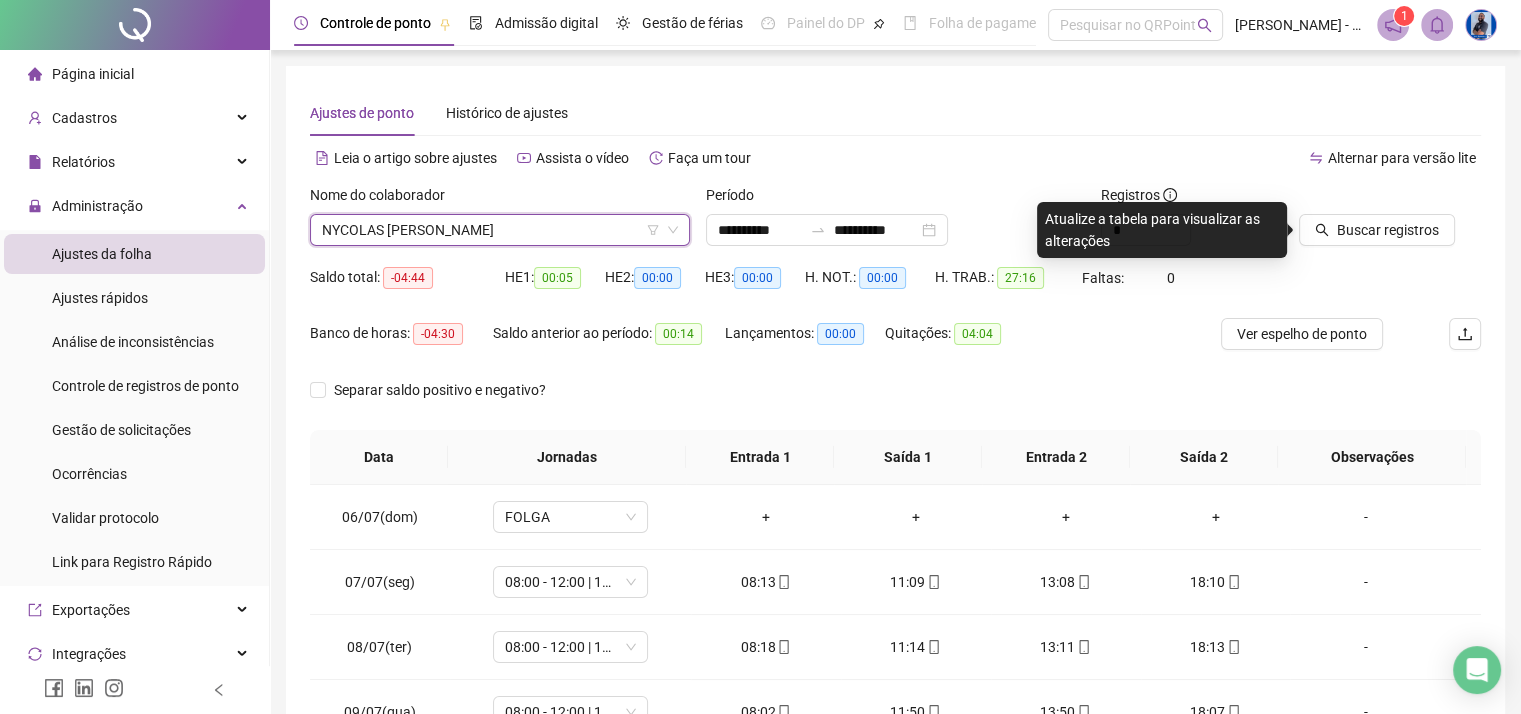 click on "Buscar registros" at bounding box center [1390, 223] 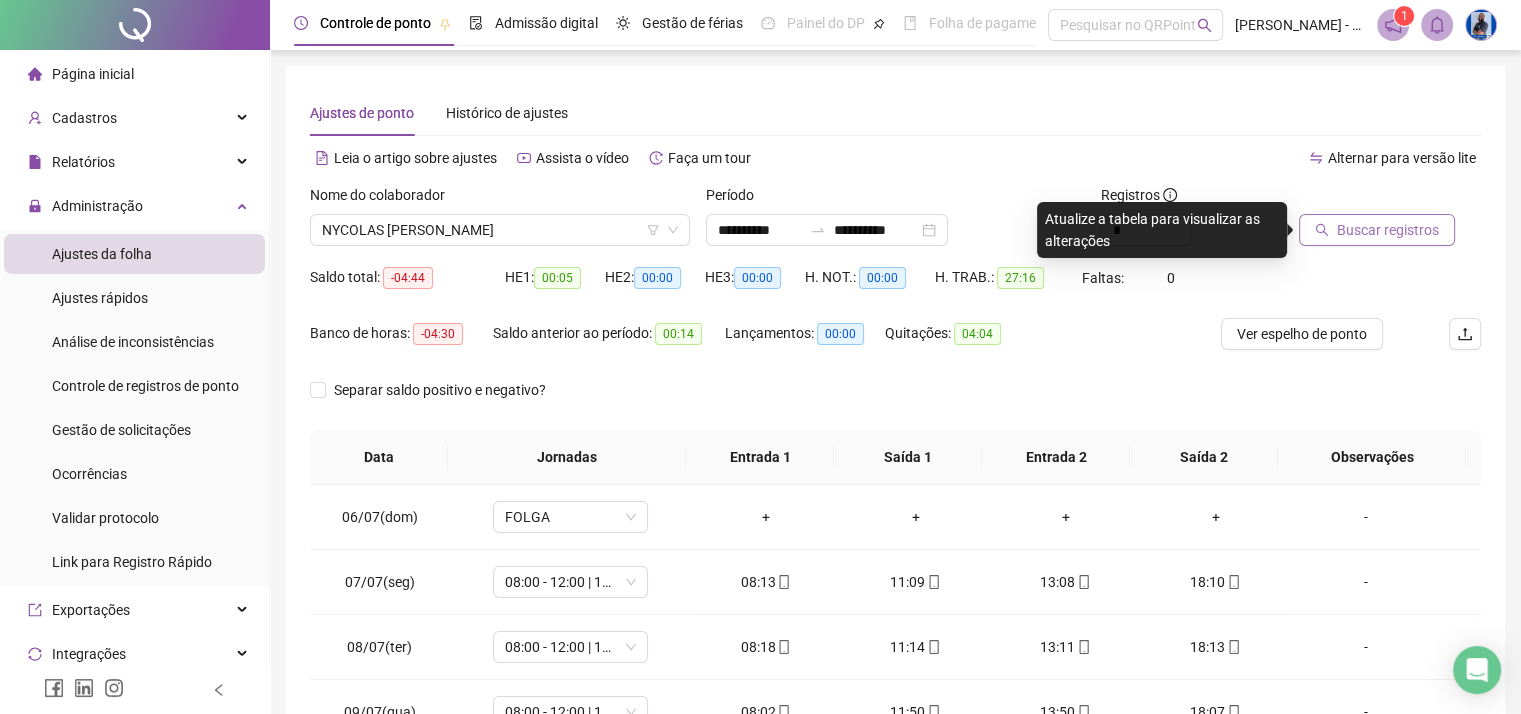click on "Buscar registros" at bounding box center (1377, 230) 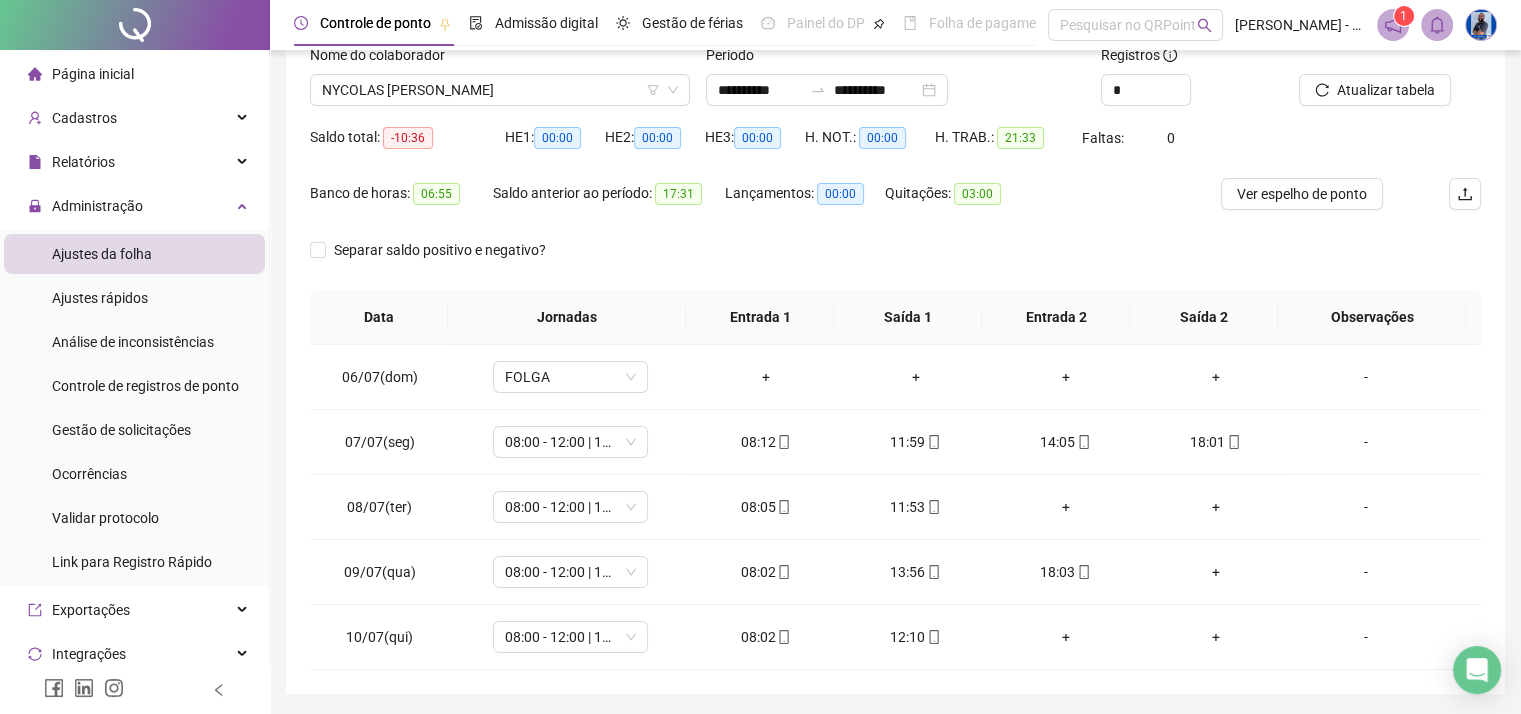 scroll, scrollTop: 105, scrollLeft: 0, axis: vertical 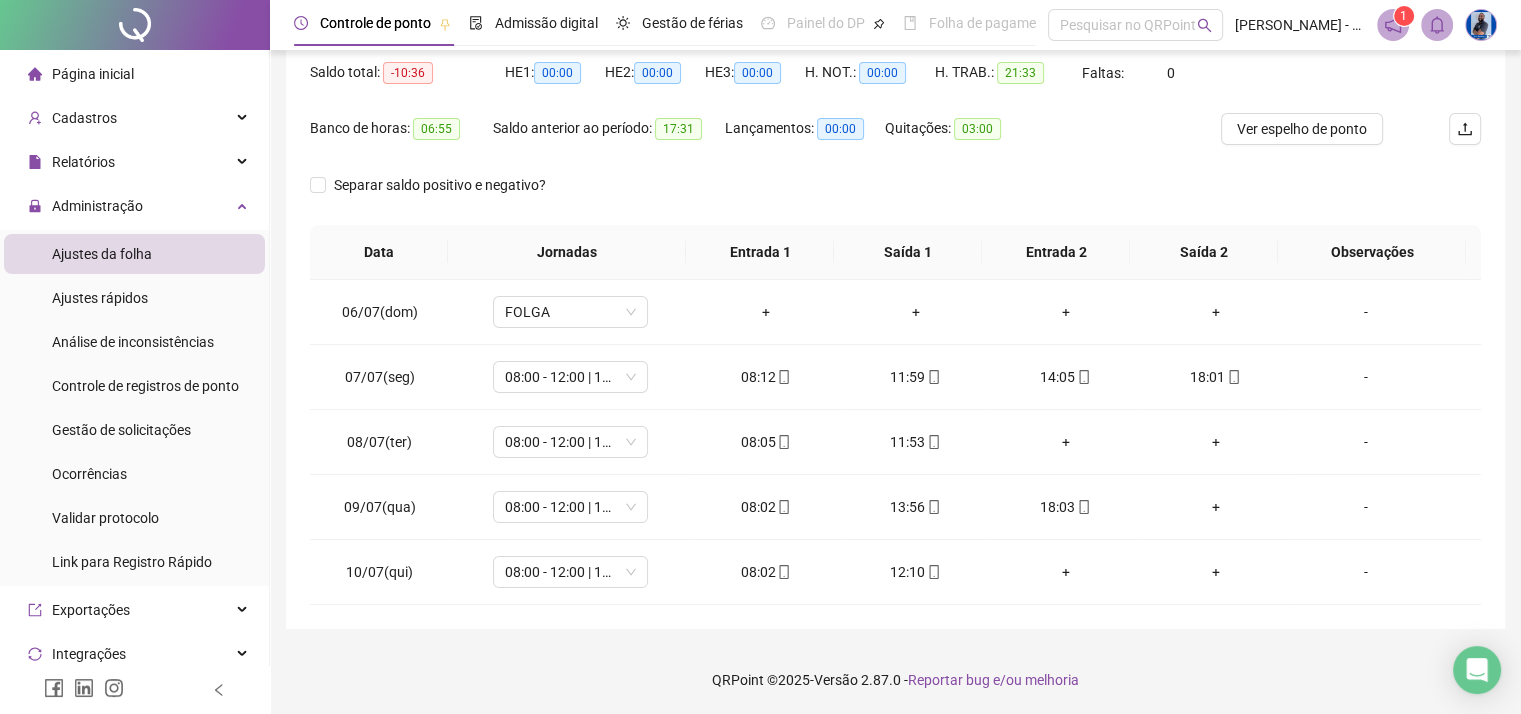 type 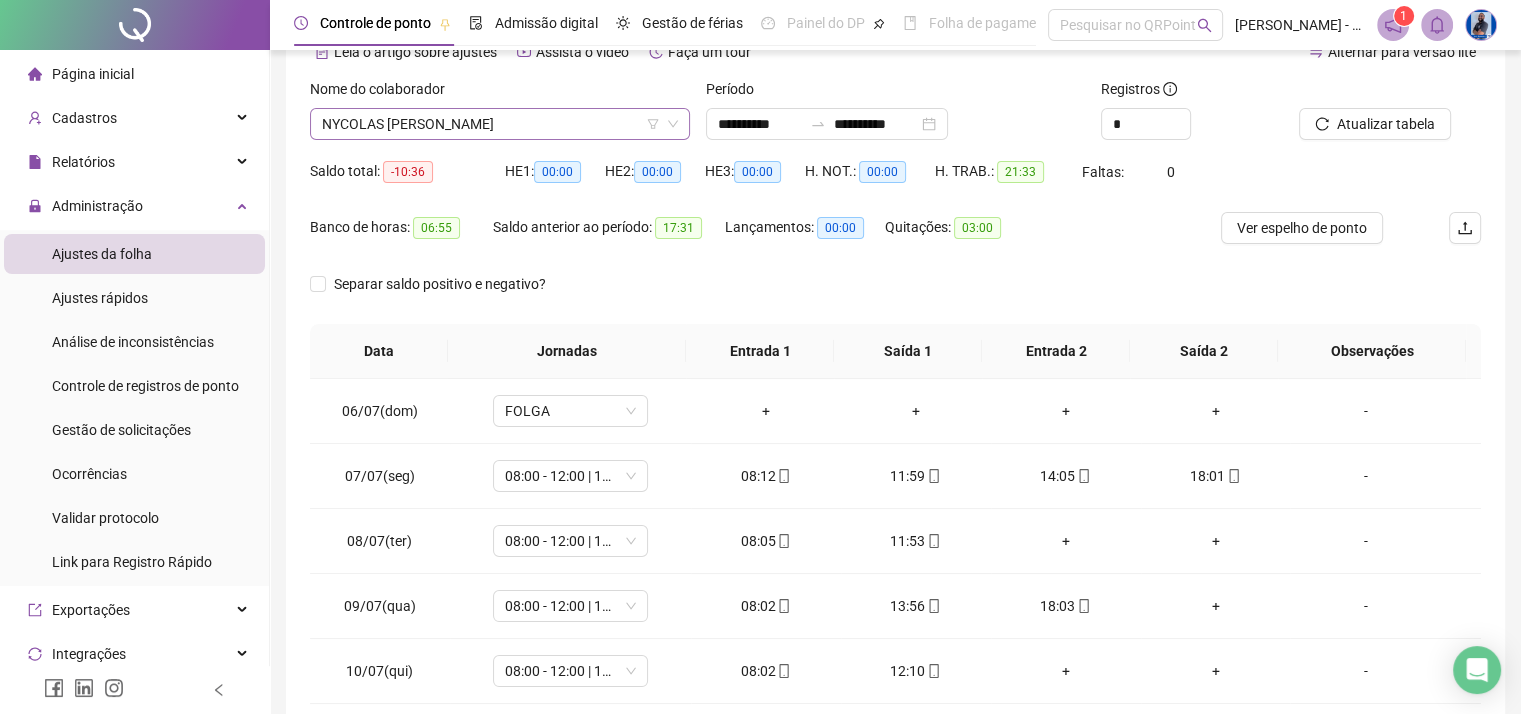 scroll, scrollTop: 105, scrollLeft: 0, axis: vertical 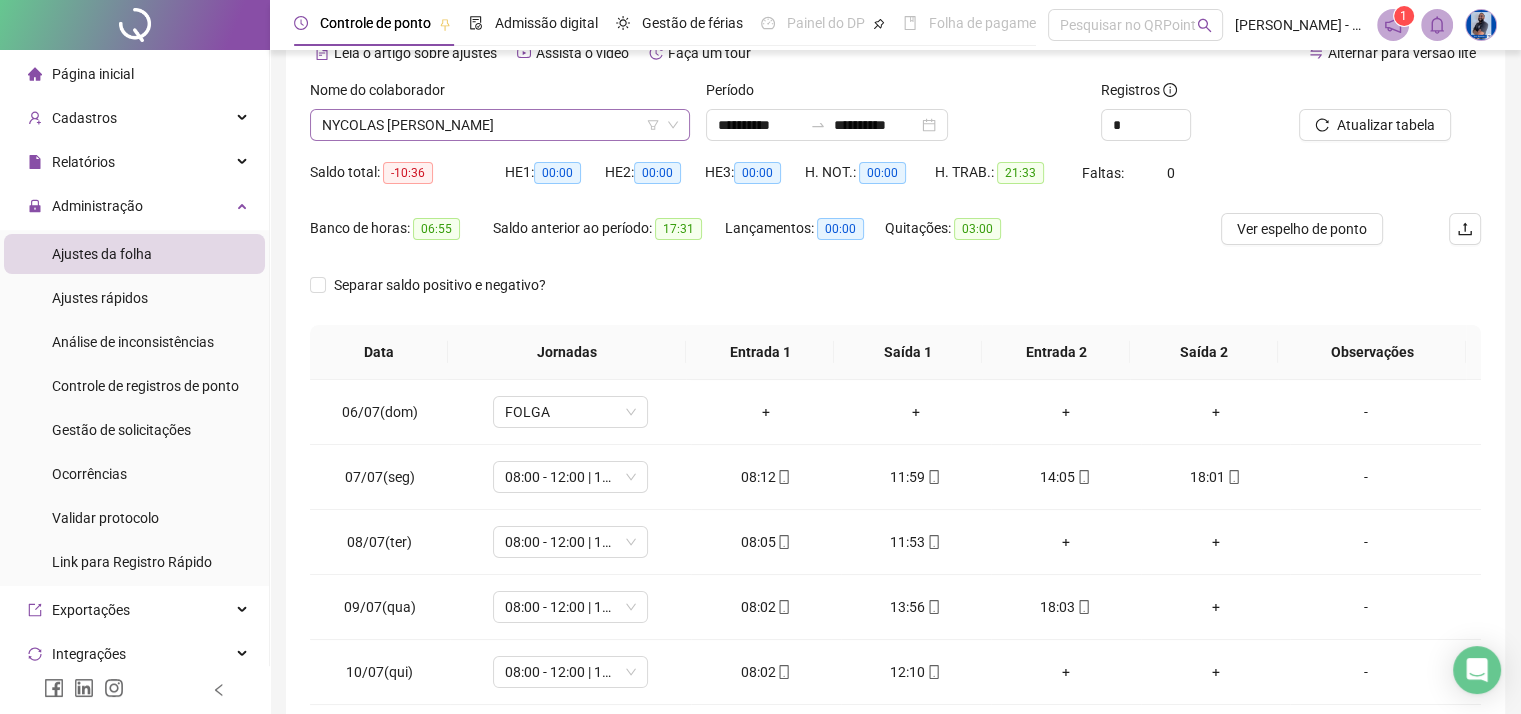 click on "NYCOLAS [PERSON_NAME]" at bounding box center (500, 125) 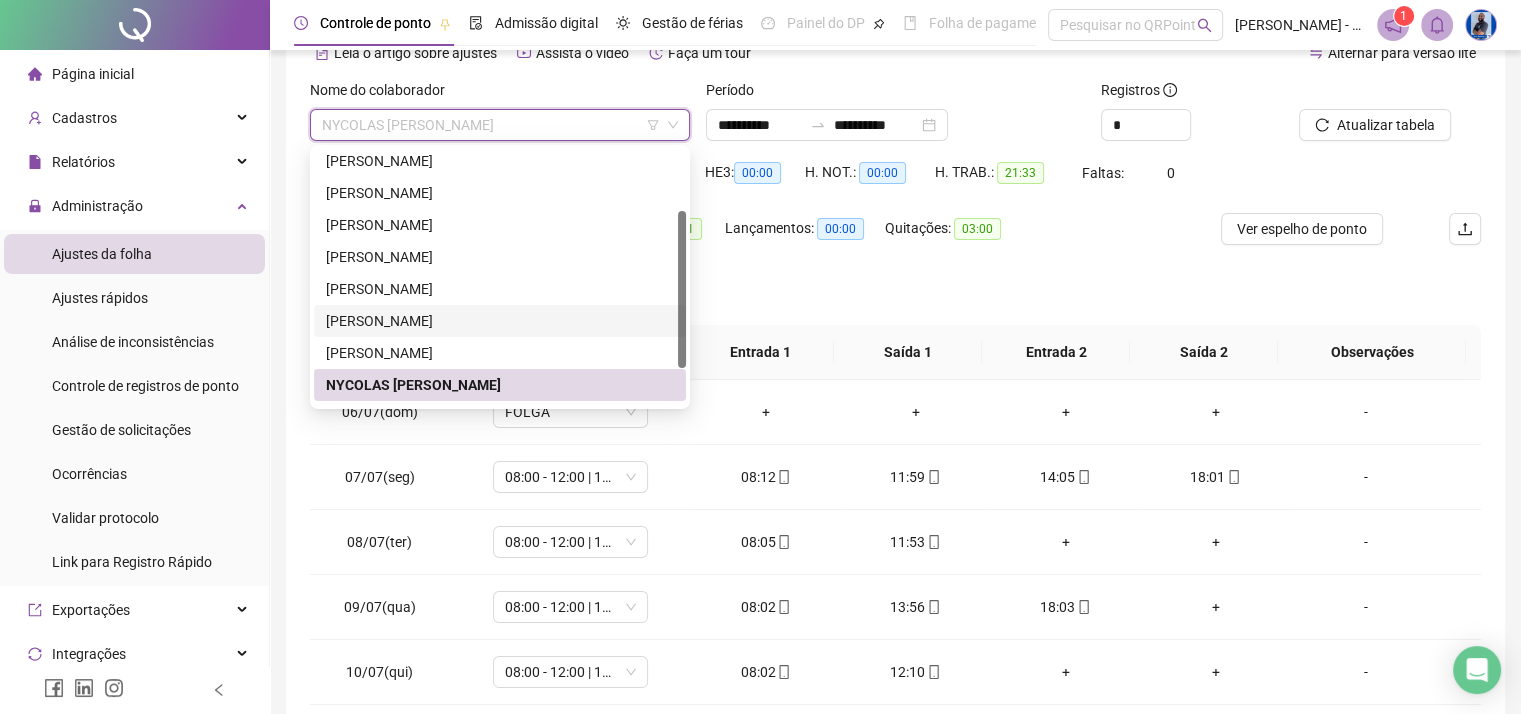 scroll, scrollTop: 160, scrollLeft: 0, axis: vertical 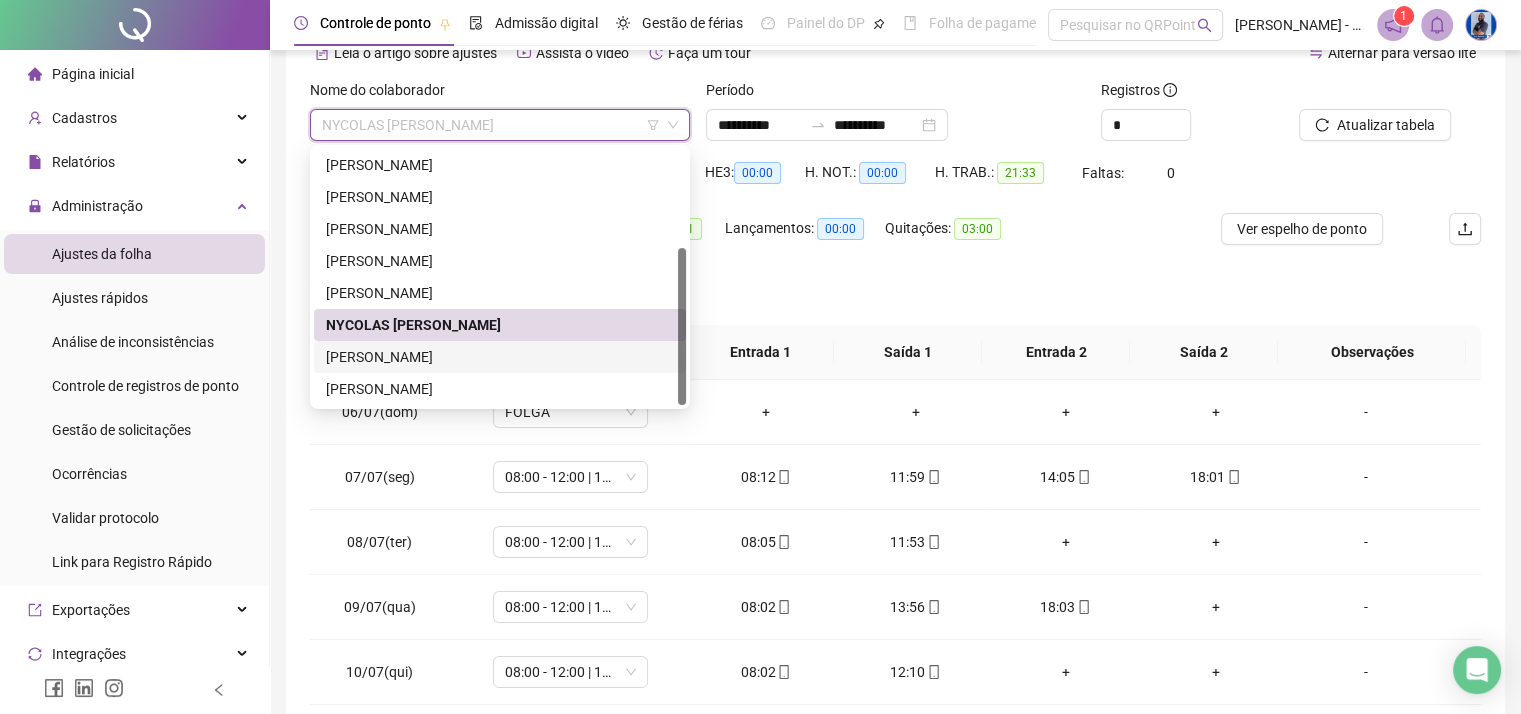 click on "[PERSON_NAME]" at bounding box center [500, 357] 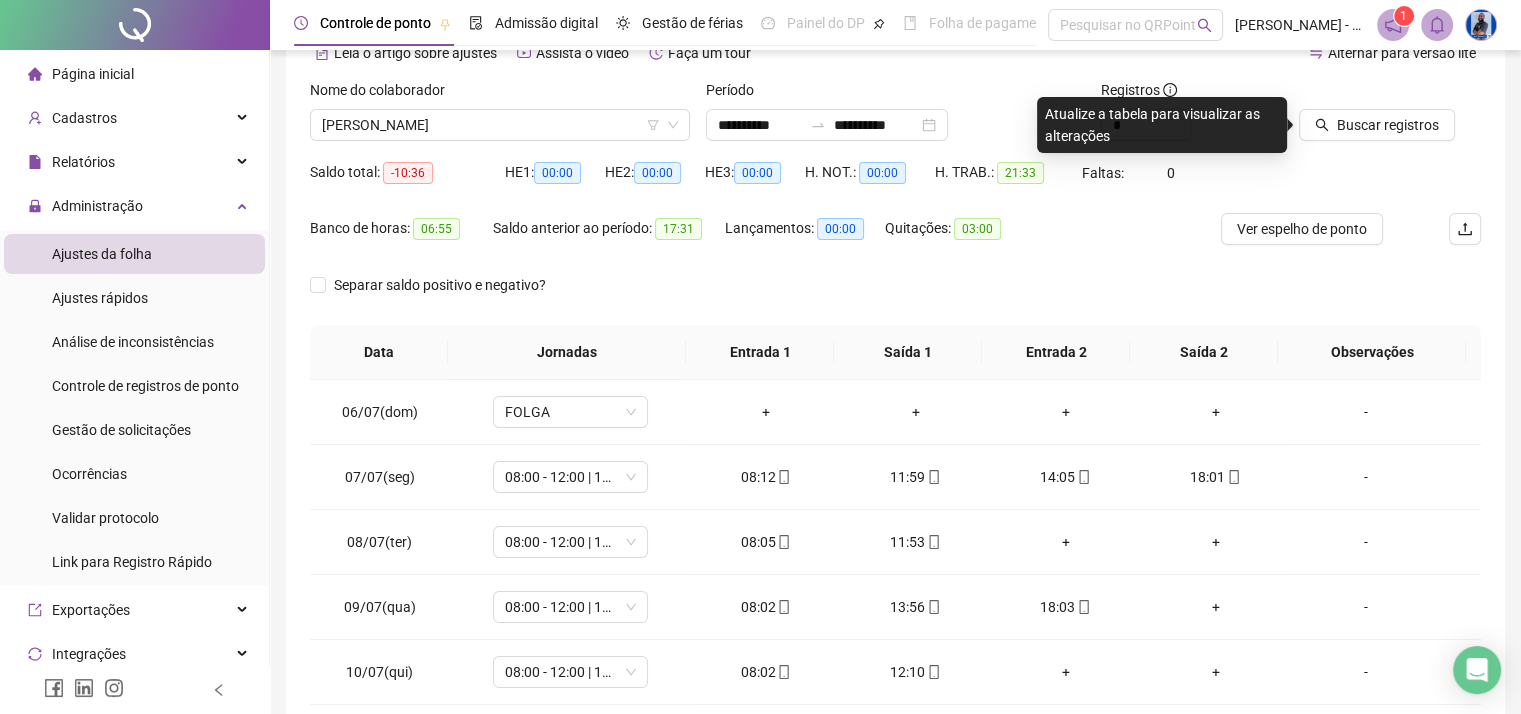 click on "Buscar registros" at bounding box center [1390, 118] 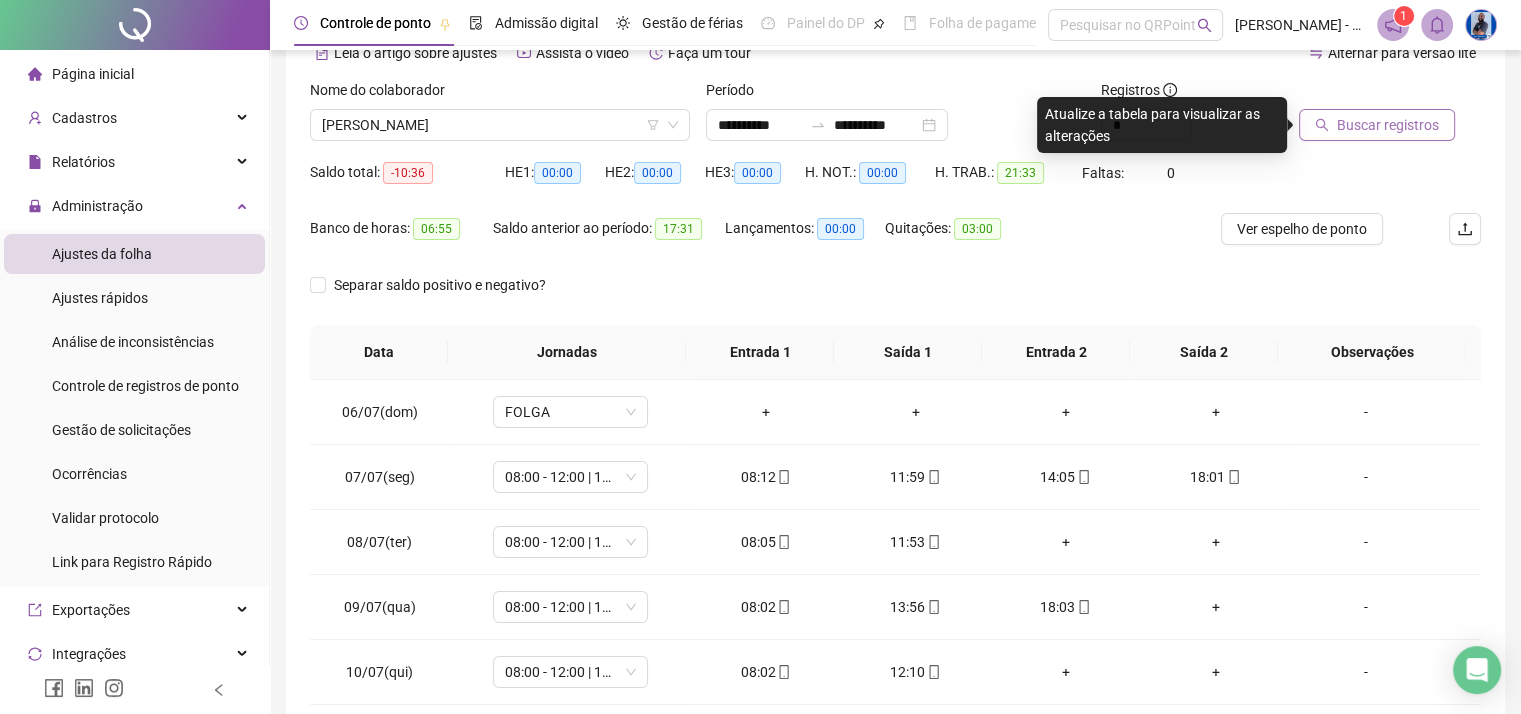 click on "Buscar registros" at bounding box center (1388, 125) 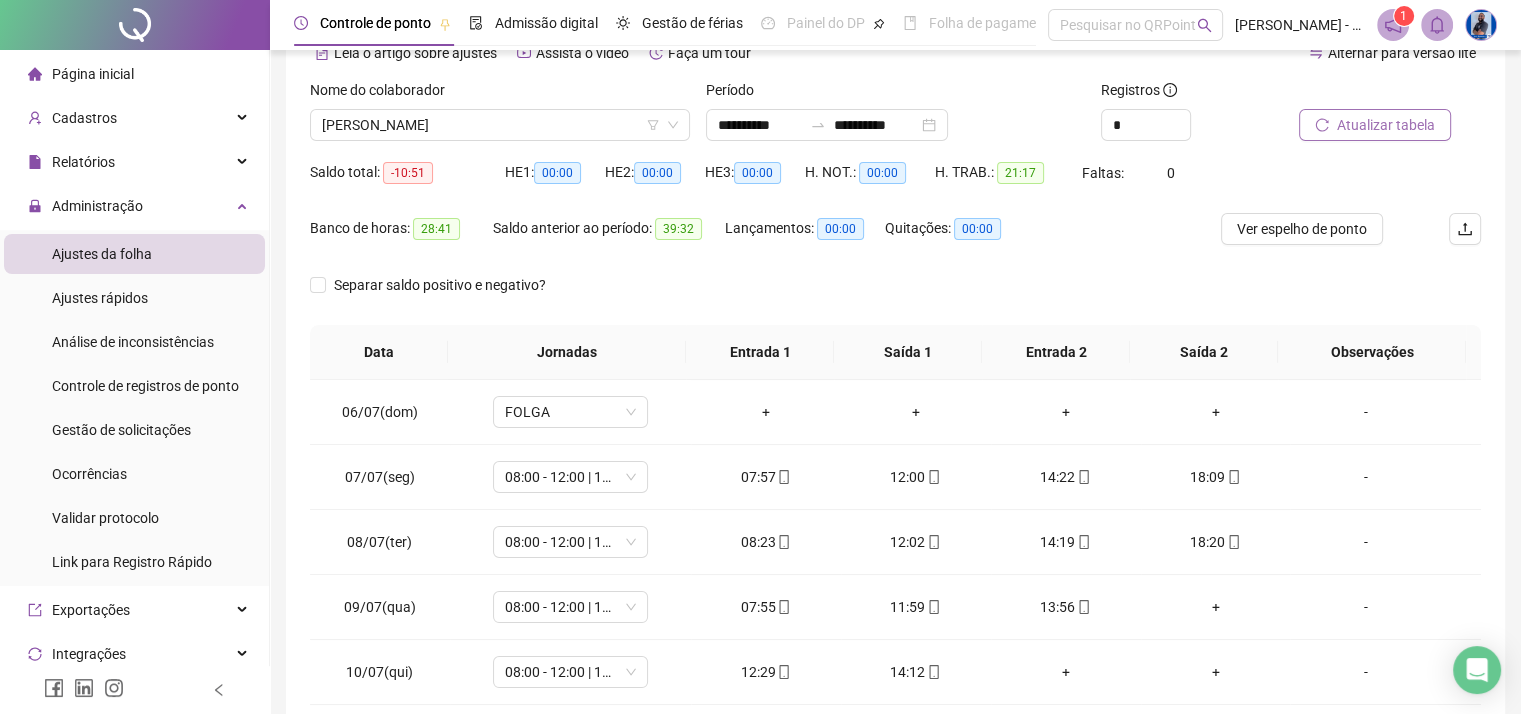 scroll, scrollTop: 205, scrollLeft: 0, axis: vertical 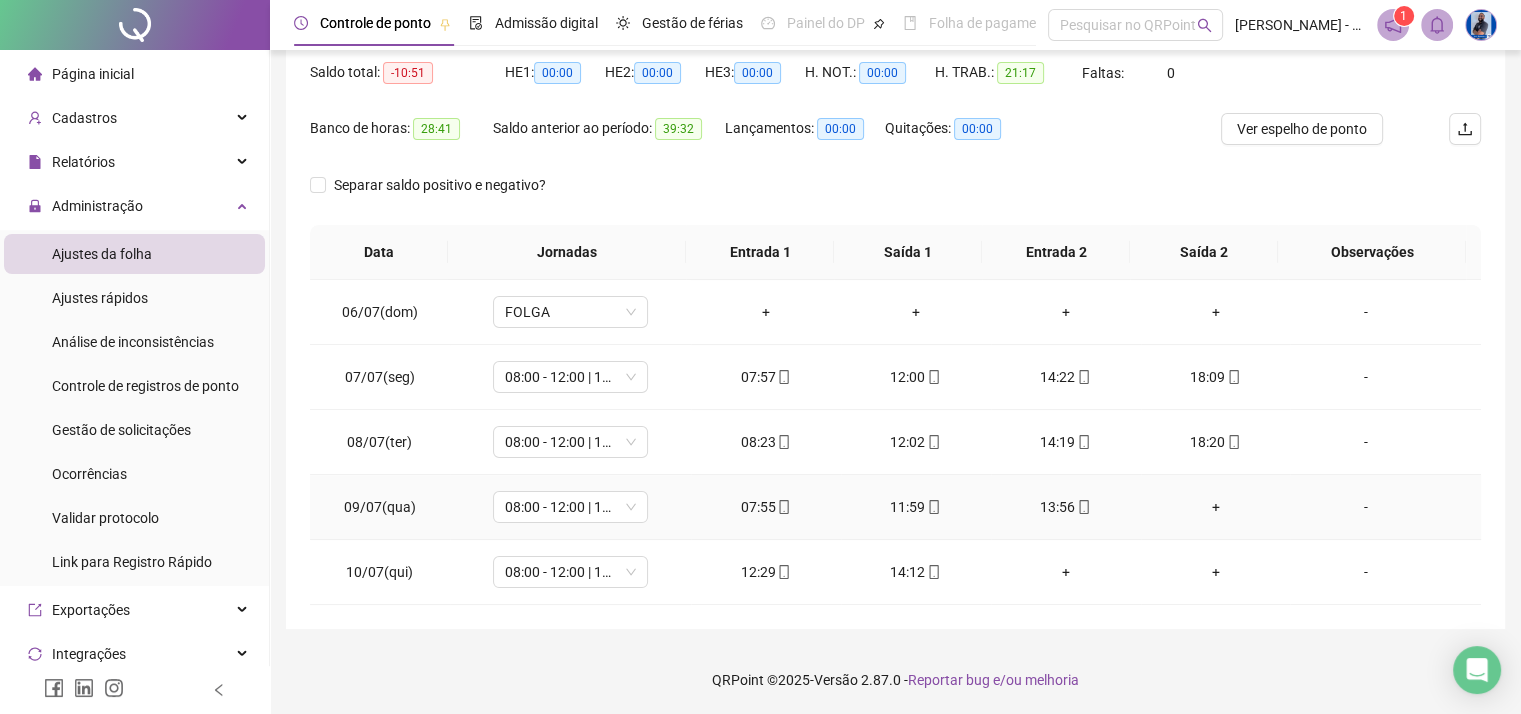 click on "+" at bounding box center [1216, 507] 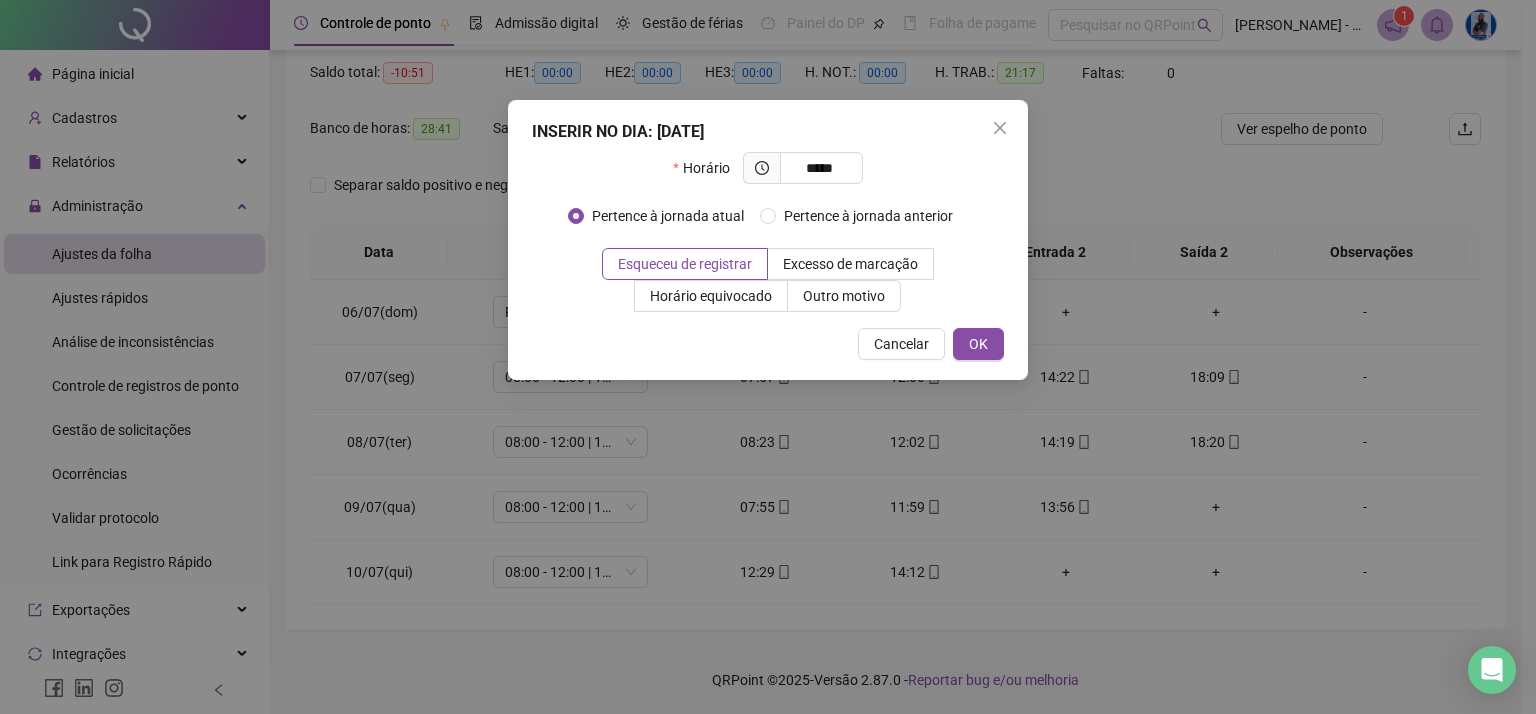 type on "*****" 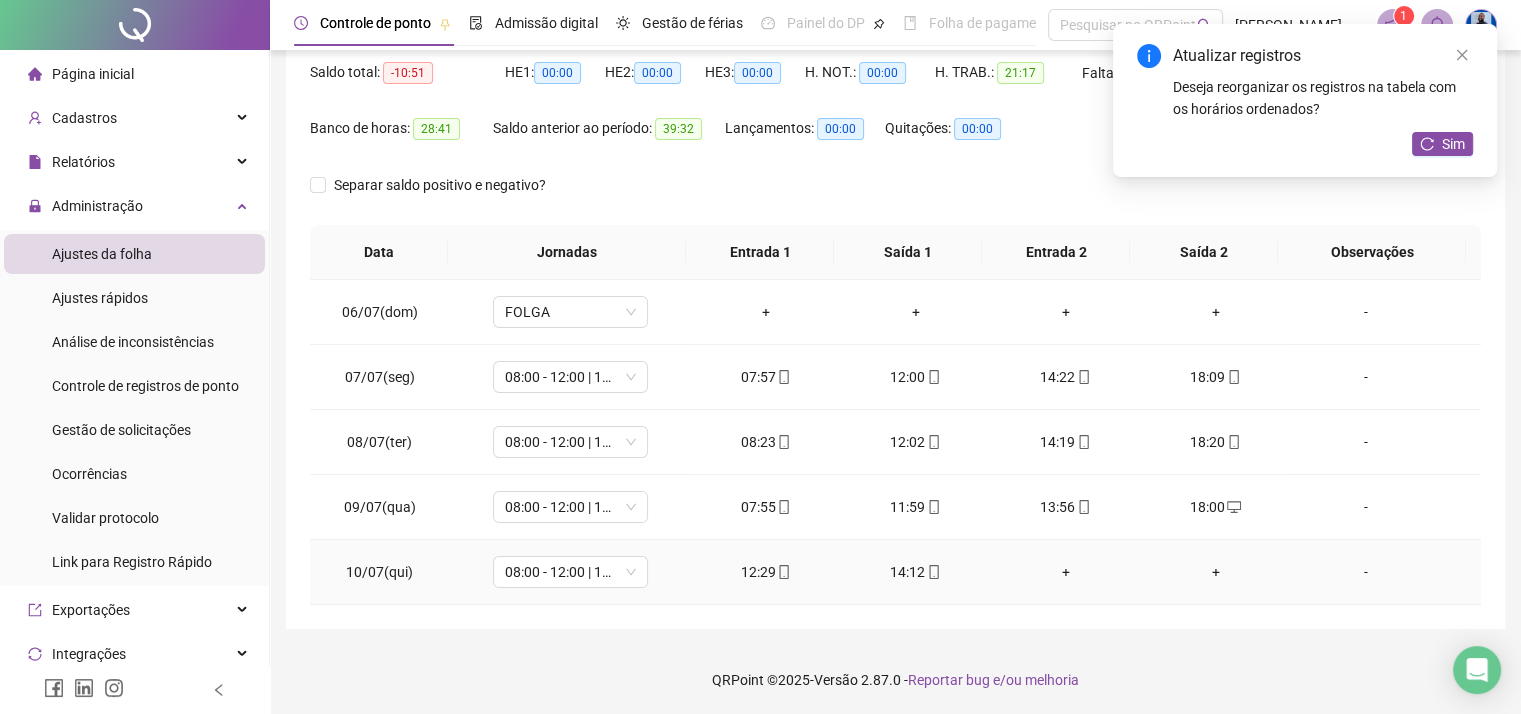 click on "+" at bounding box center (1066, 572) 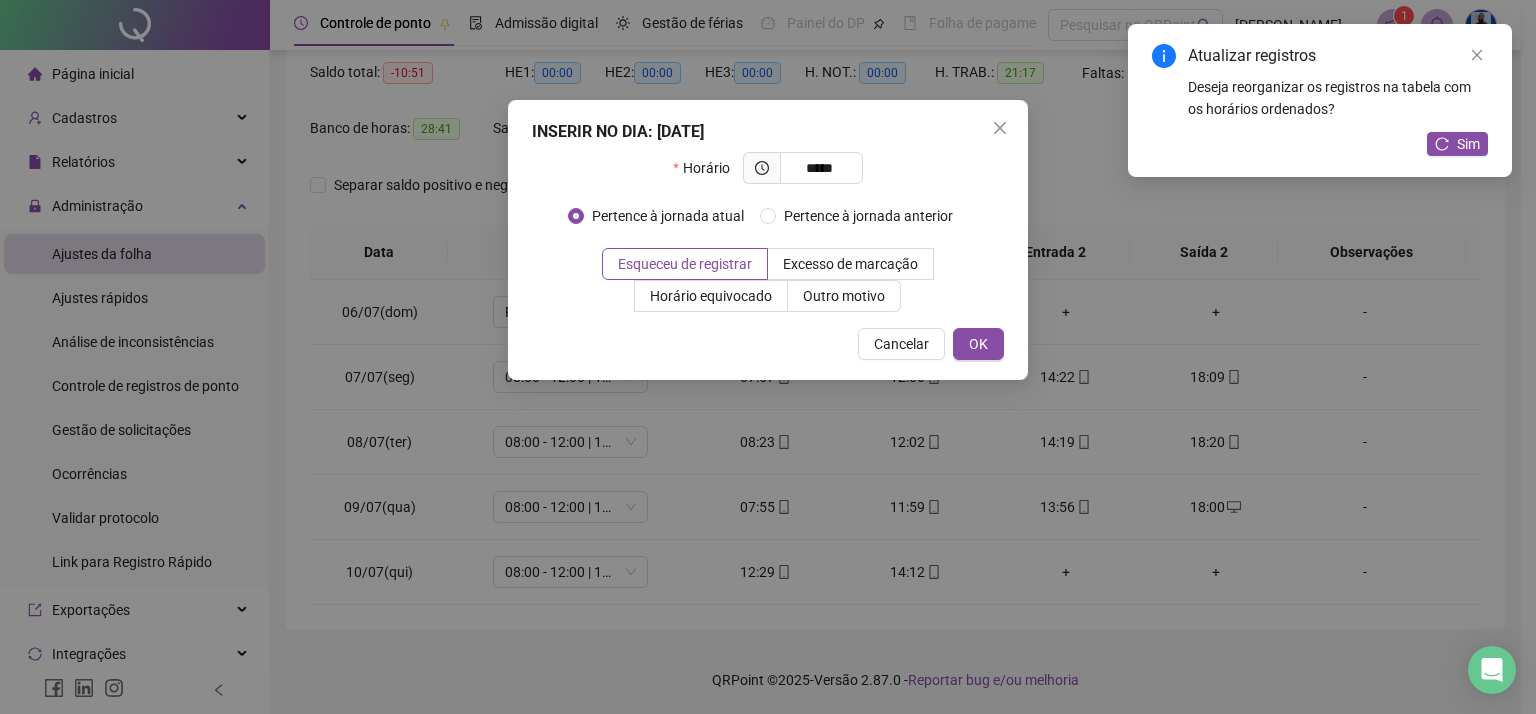 type on "*****" 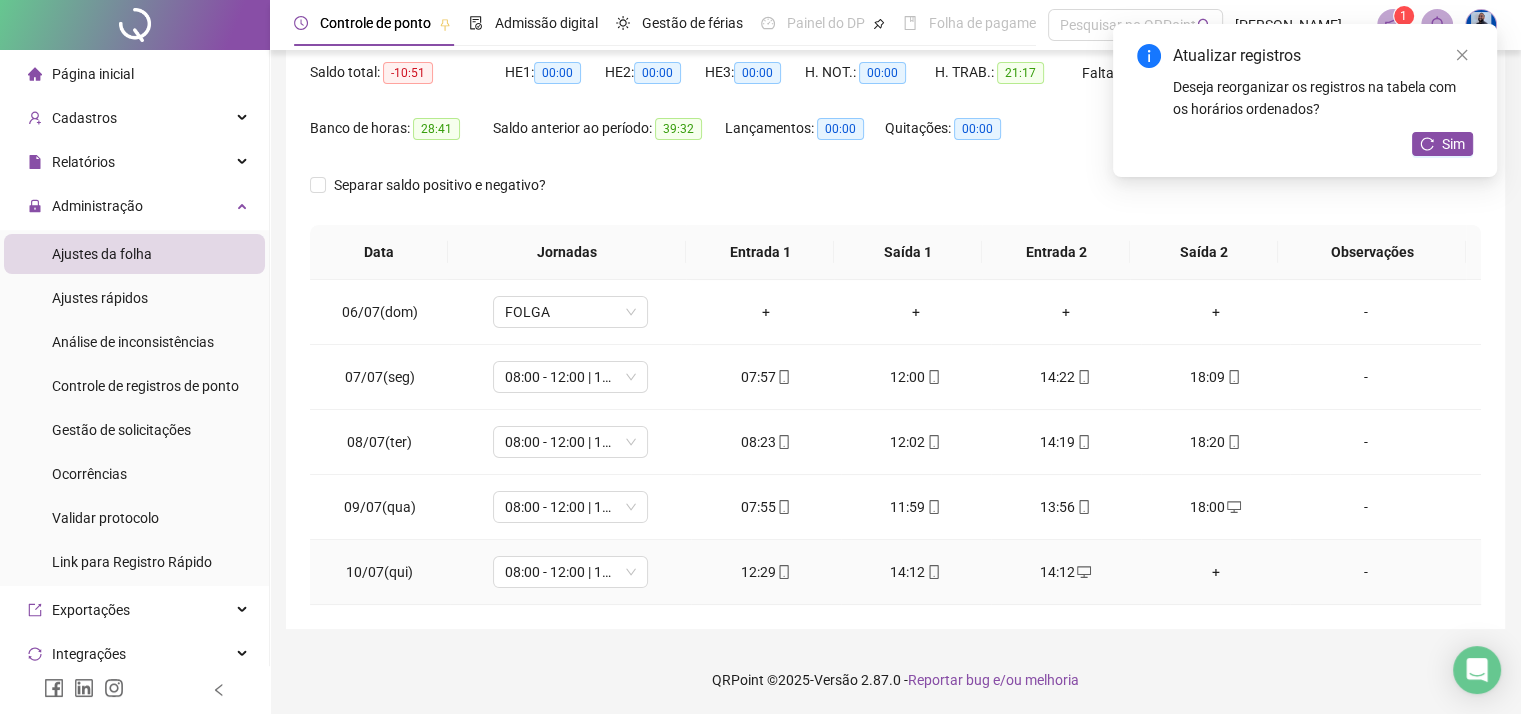 click on "14:12" at bounding box center [916, 572] 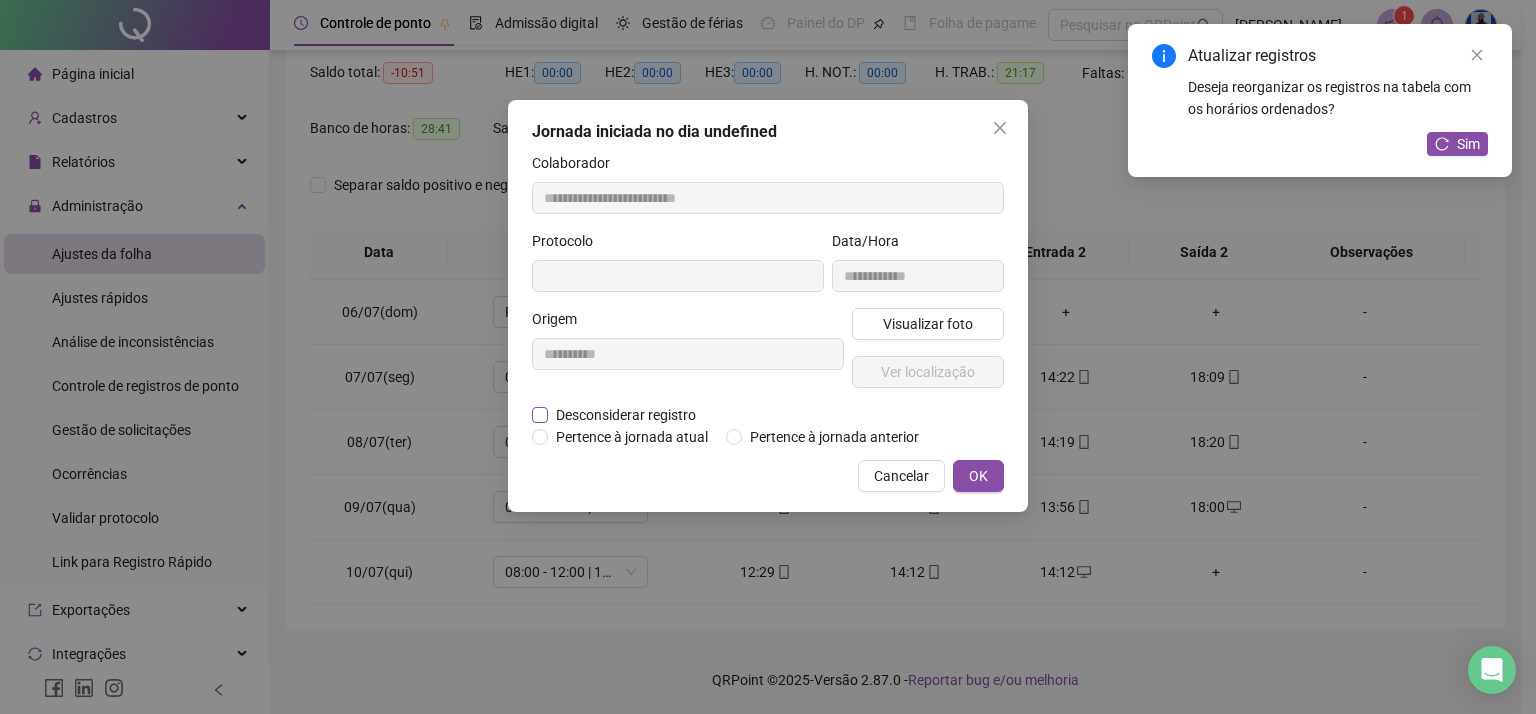 click on "Desconsiderar registro" at bounding box center (626, 415) 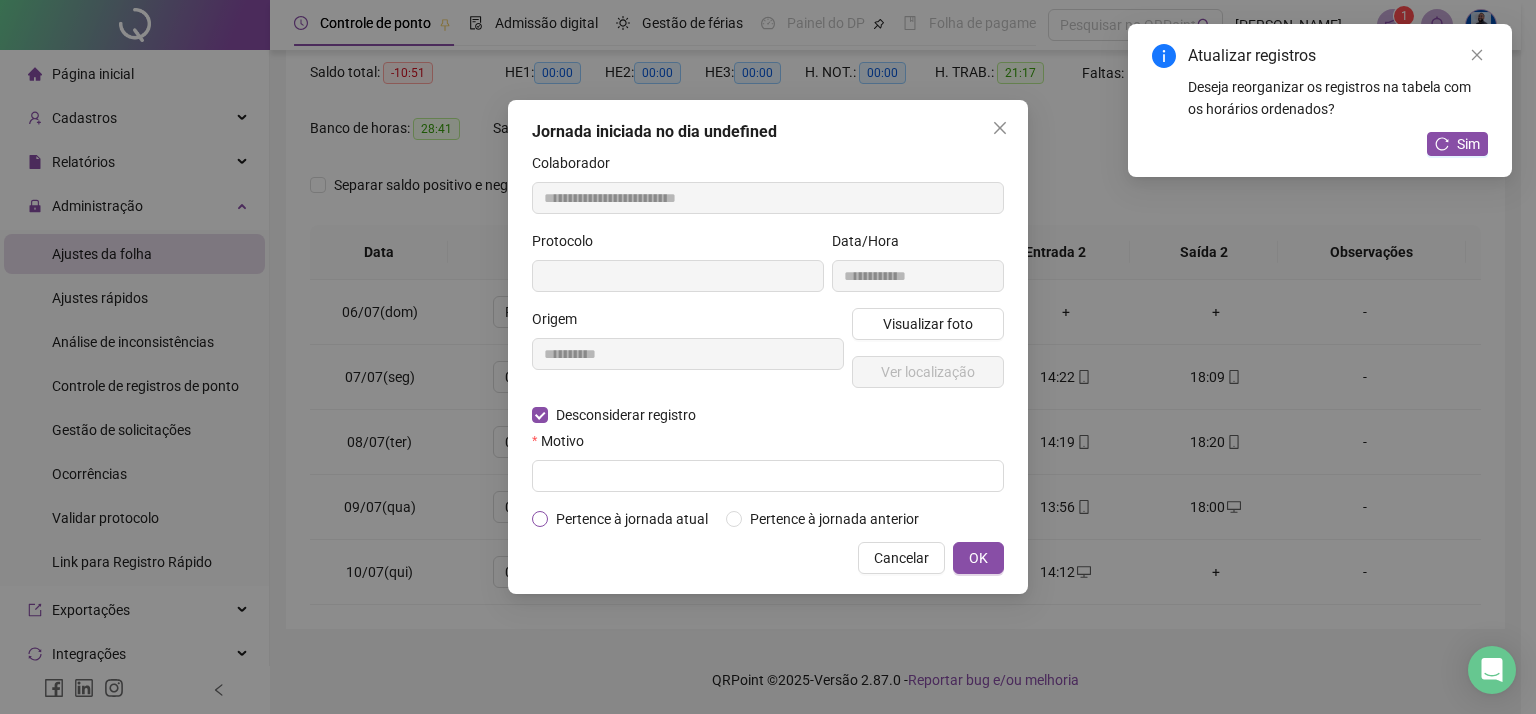 type on "**********" 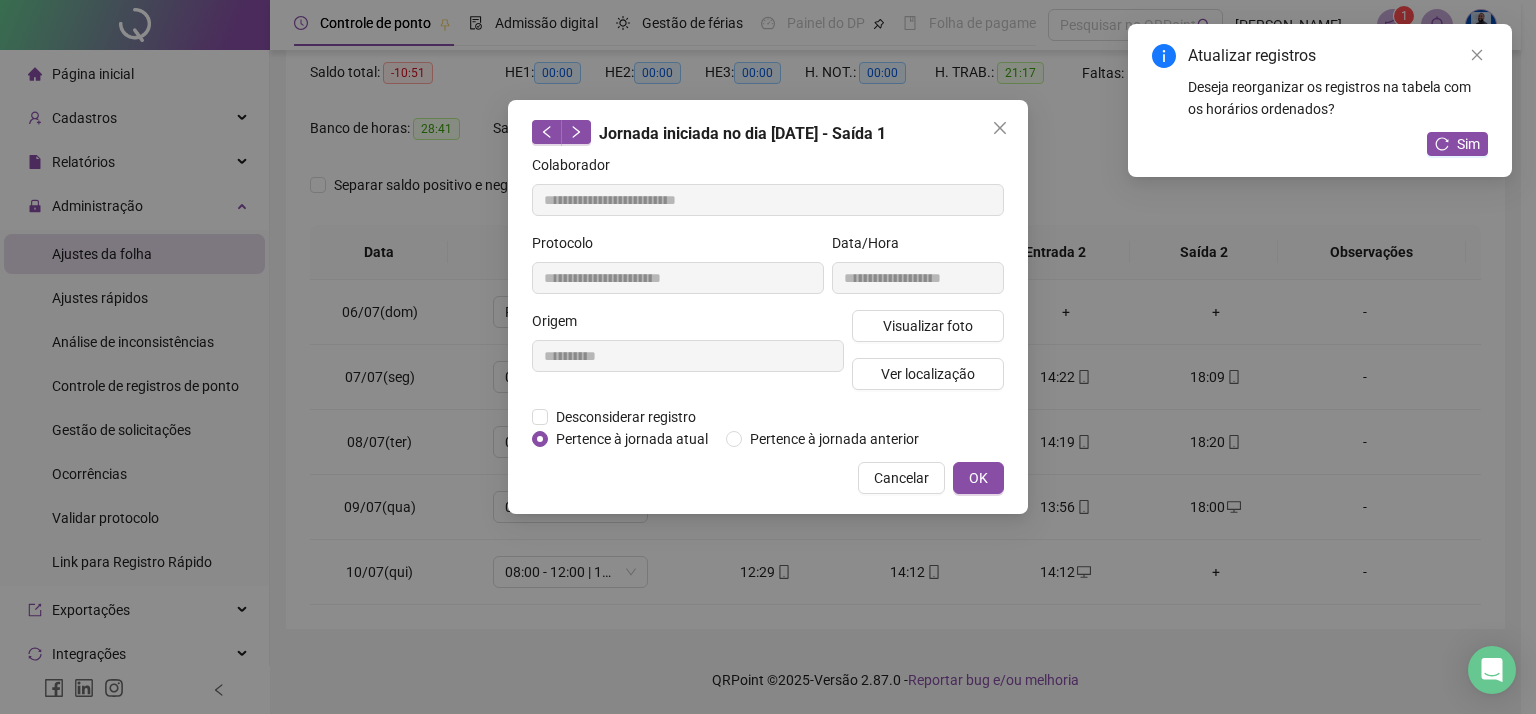 click on "Cancelar OK" at bounding box center [768, 478] 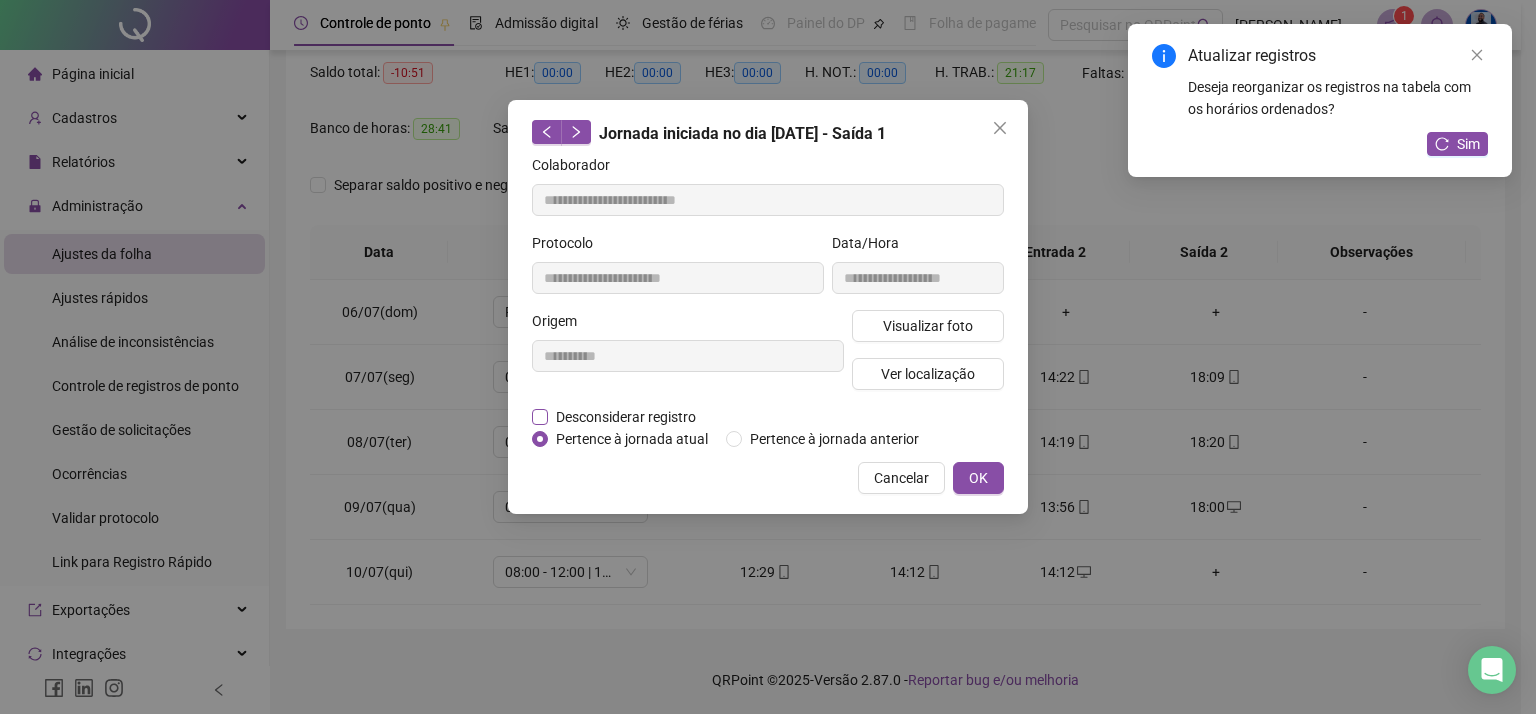 click on "Desconsiderar registro" at bounding box center (626, 417) 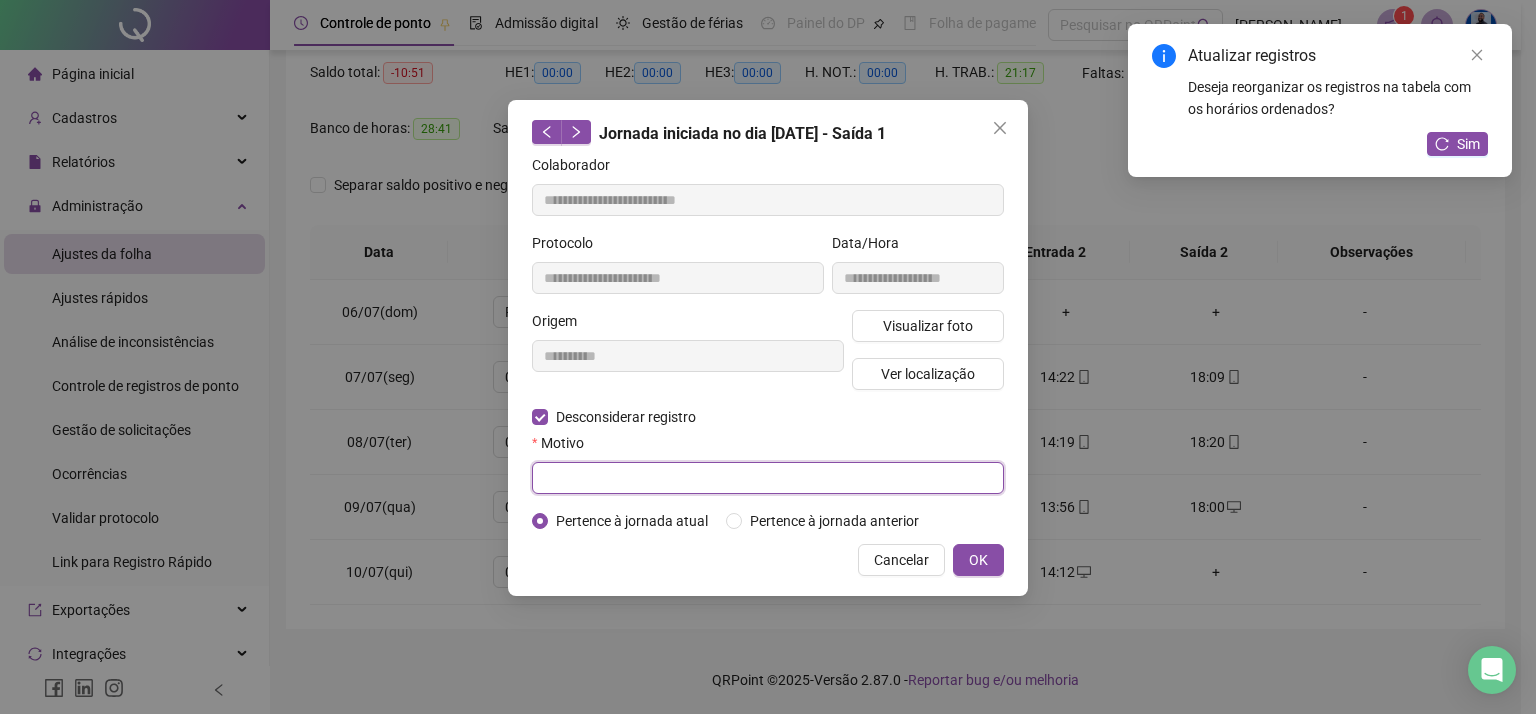 click at bounding box center (768, 478) 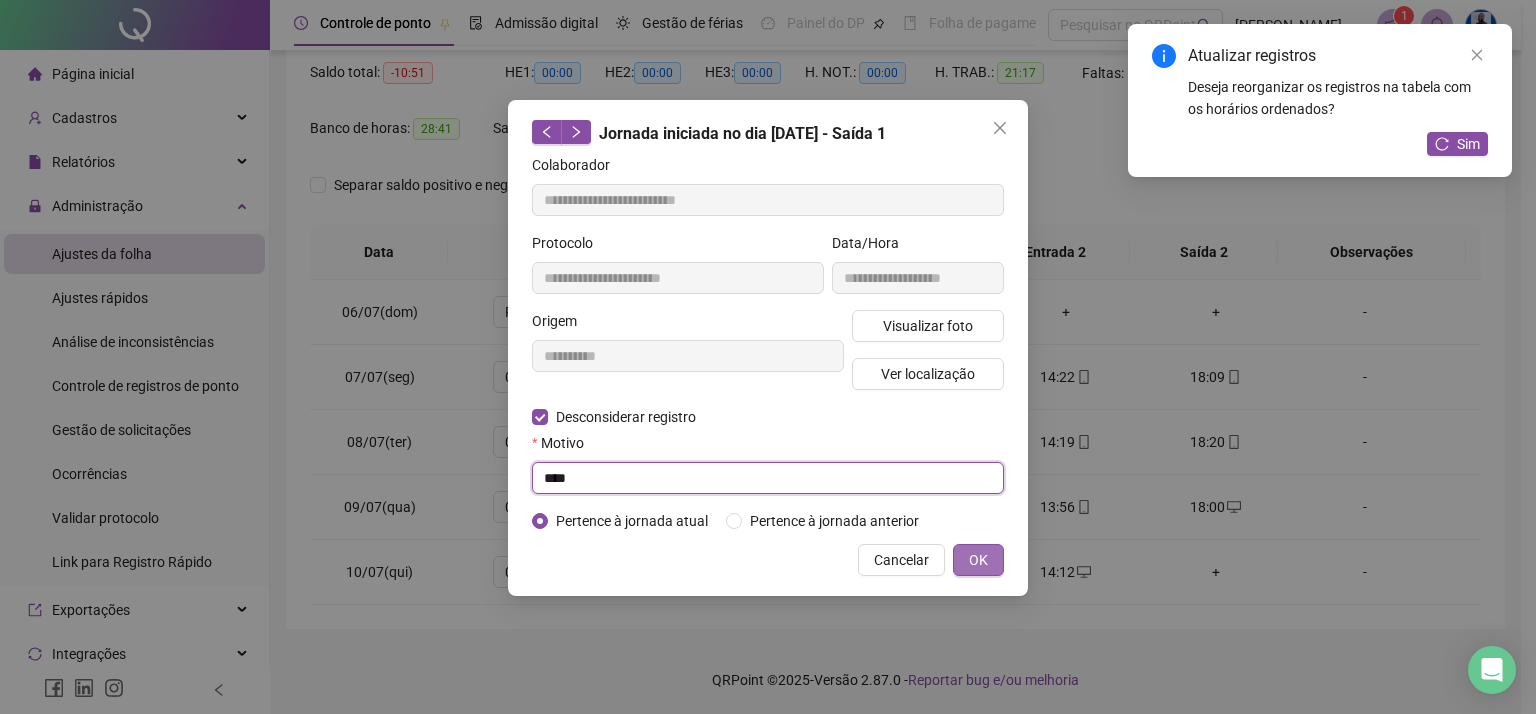 type on "****" 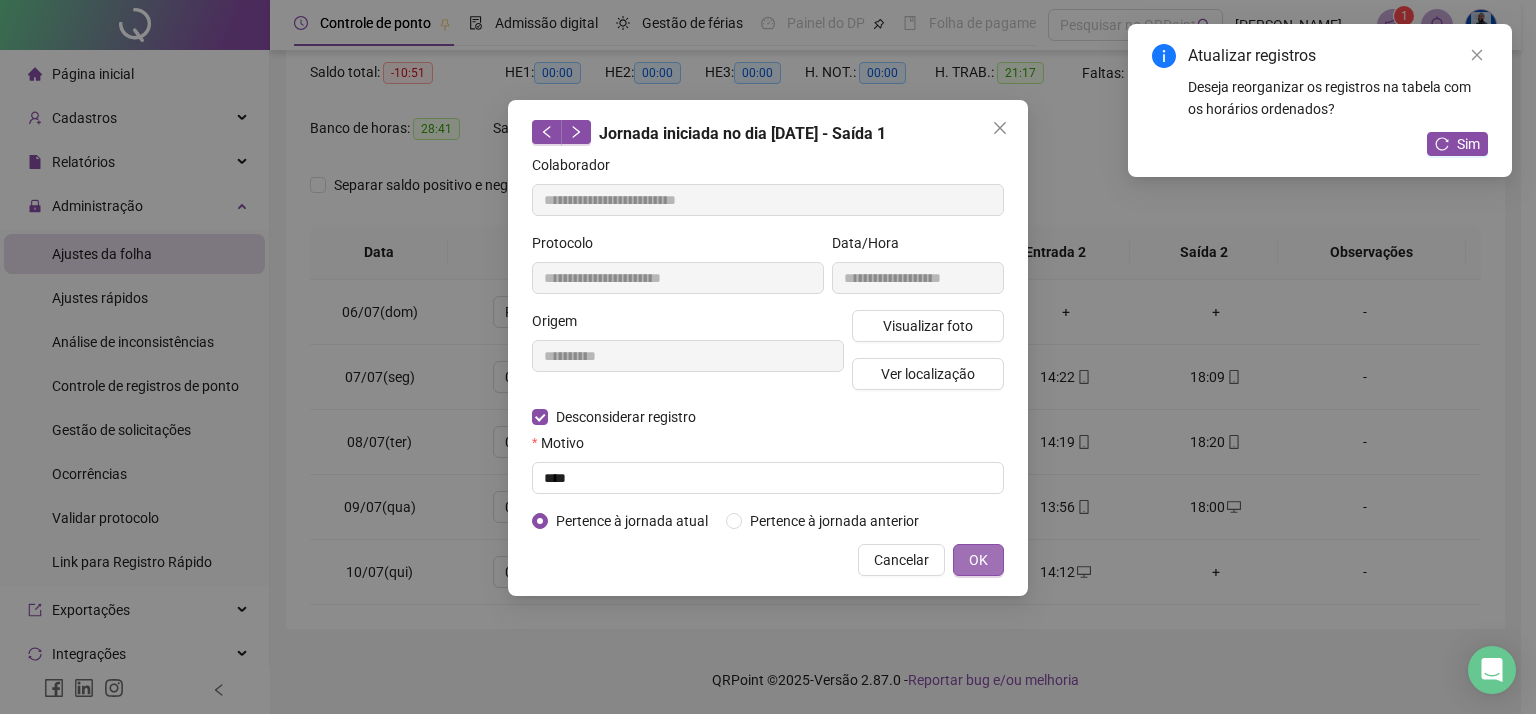 click on "OK" at bounding box center (978, 560) 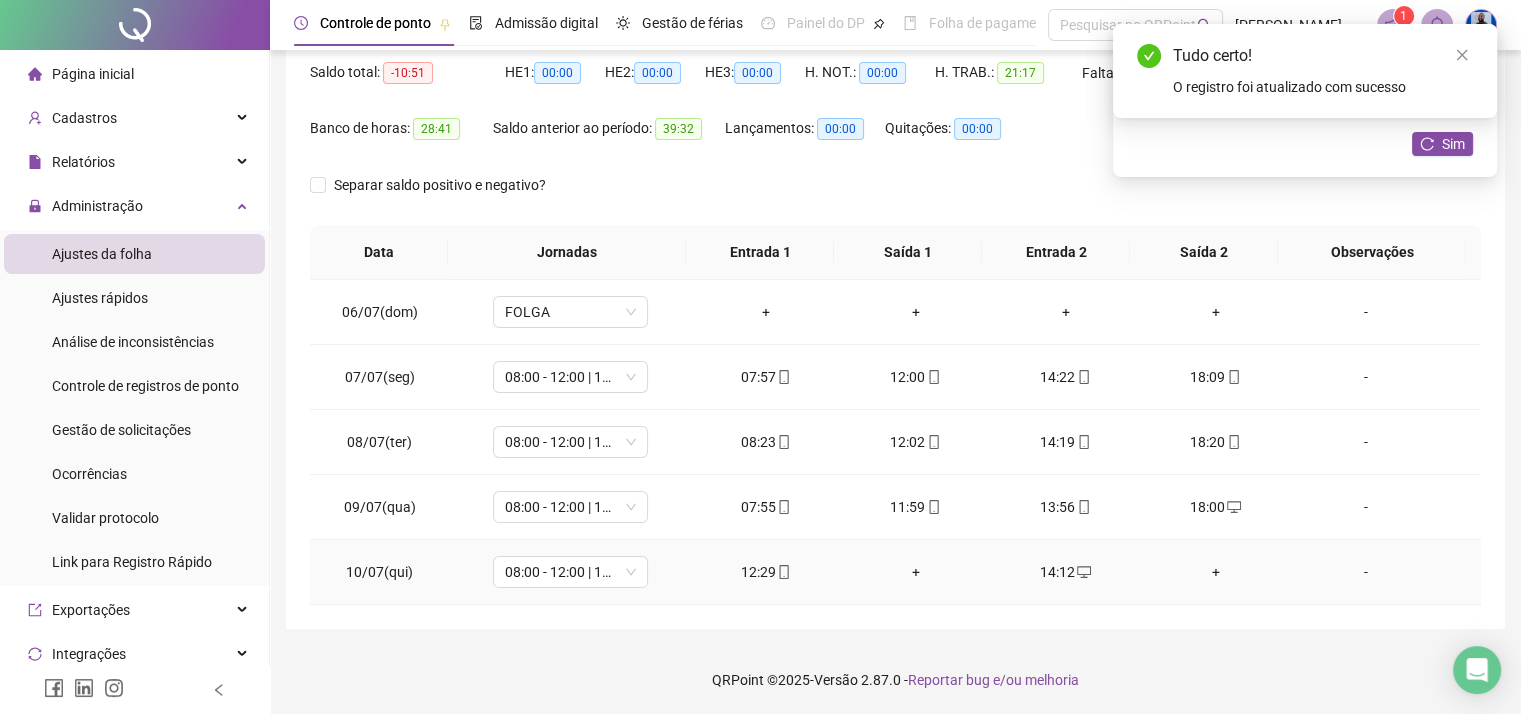 click on "+" at bounding box center [916, 572] 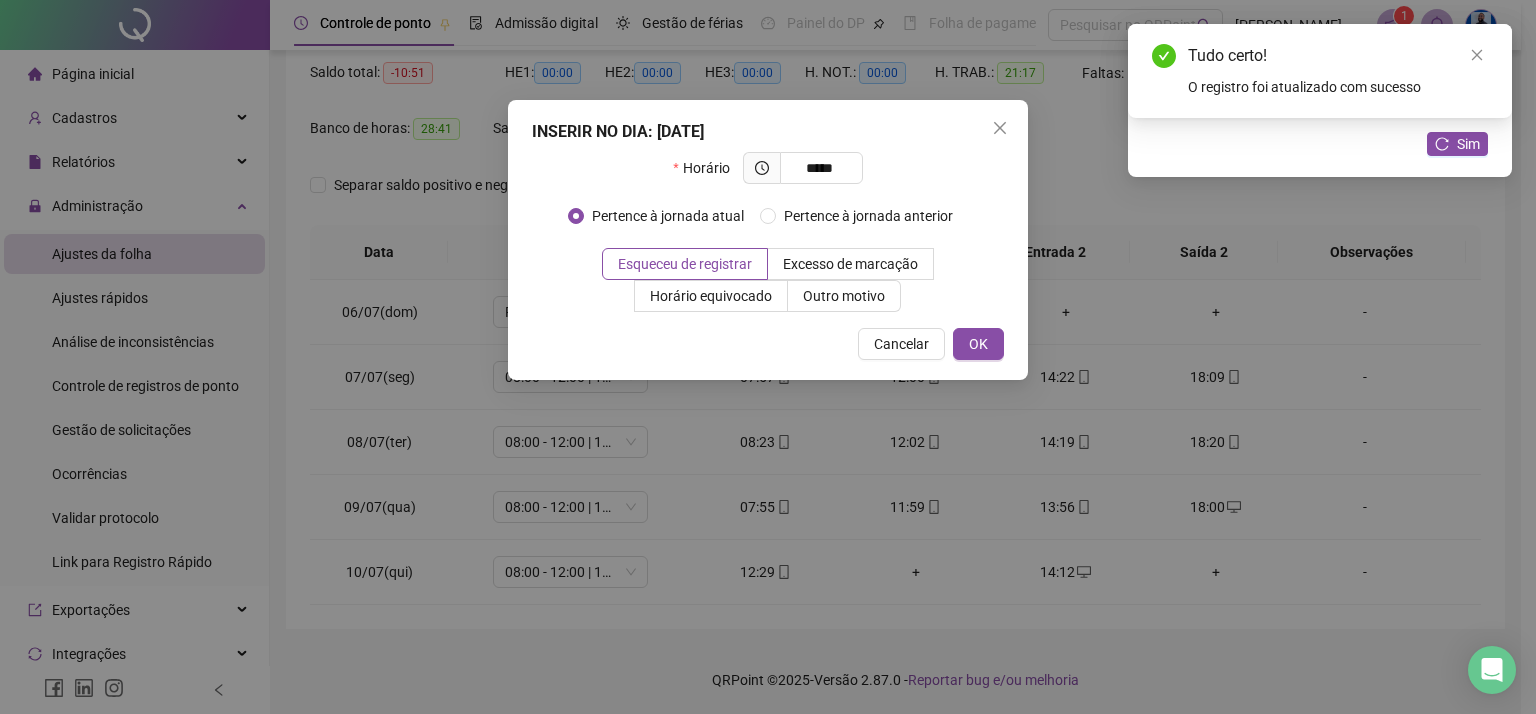 type on "*****" 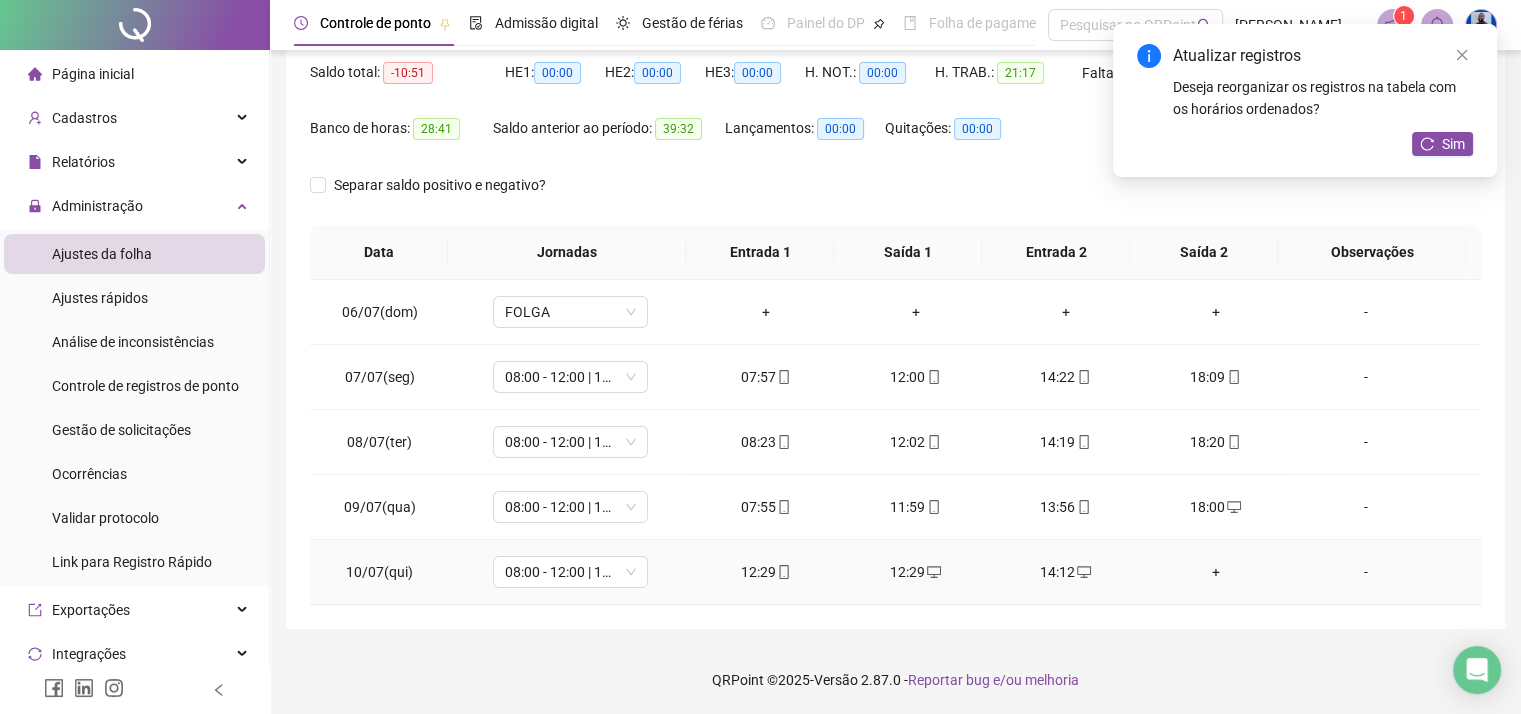 click on "12:29" at bounding box center (766, 572) 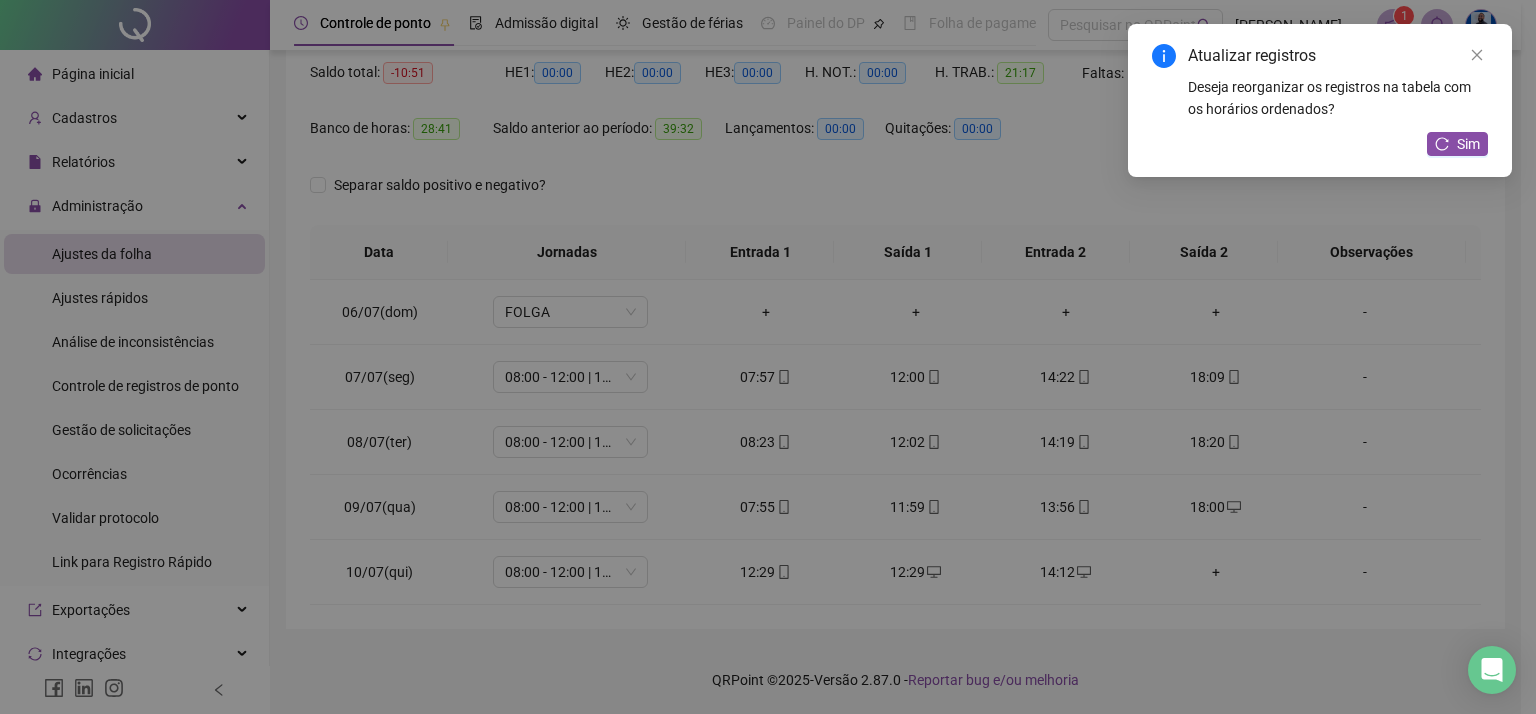 type on "**********" 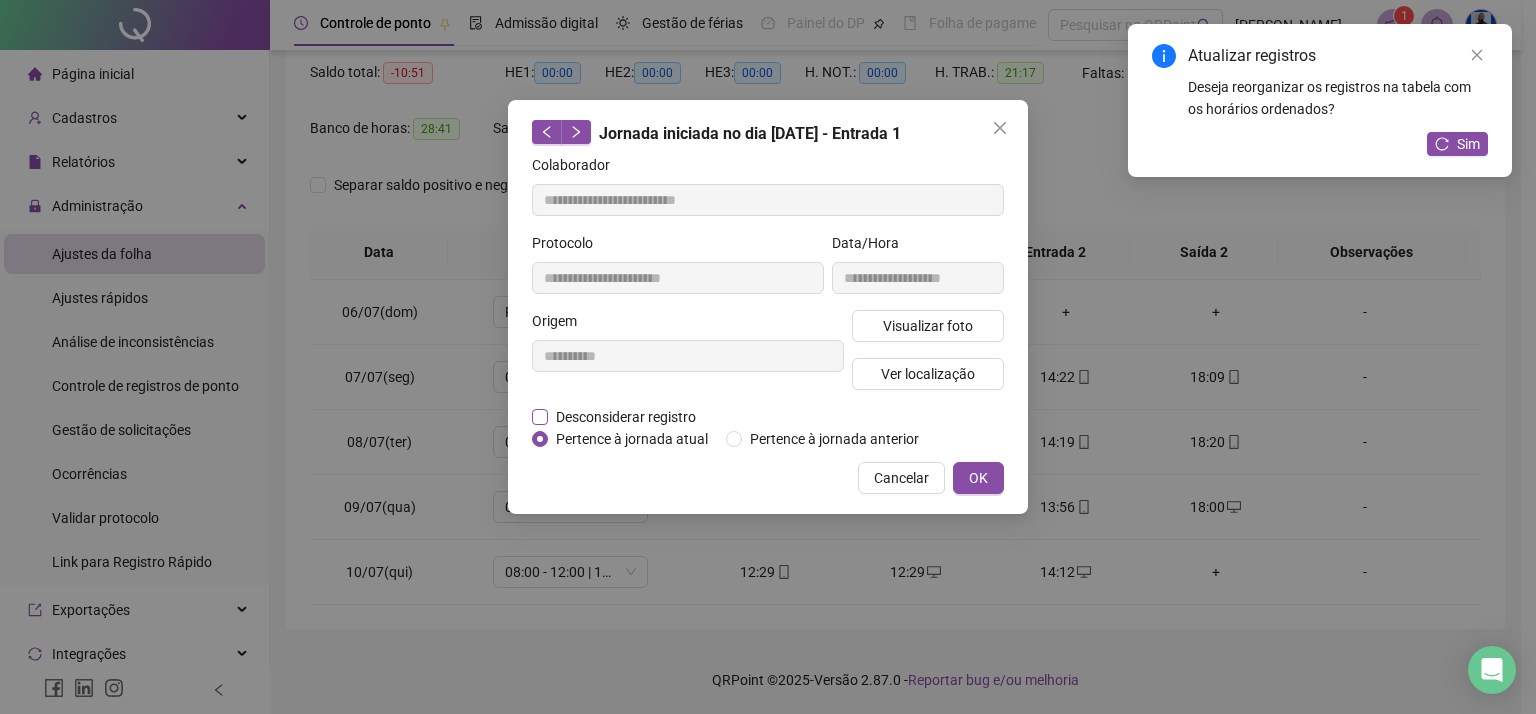 click on "Desconsiderar registro" at bounding box center [626, 417] 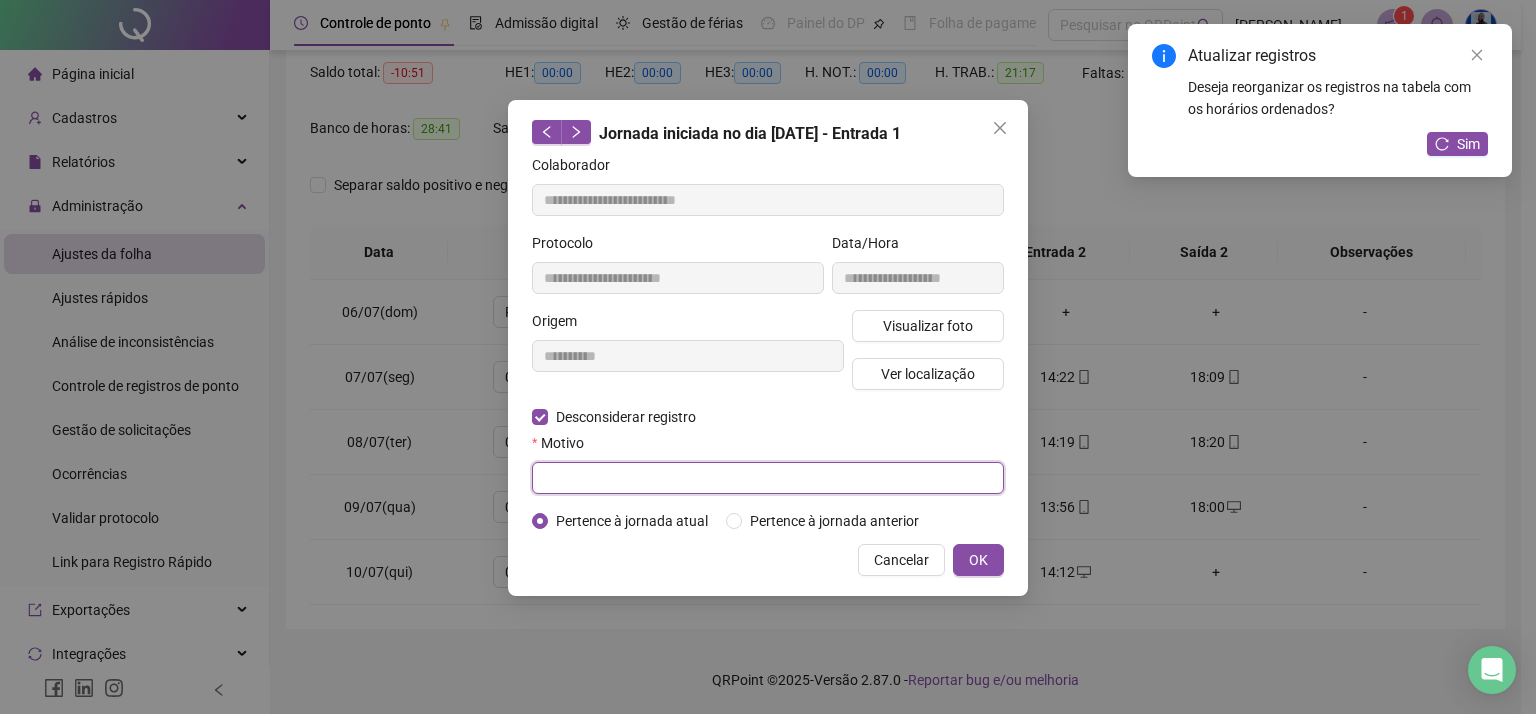 click at bounding box center [768, 478] 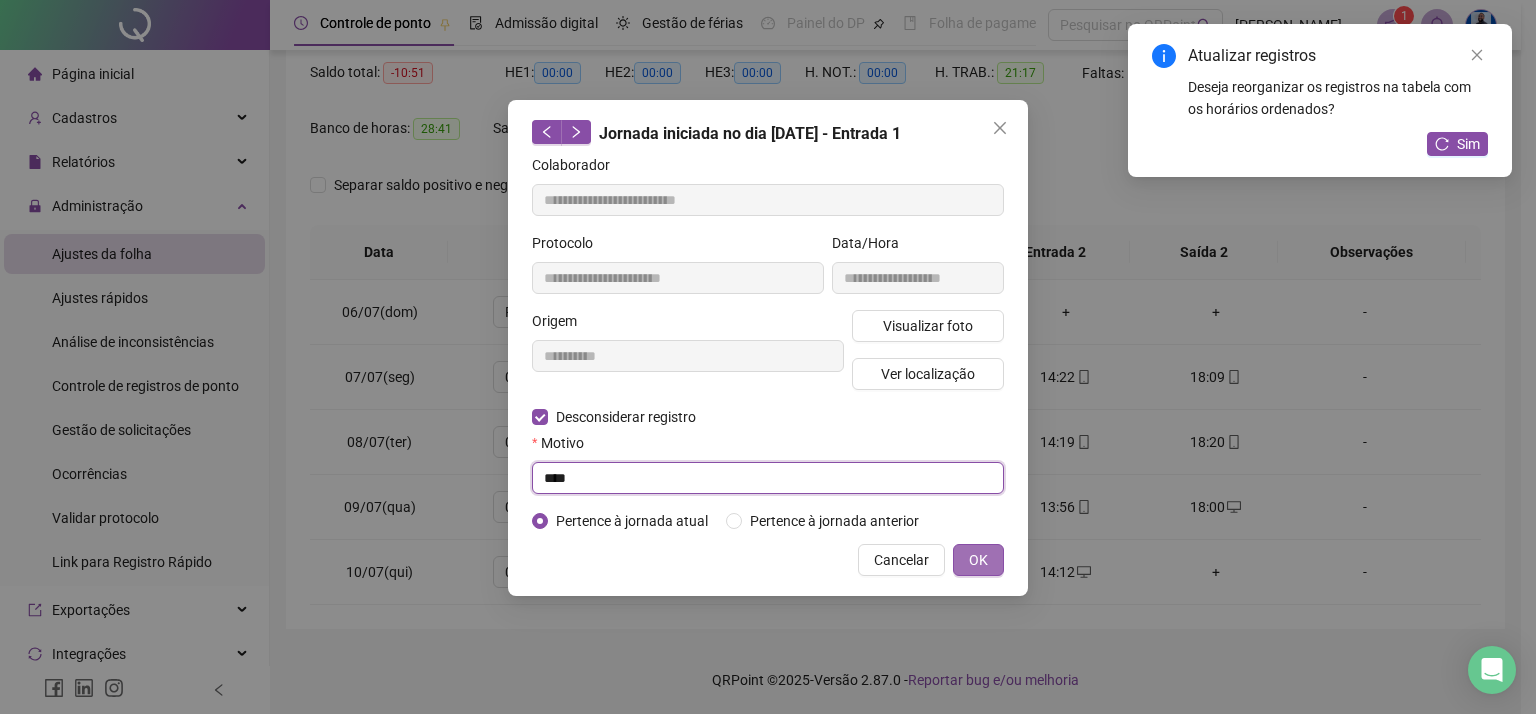 type on "****" 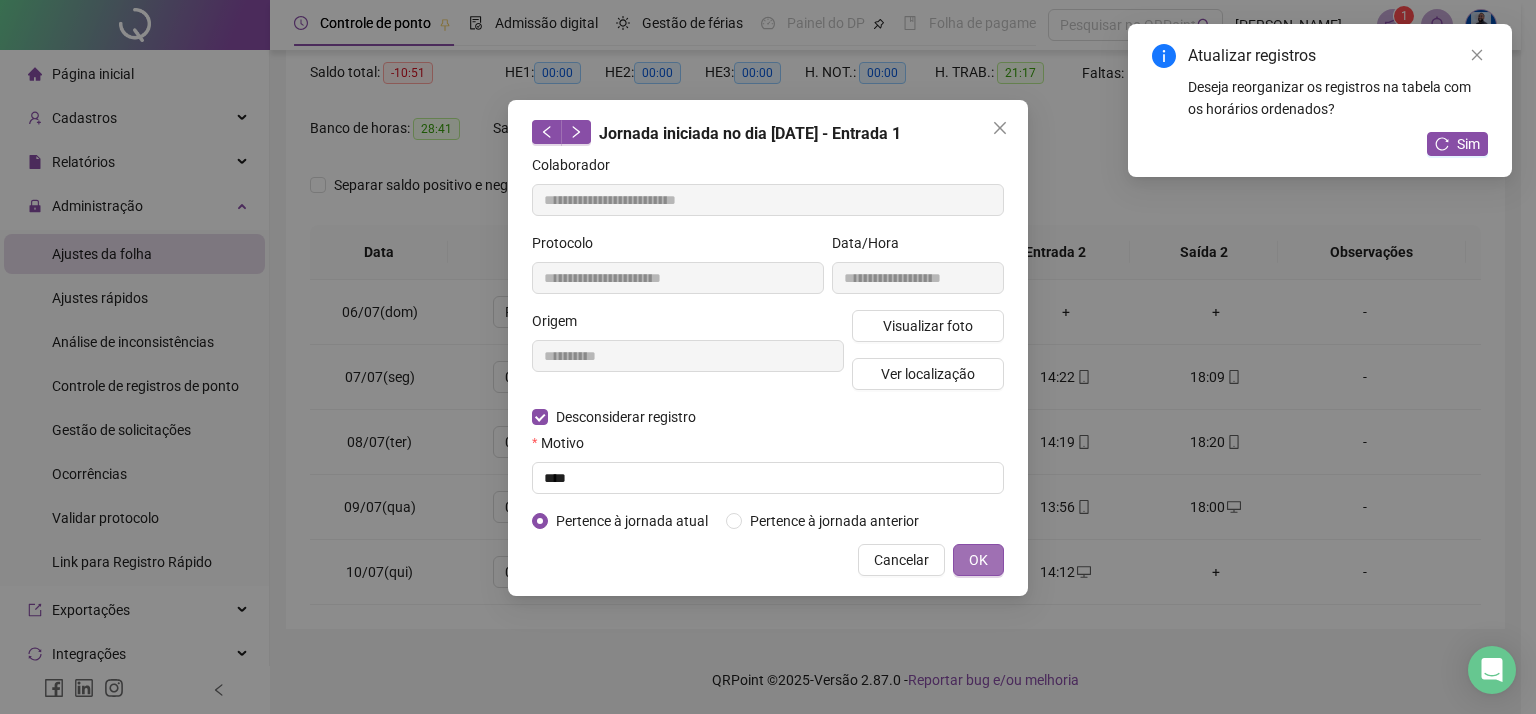 click on "OK" at bounding box center (978, 560) 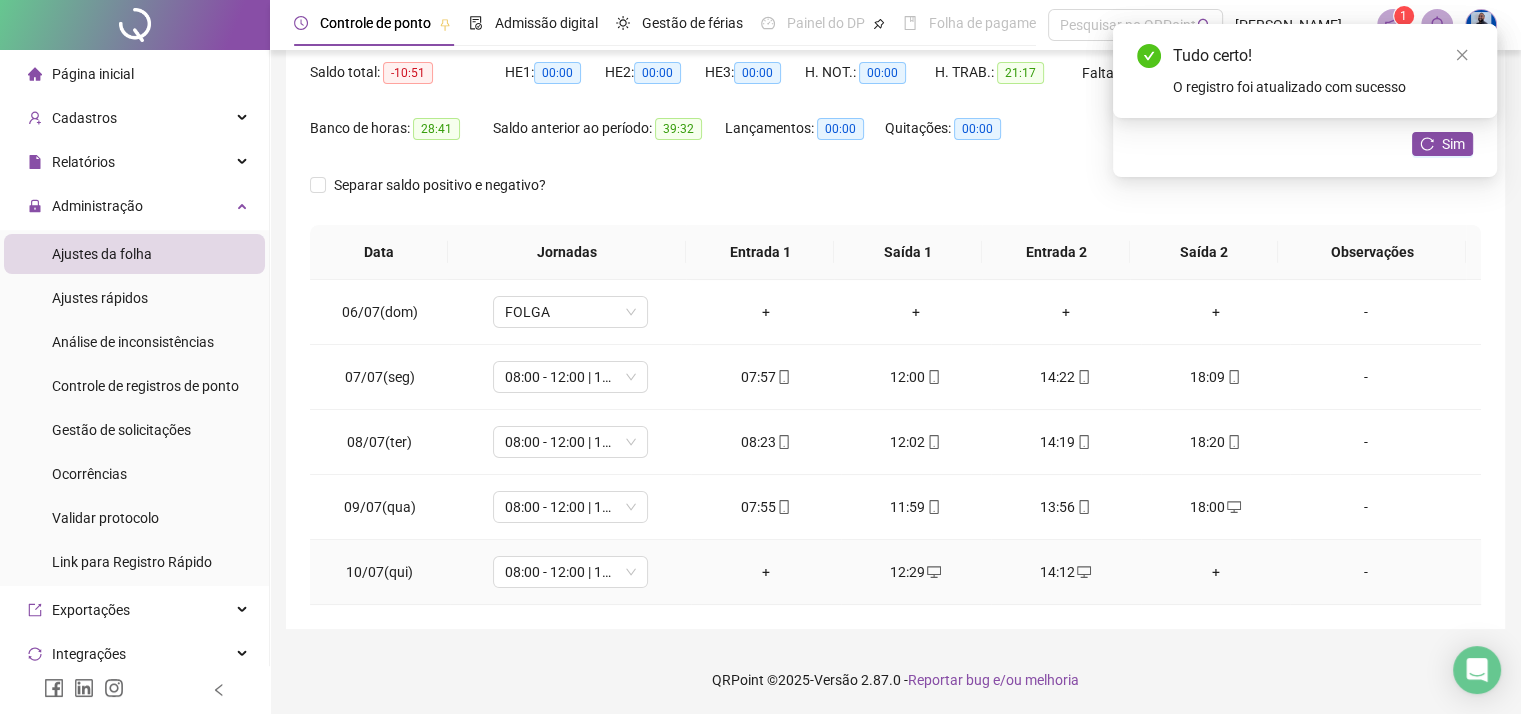 click on "+" at bounding box center [766, 572] 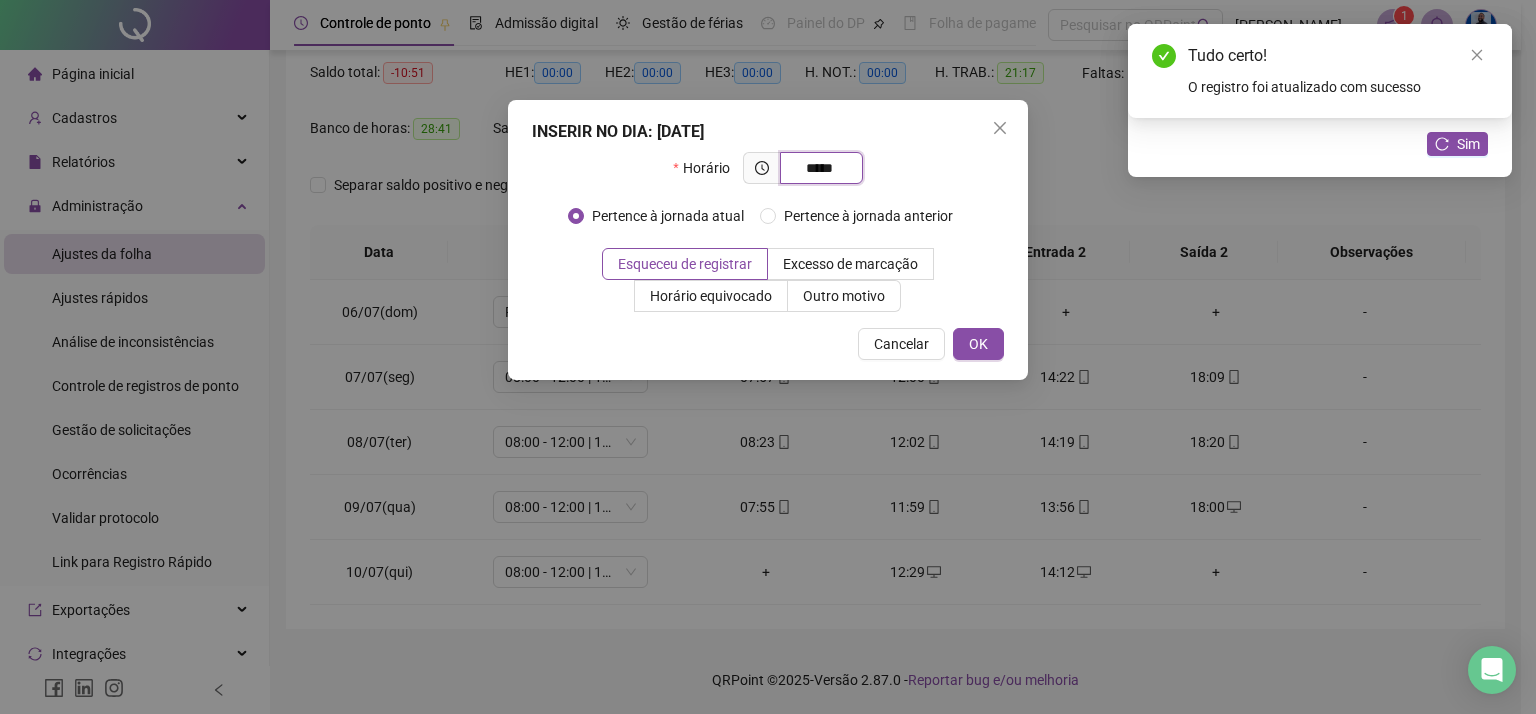 type on "*****" 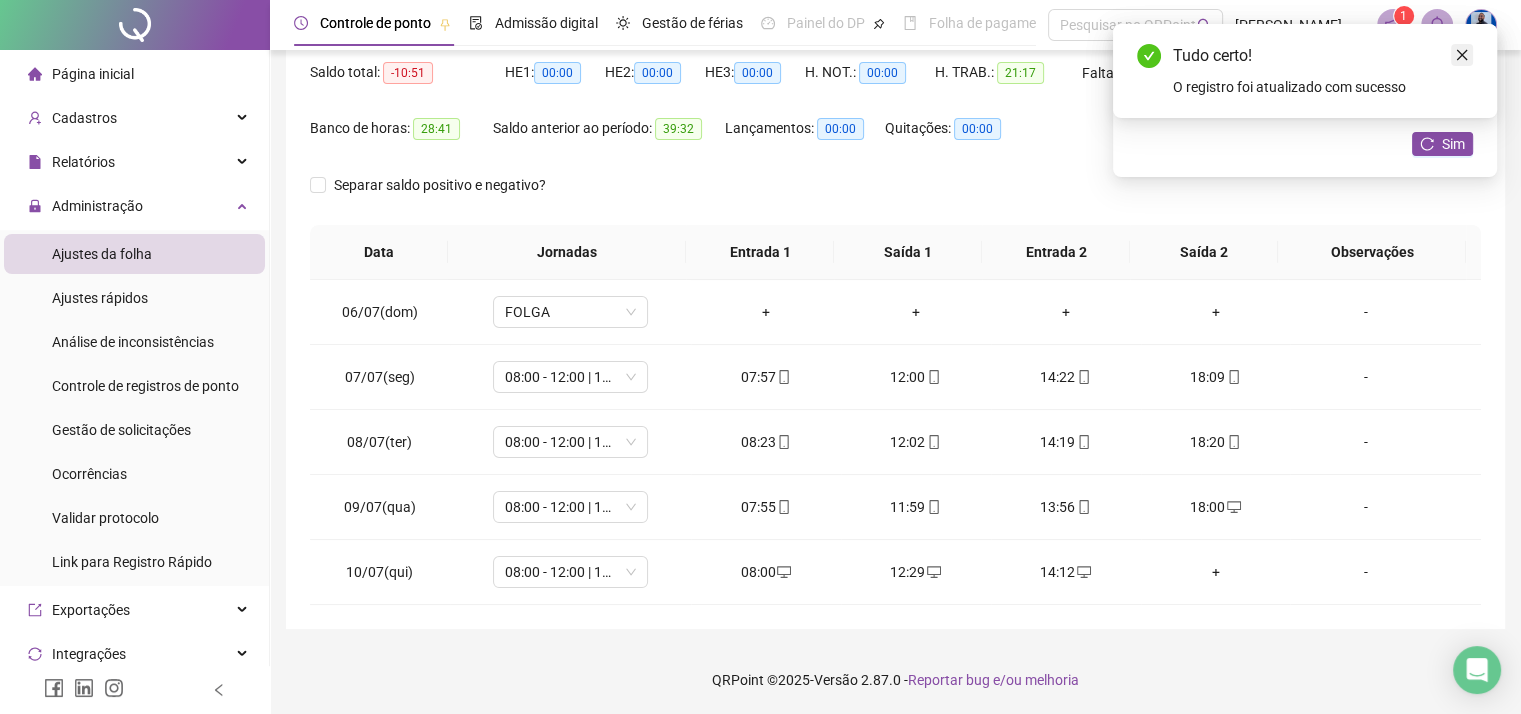 click 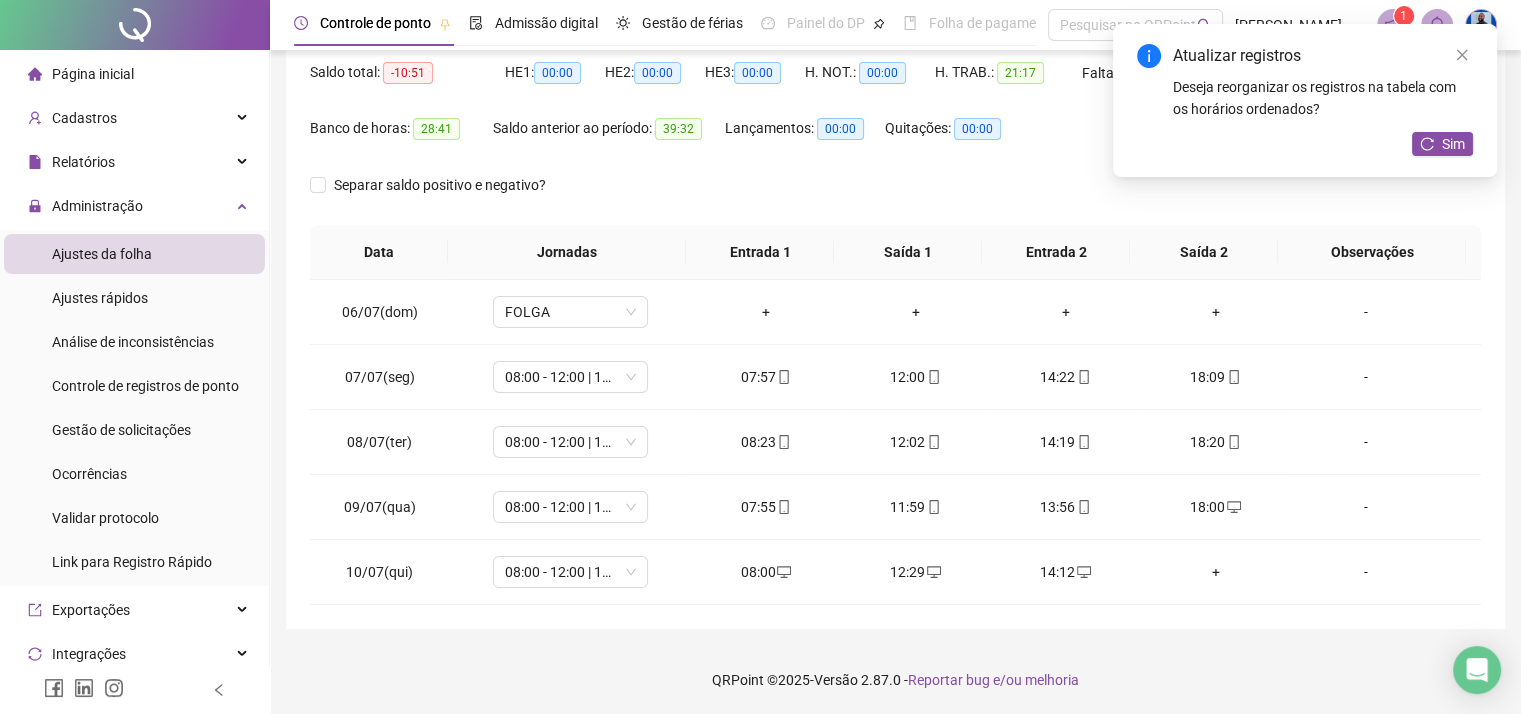 click 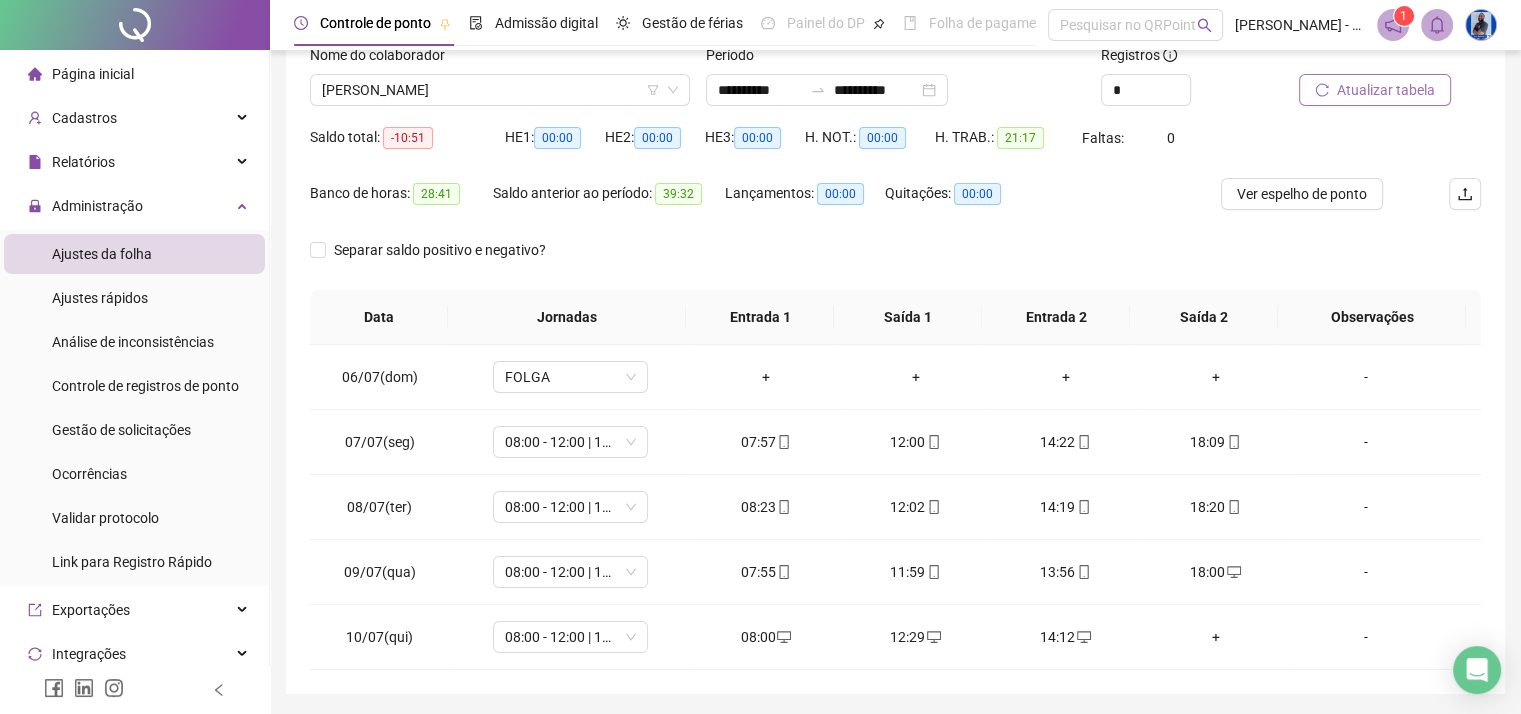 scroll, scrollTop: 105, scrollLeft: 0, axis: vertical 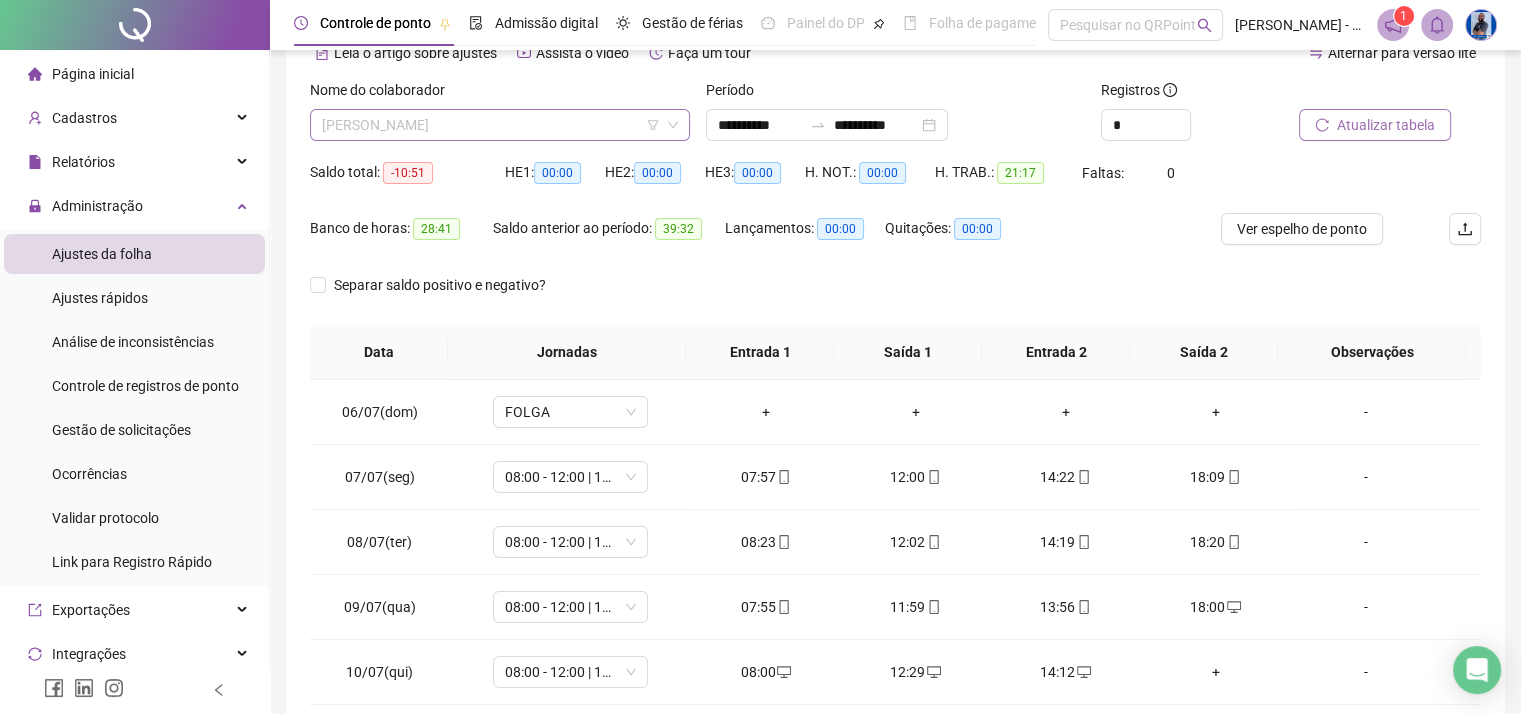 click on "[PERSON_NAME]" at bounding box center (500, 125) 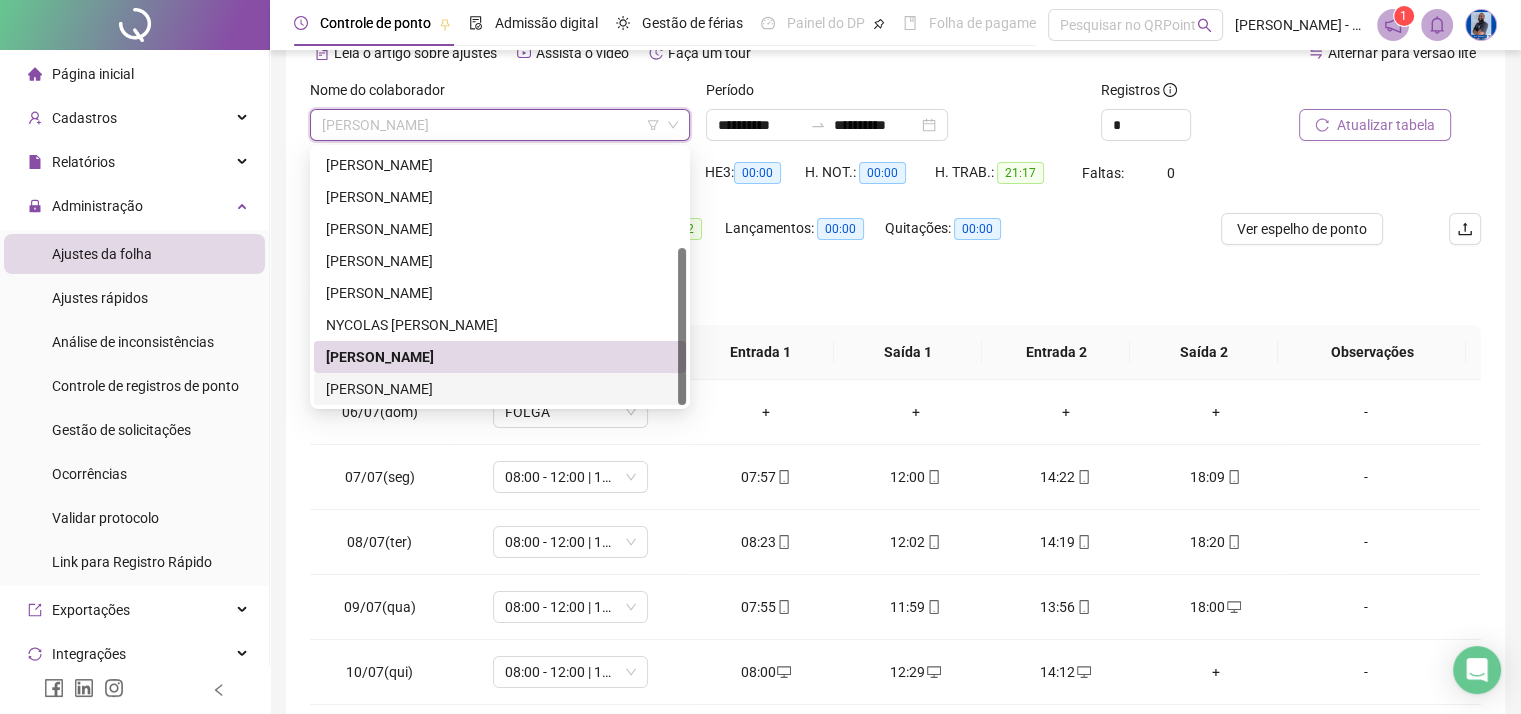 click on "[PERSON_NAME]" at bounding box center (500, 389) 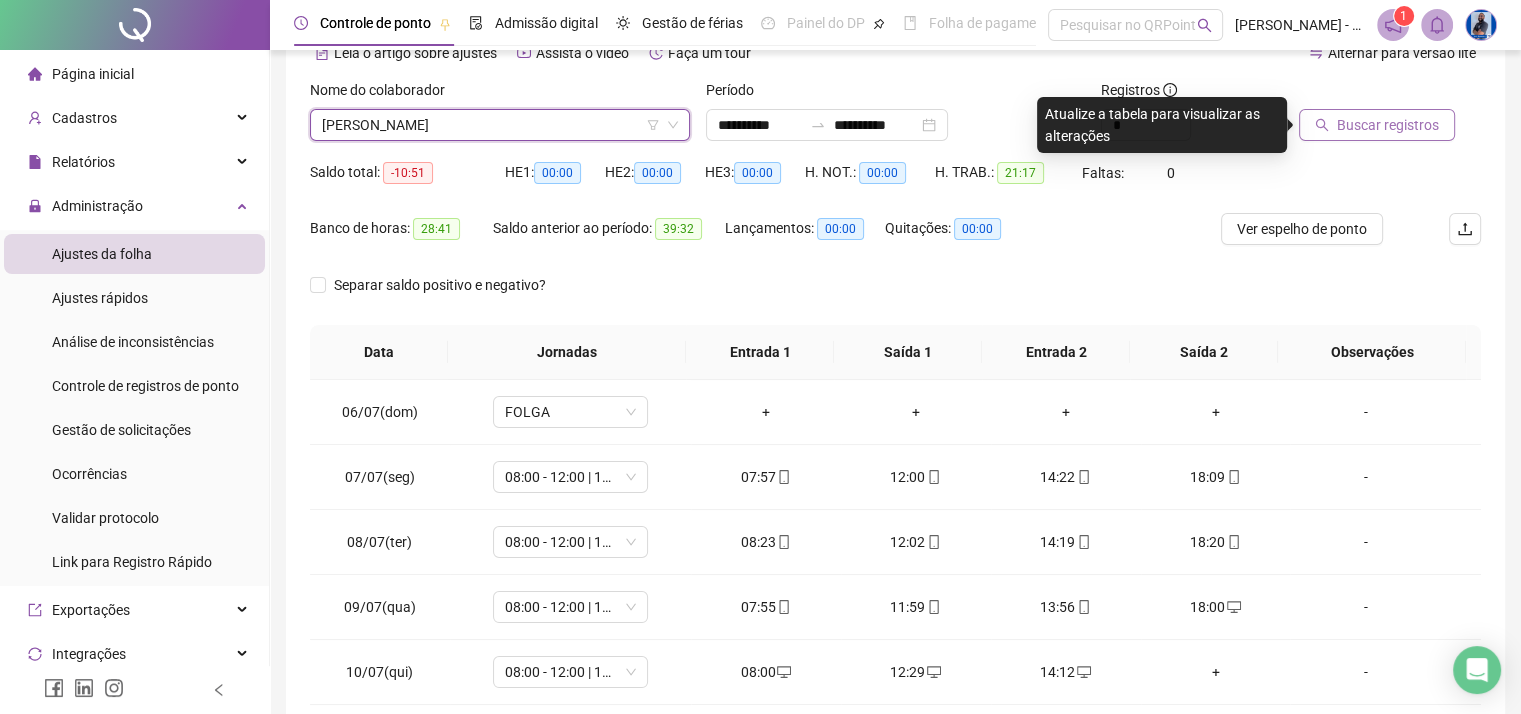 click on "Buscar registros" at bounding box center [1388, 125] 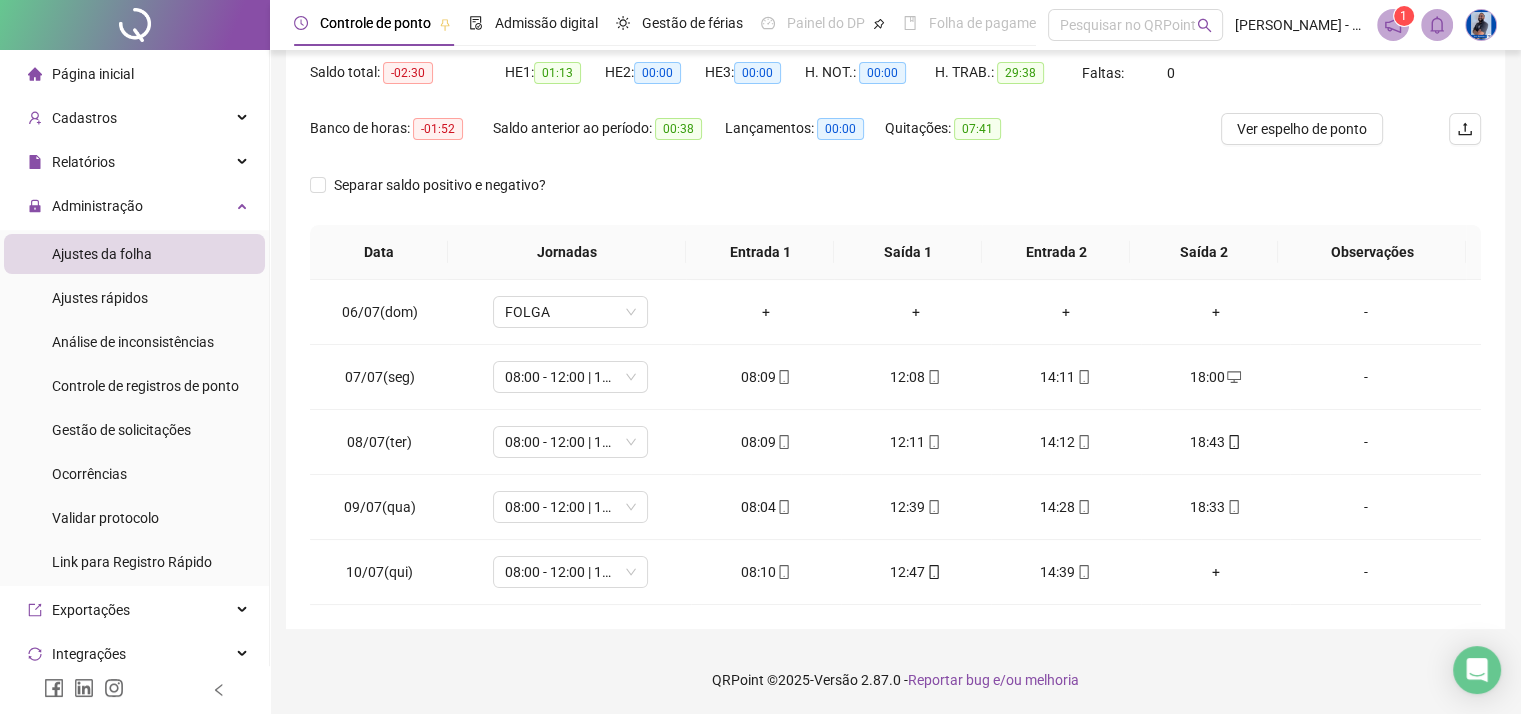 scroll, scrollTop: 5, scrollLeft: 0, axis: vertical 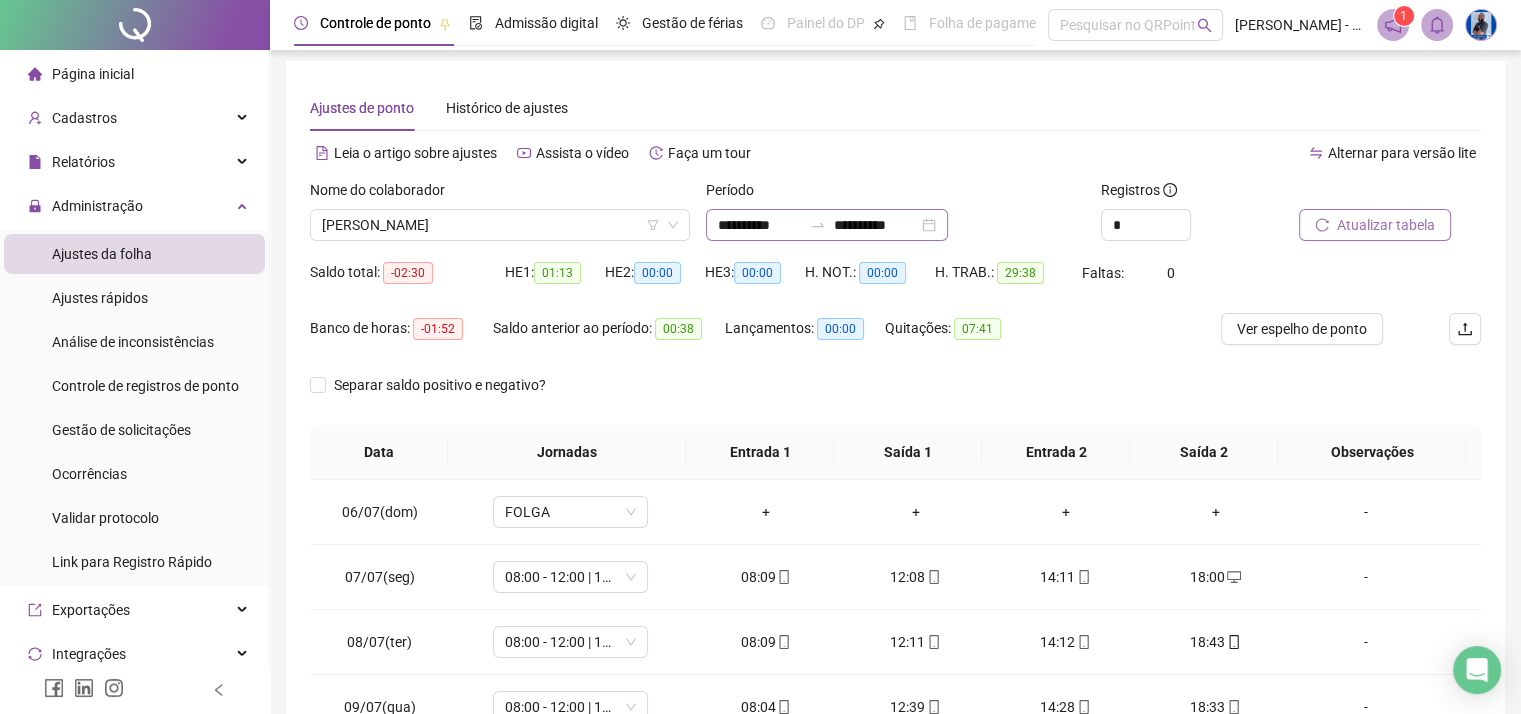 click 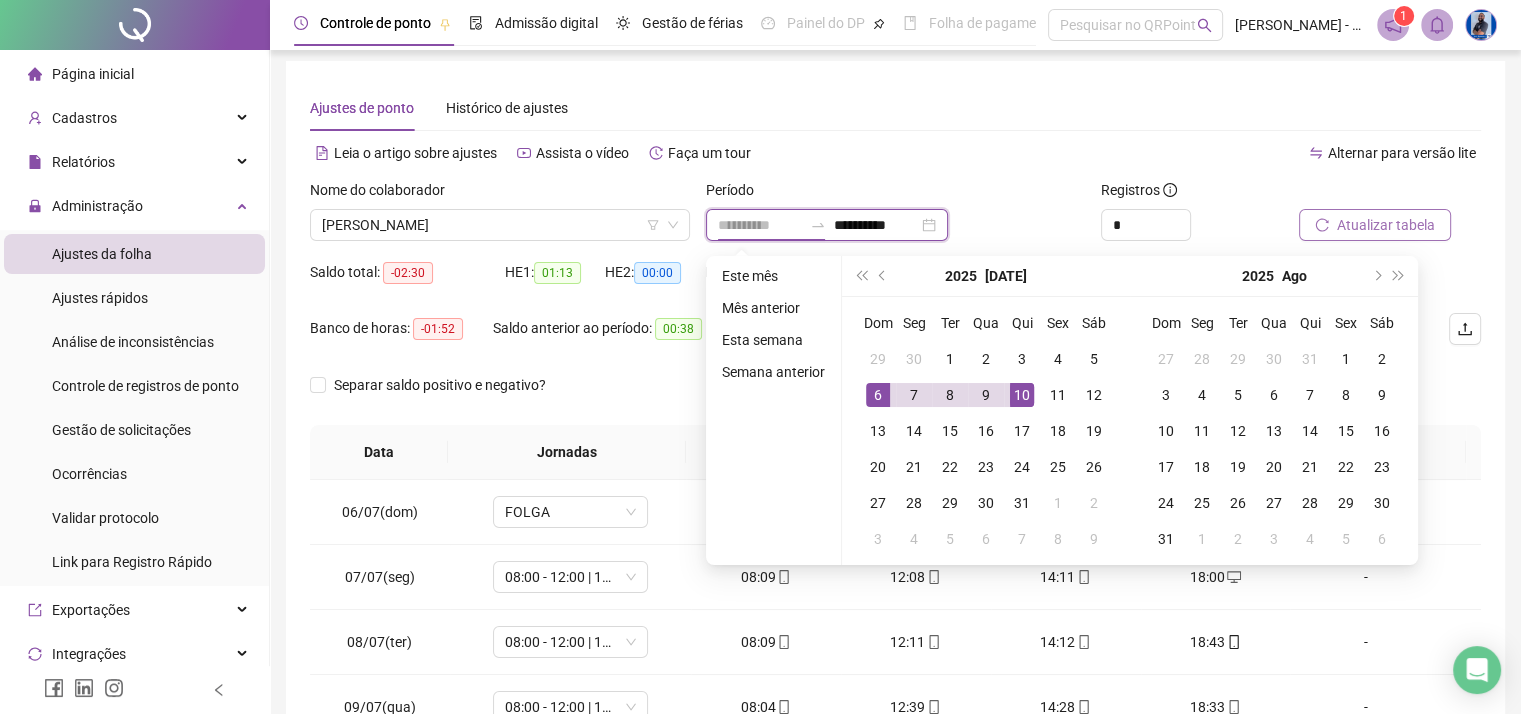 type on "**********" 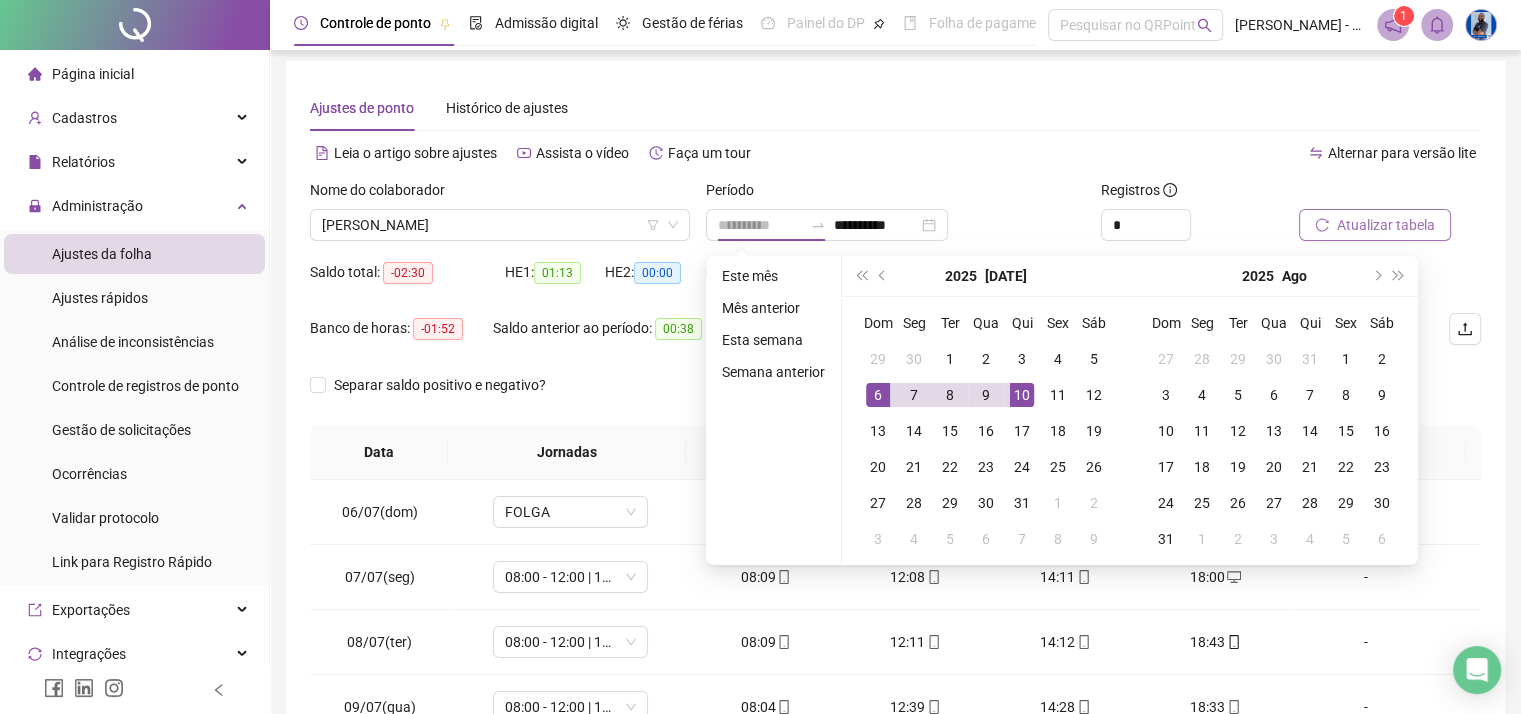 click on "6" at bounding box center [878, 395] 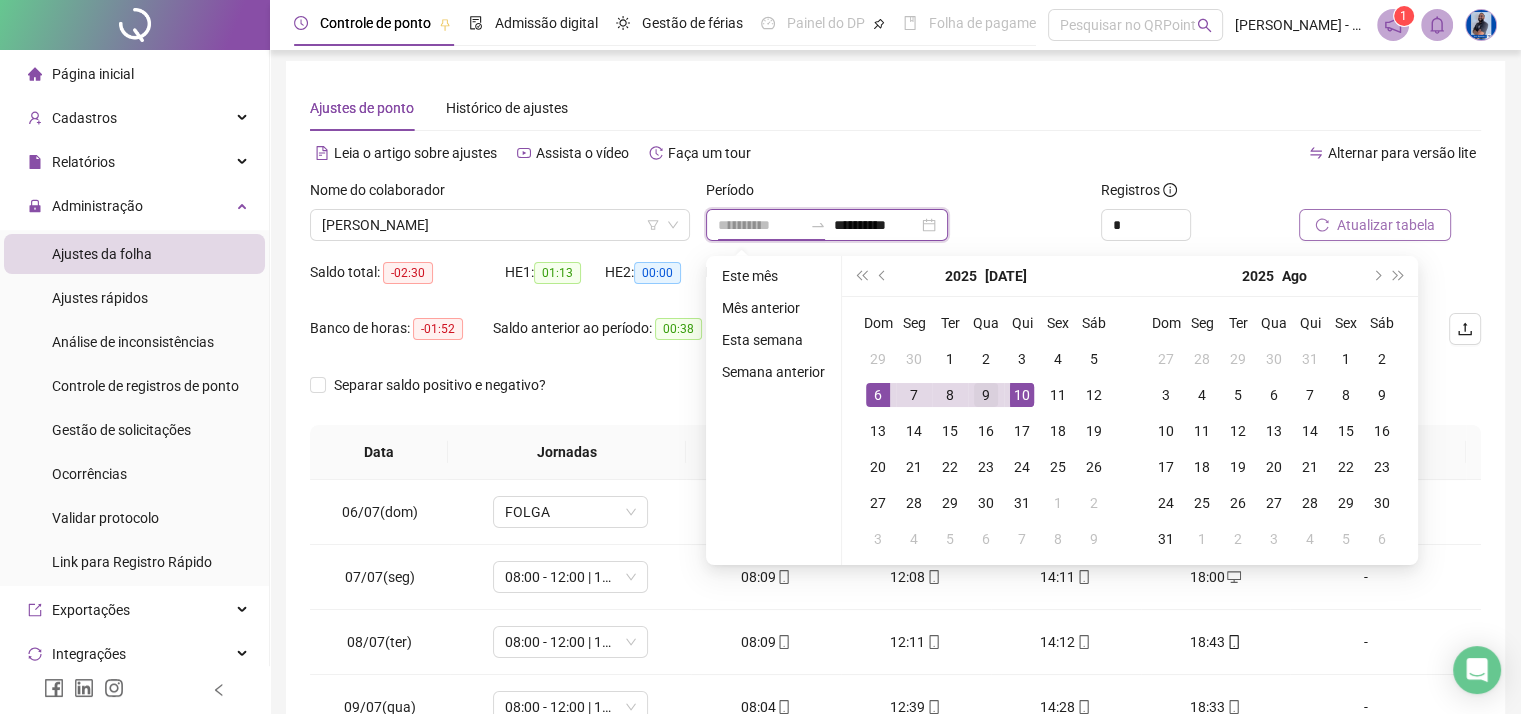 type on "**********" 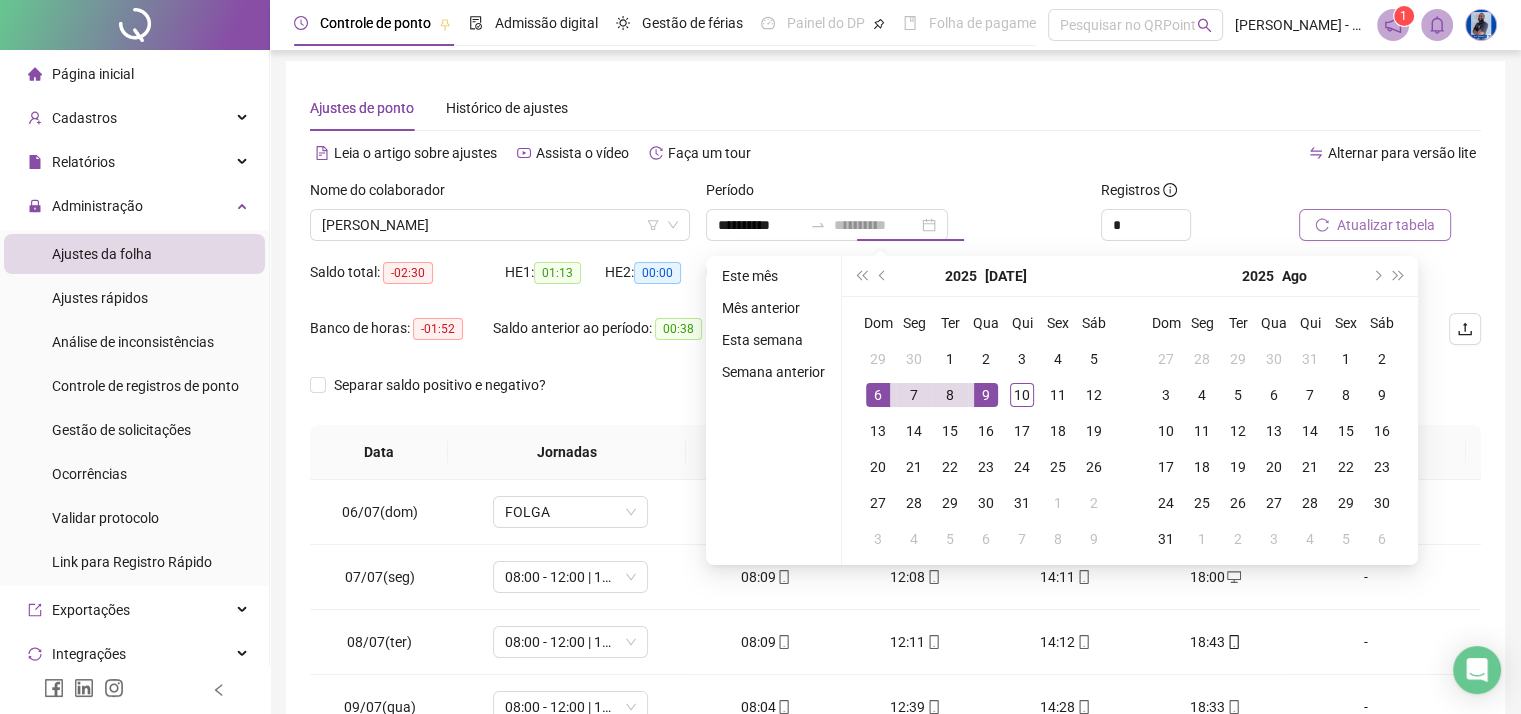 click on "9" at bounding box center [986, 395] 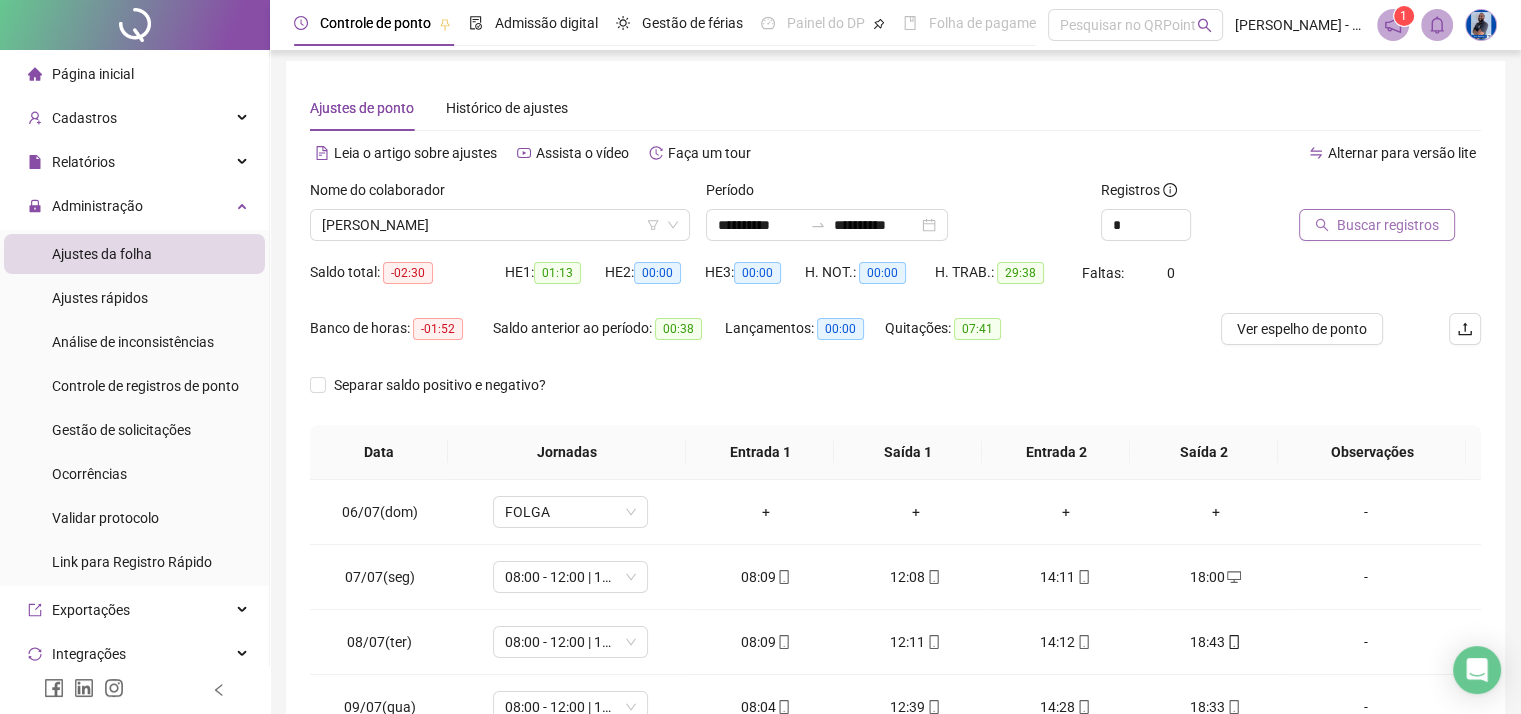 click on "Buscar registros" at bounding box center (1390, 218) 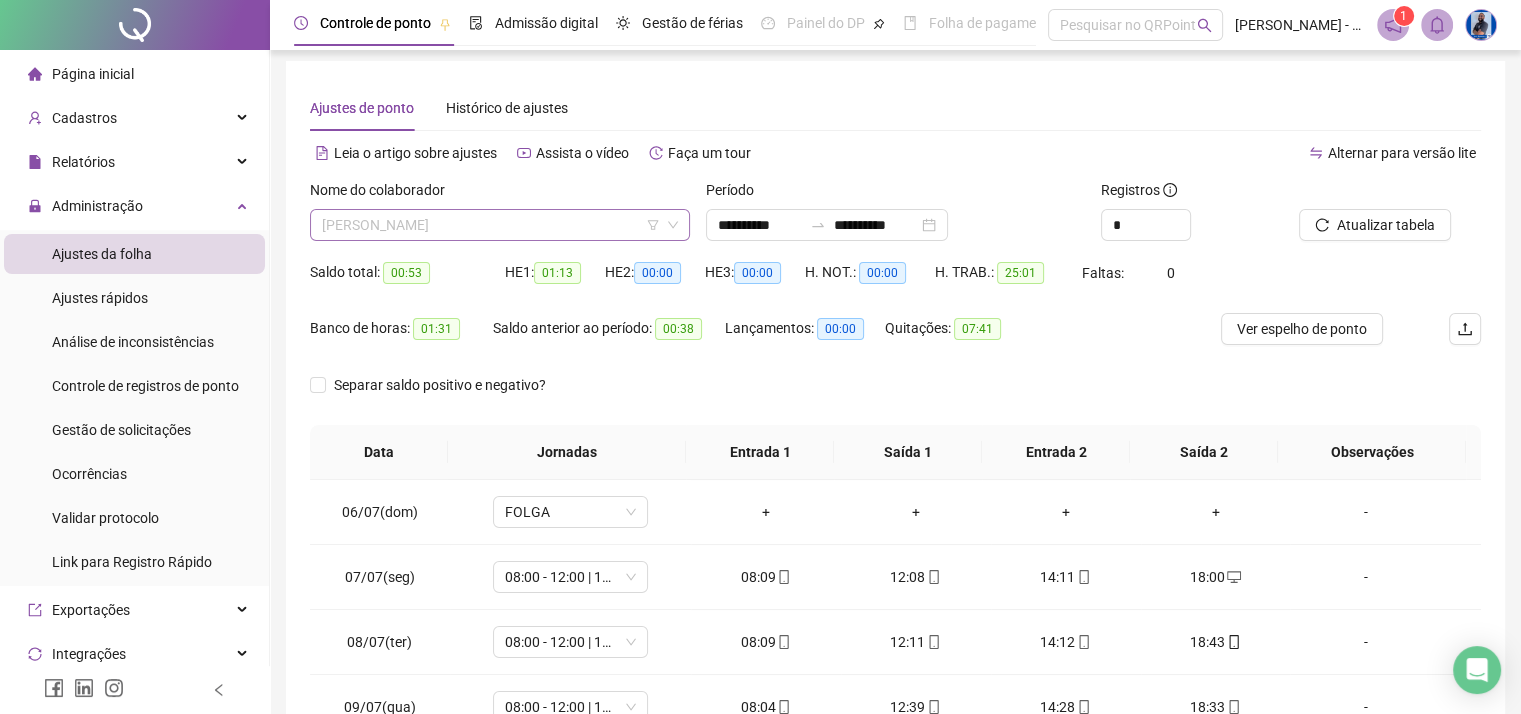 click on "[PERSON_NAME]" at bounding box center [500, 225] 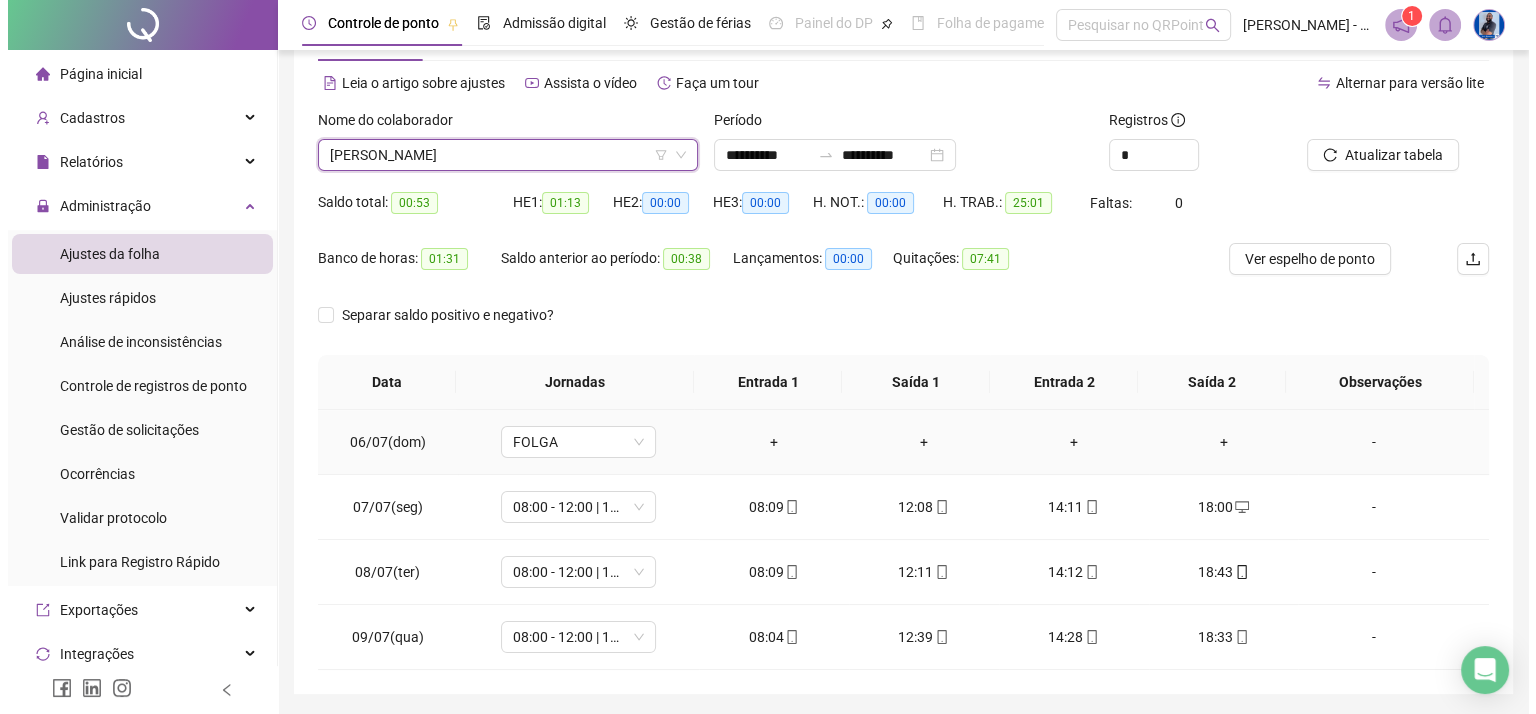 scroll, scrollTop: 40, scrollLeft: 0, axis: vertical 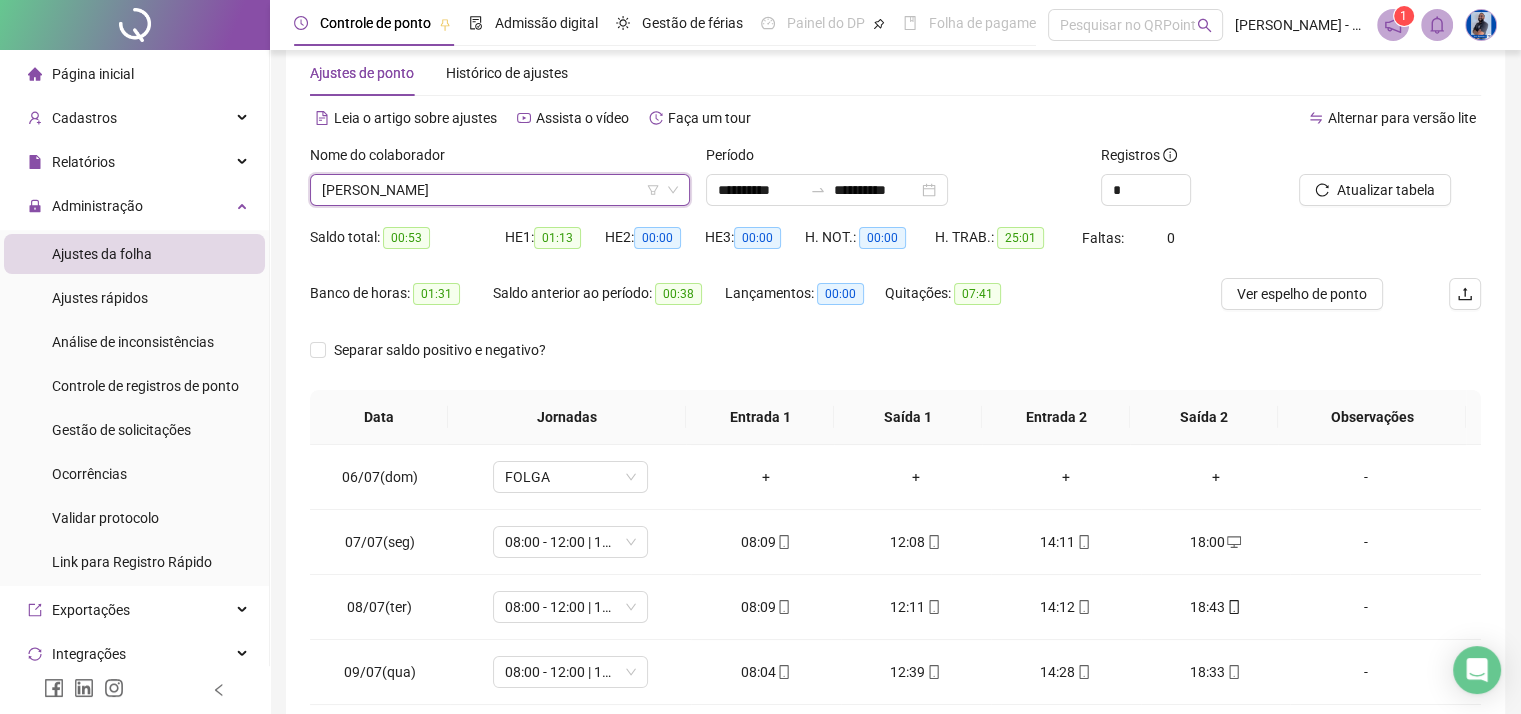 click on "[PERSON_NAME]" at bounding box center (500, 190) 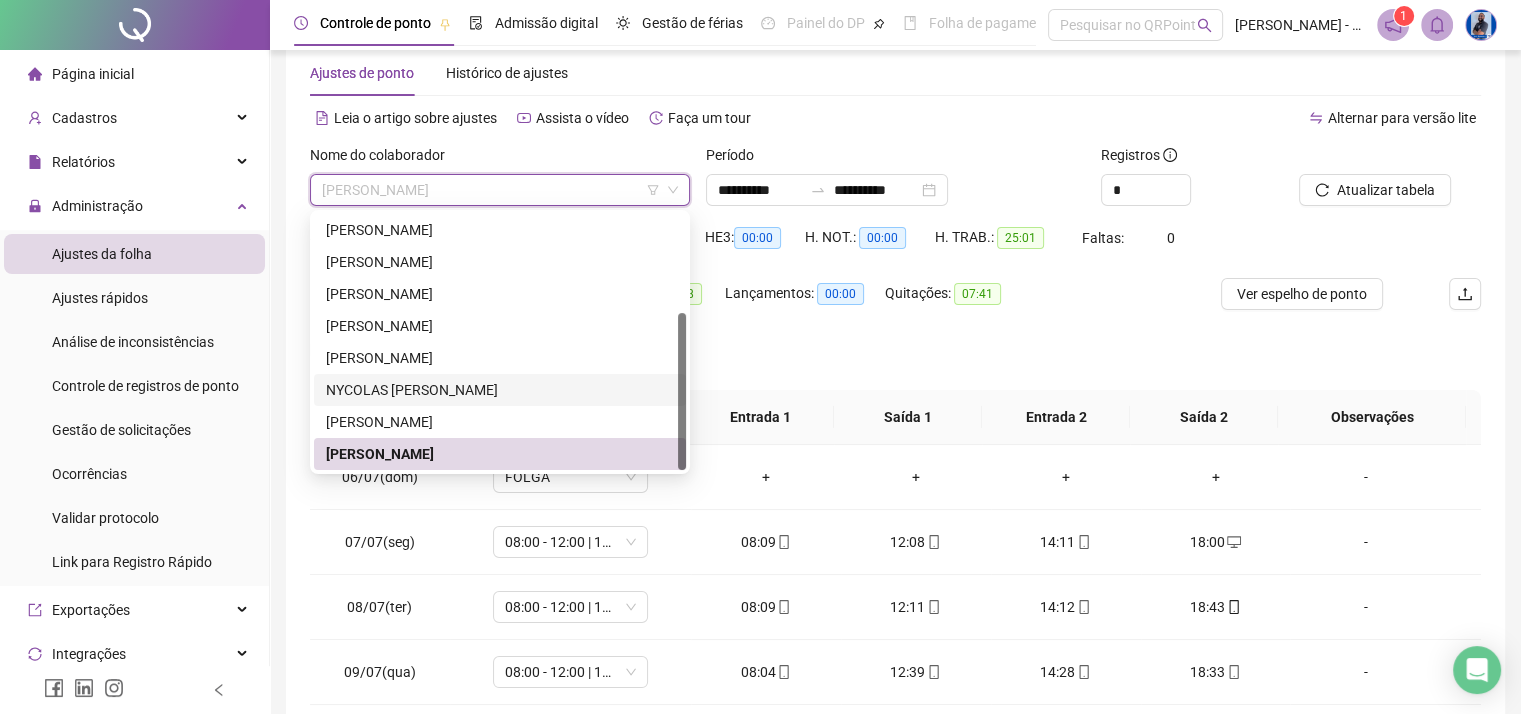 click on "NYCOLAS [PERSON_NAME]" at bounding box center (500, 390) 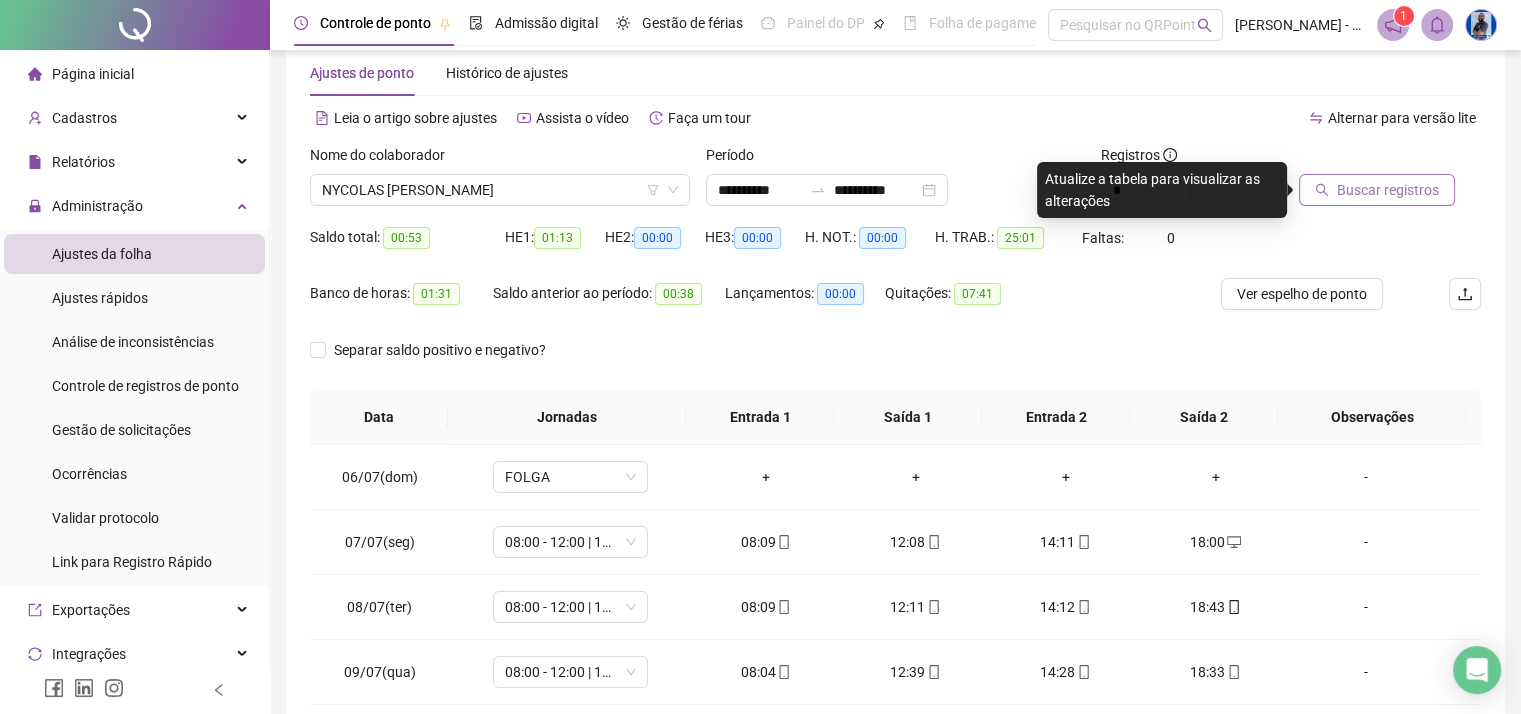 click on "Buscar registros" at bounding box center (1388, 190) 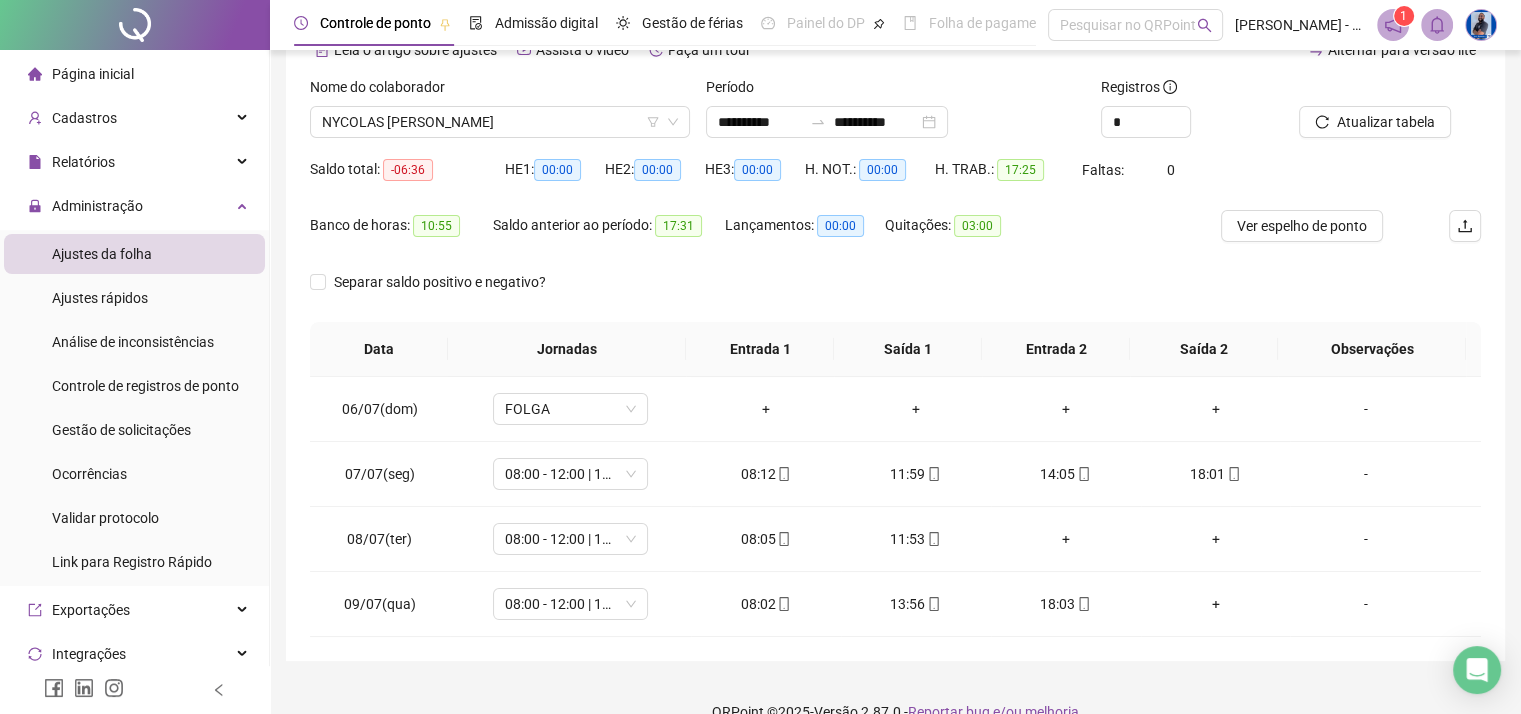 scroll, scrollTop: 140, scrollLeft: 0, axis: vertical 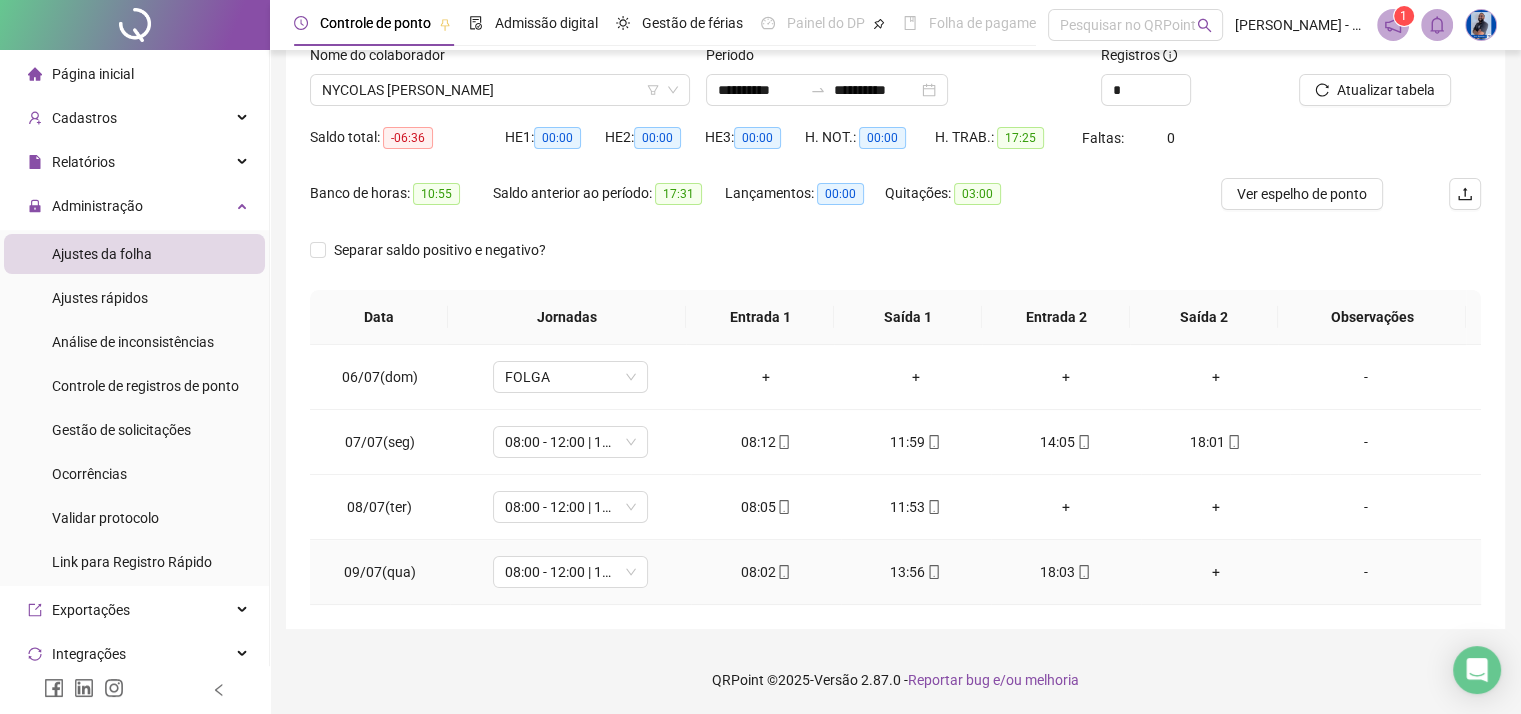 click on "+" at bounding box center (1216, 572) 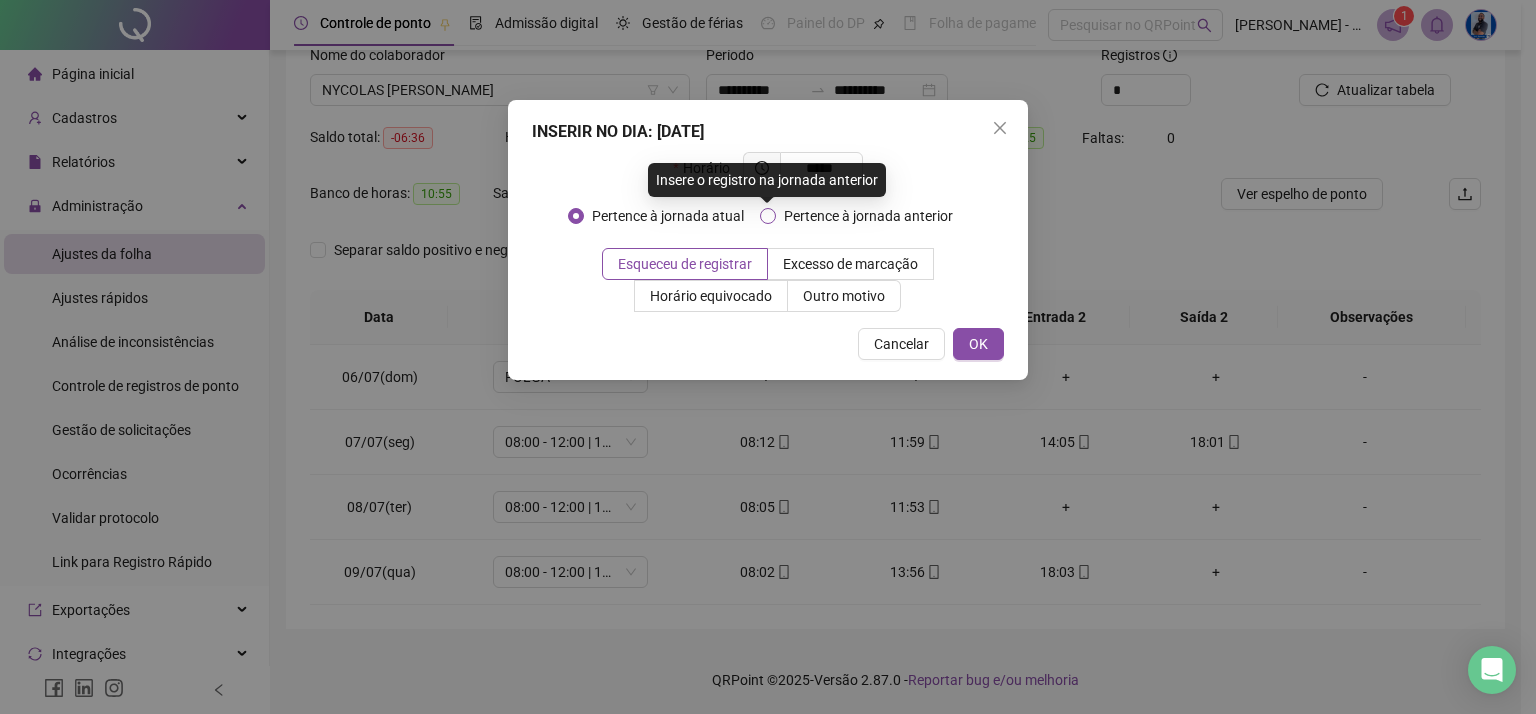 type on "*****" 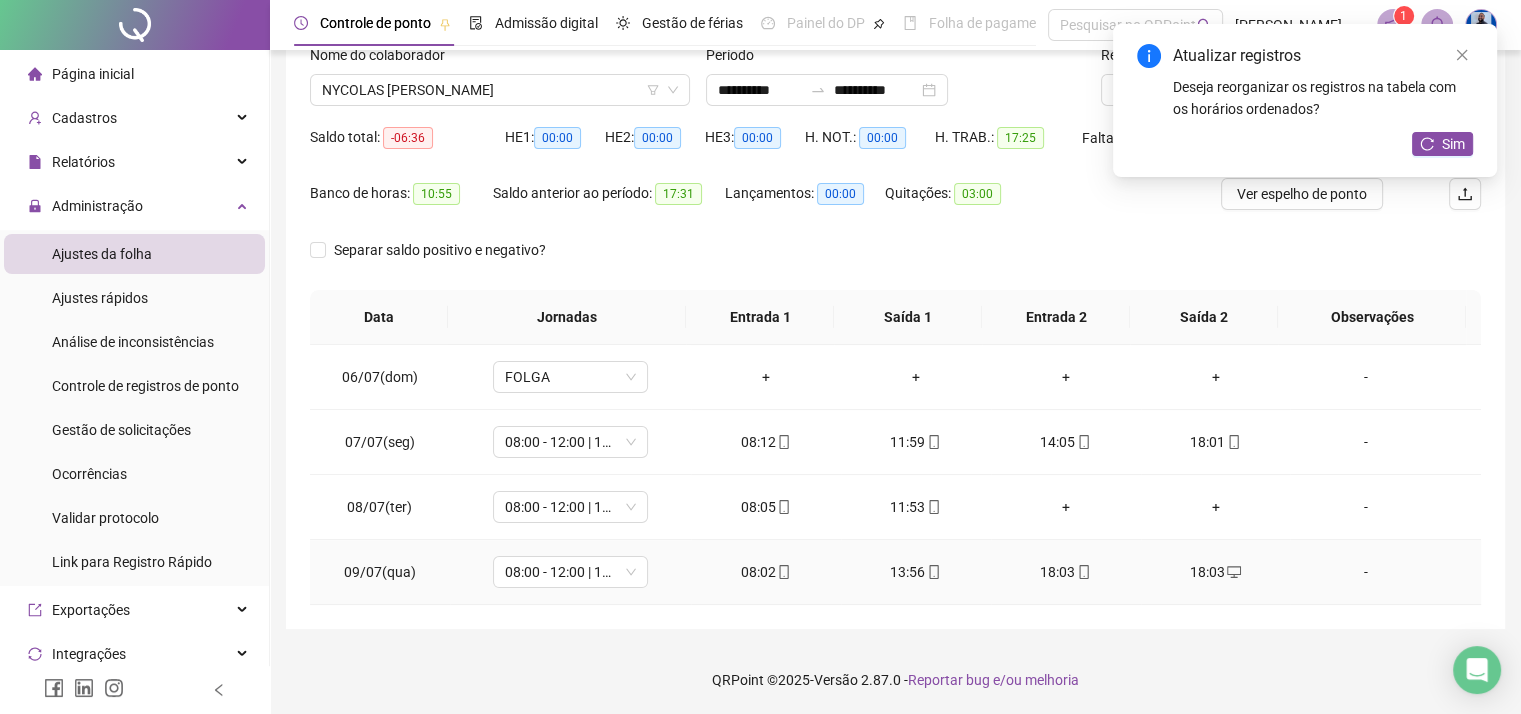 click on "18:03" at bounding box center [1066, 572] 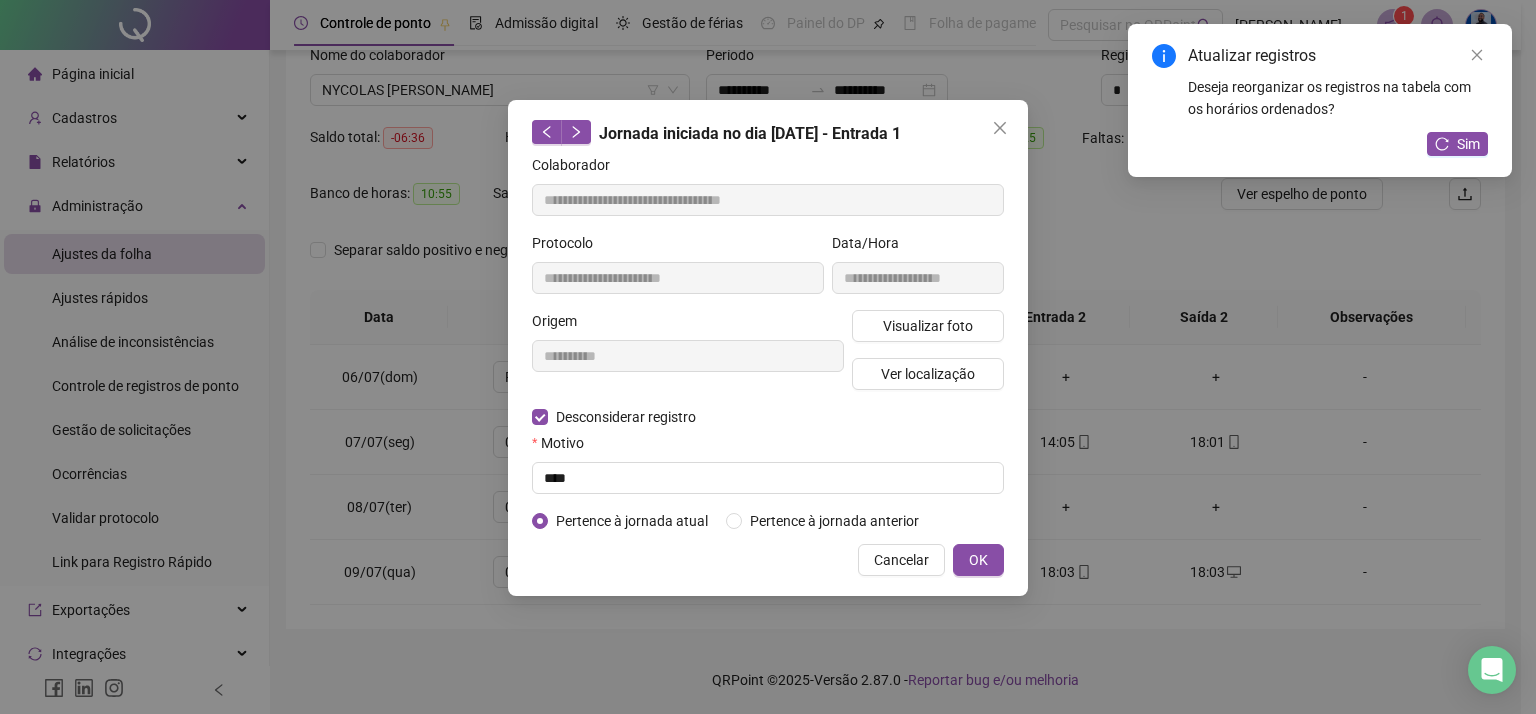 type on "**********" 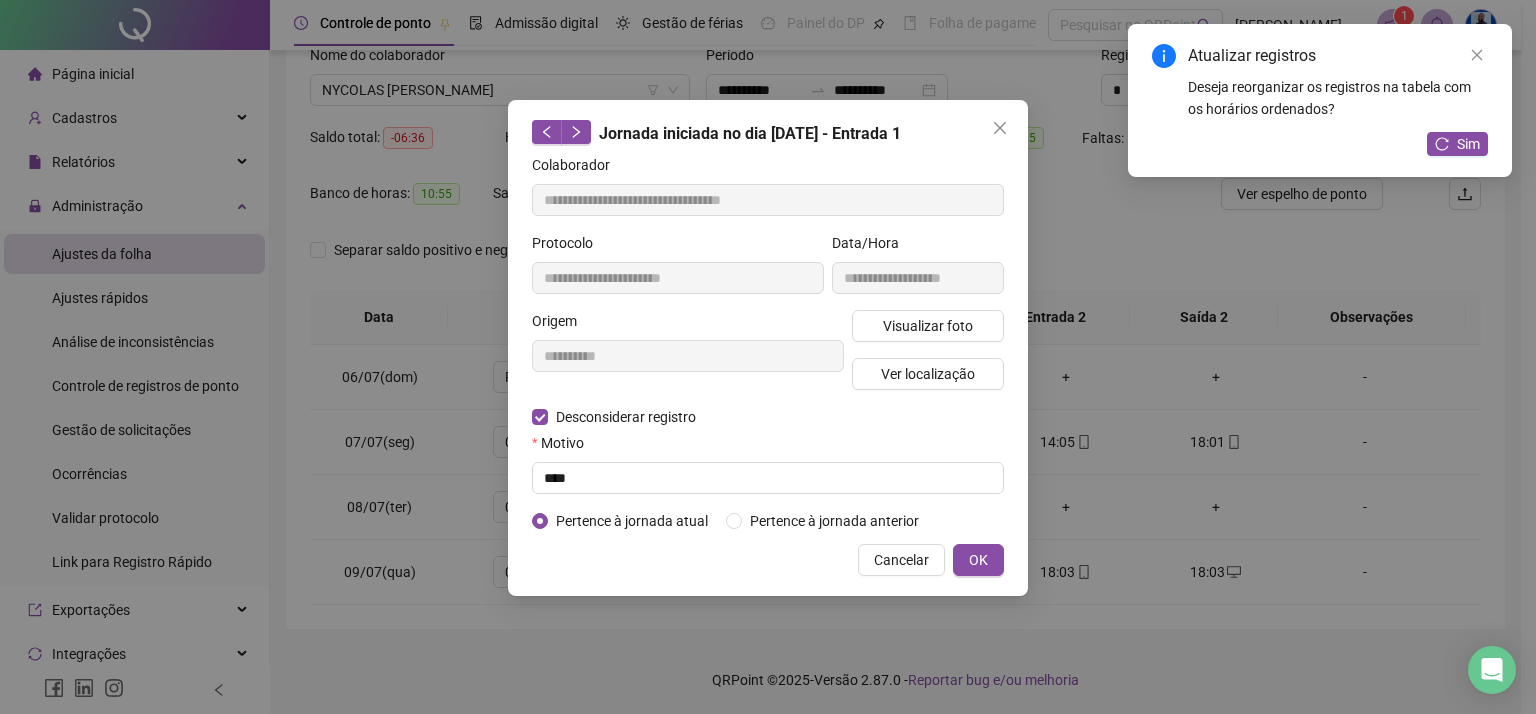 type on "**********" 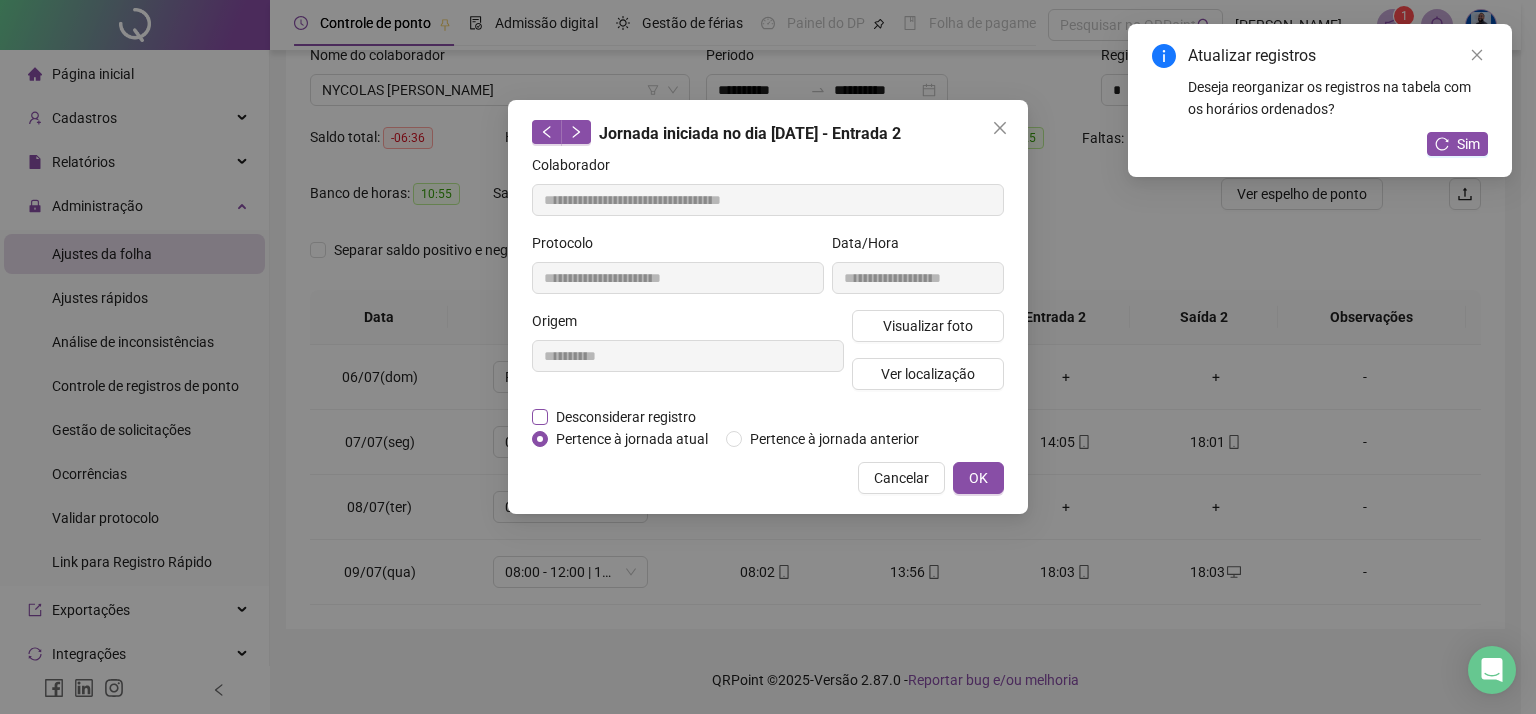 click on "Desconsiderar registro" at bounding box center [626, 417] 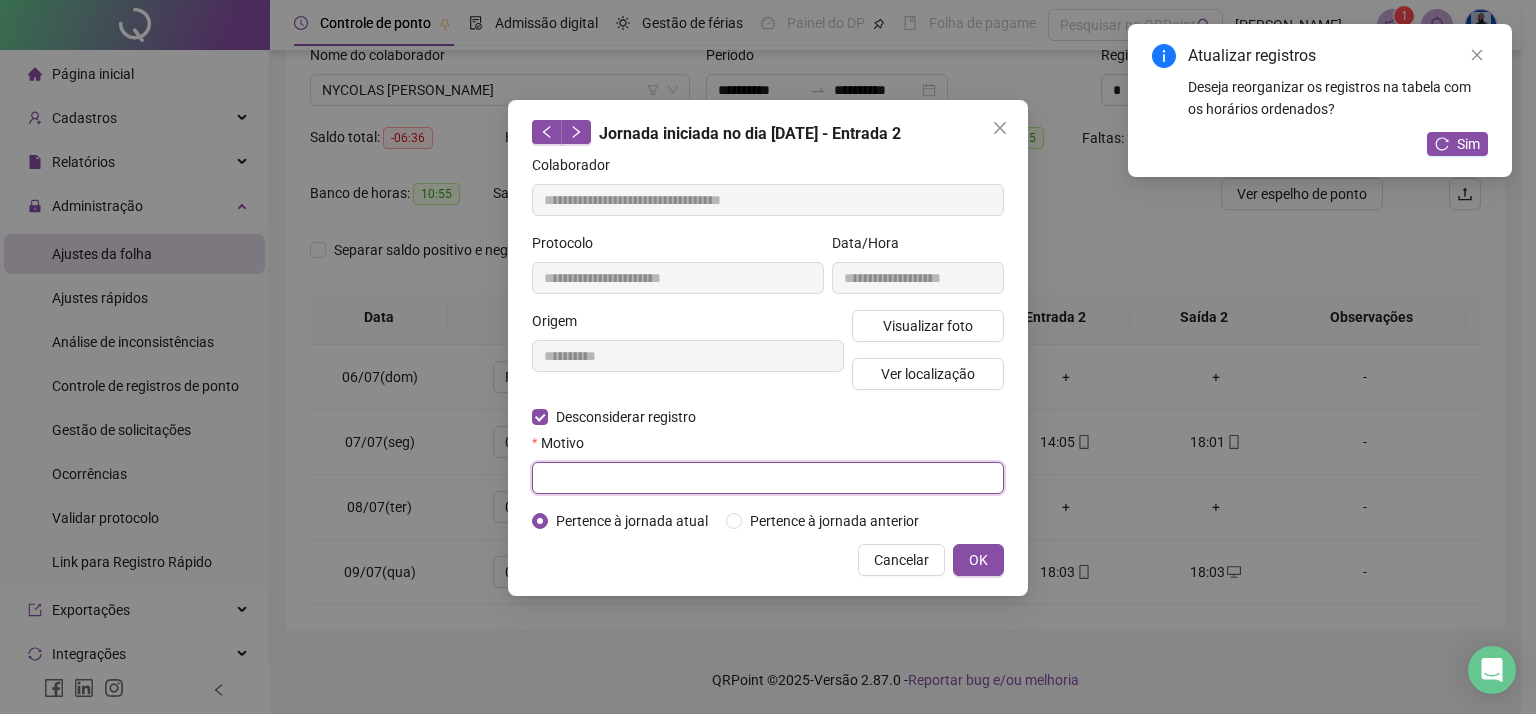click at bounding box center (768, 478) 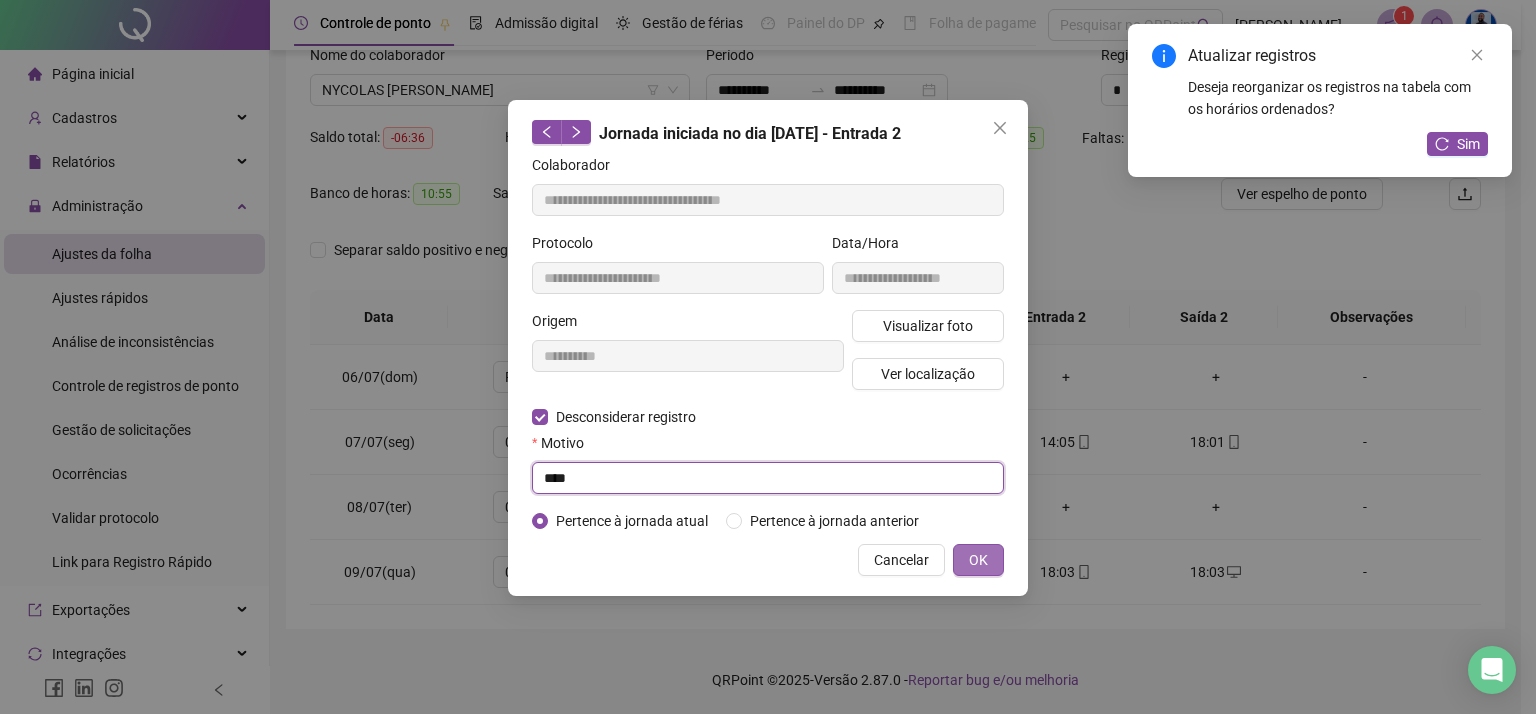 type on "****" 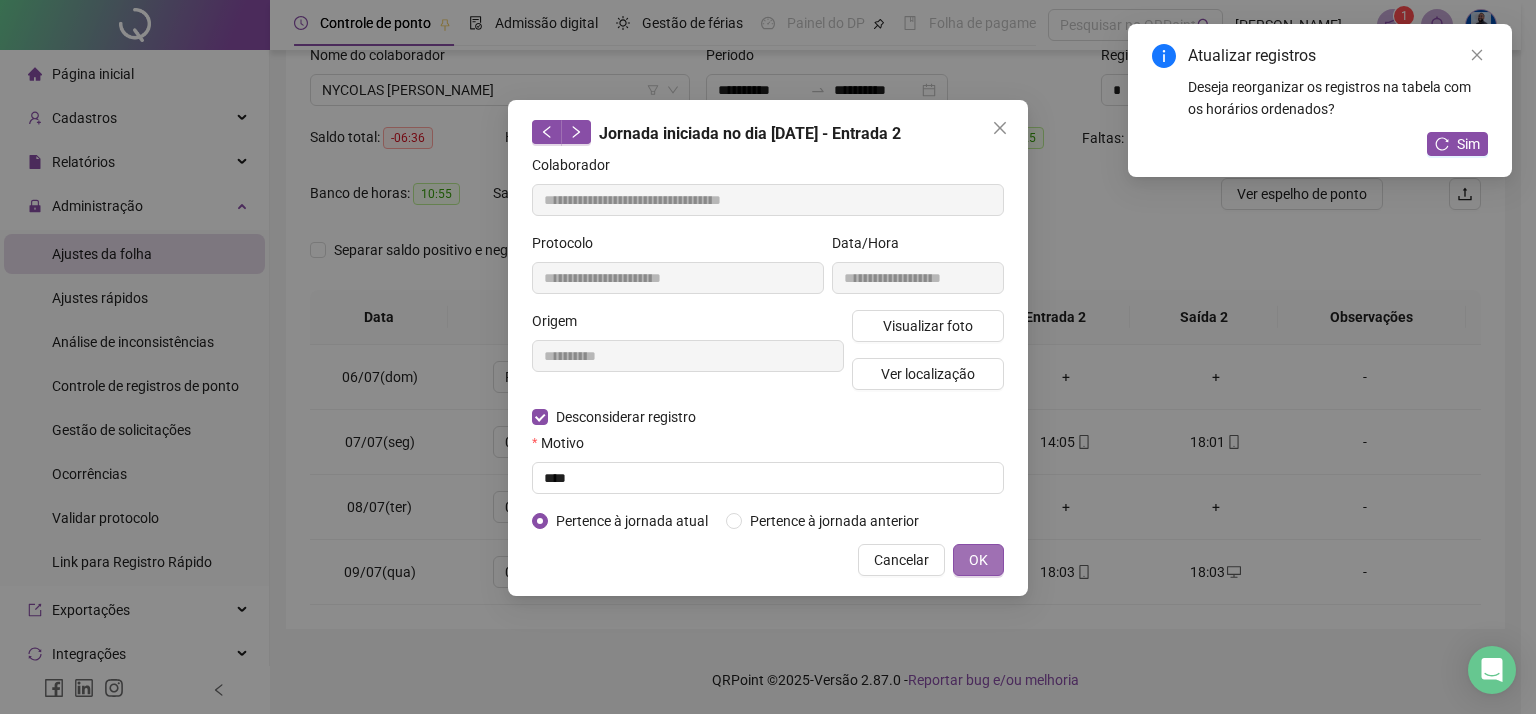 click on "OK" at bounding box center [978, 560] 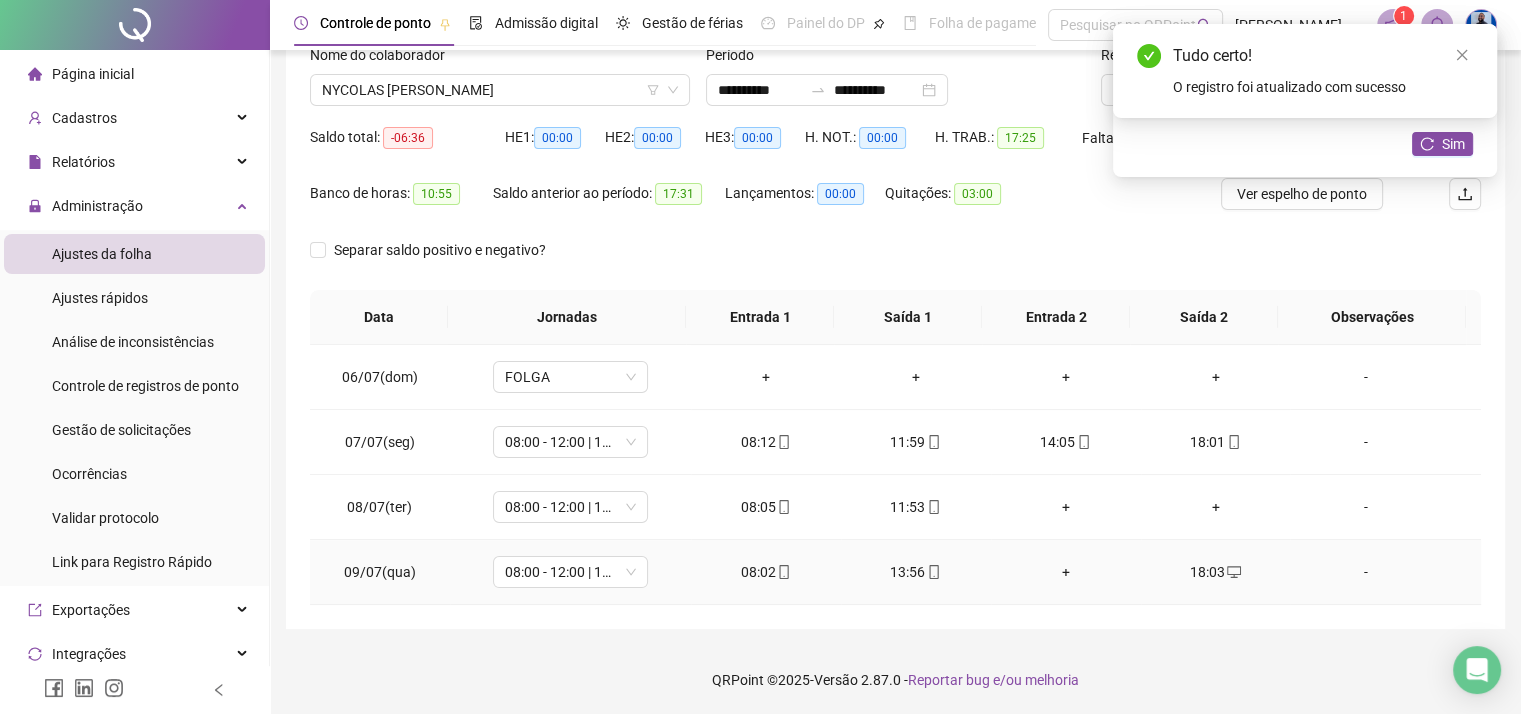 click on "+" at bounding box center (1066, 572) 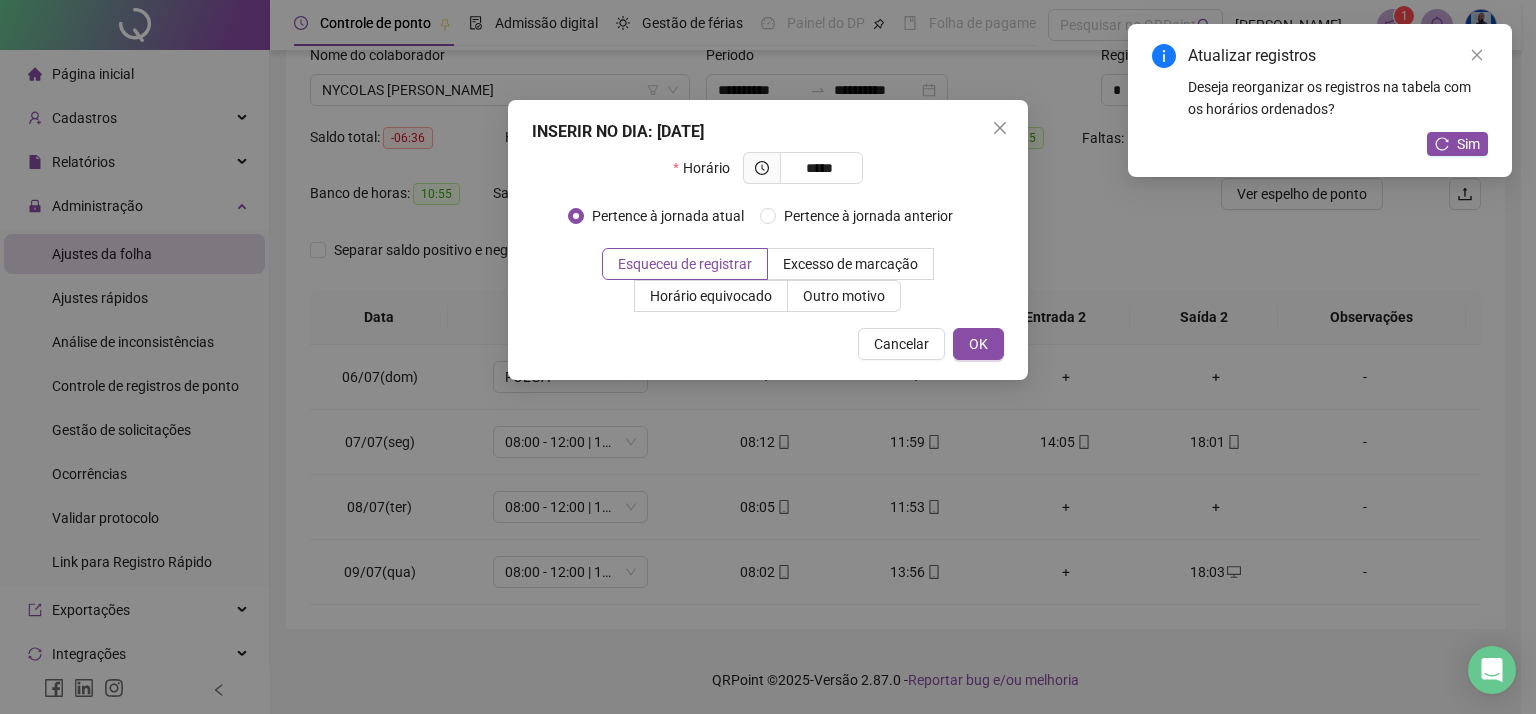 type on "*****" 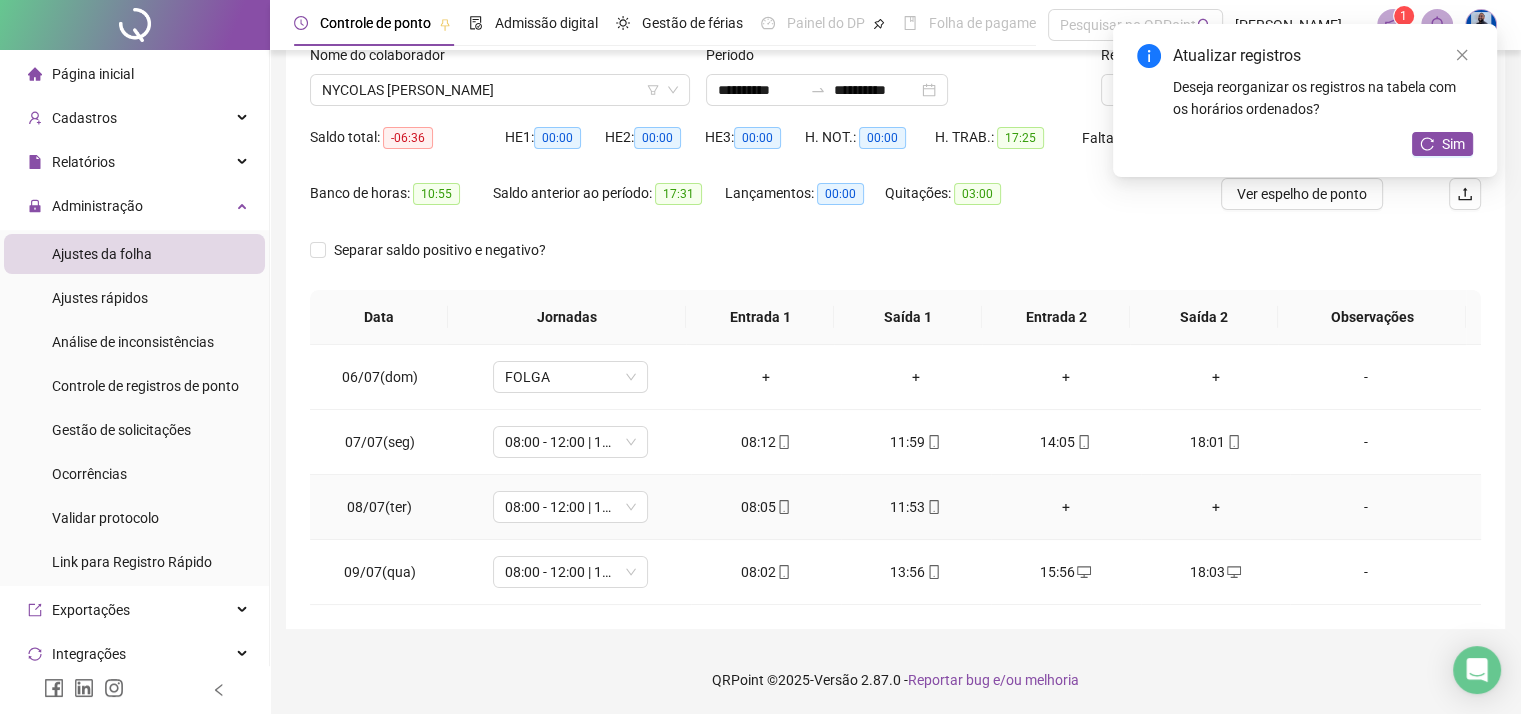 click on "+" at bounding box center [1066, 507] 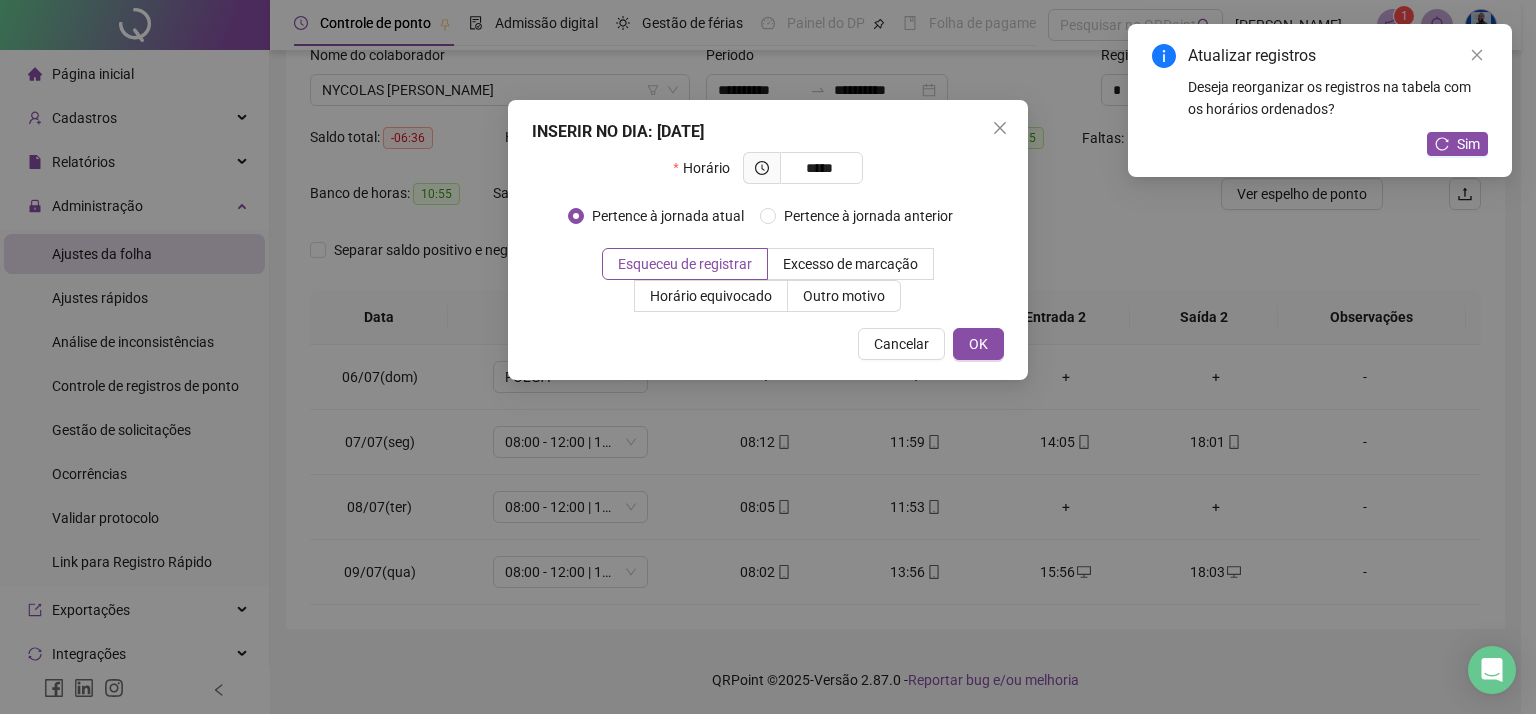 type on "*****" 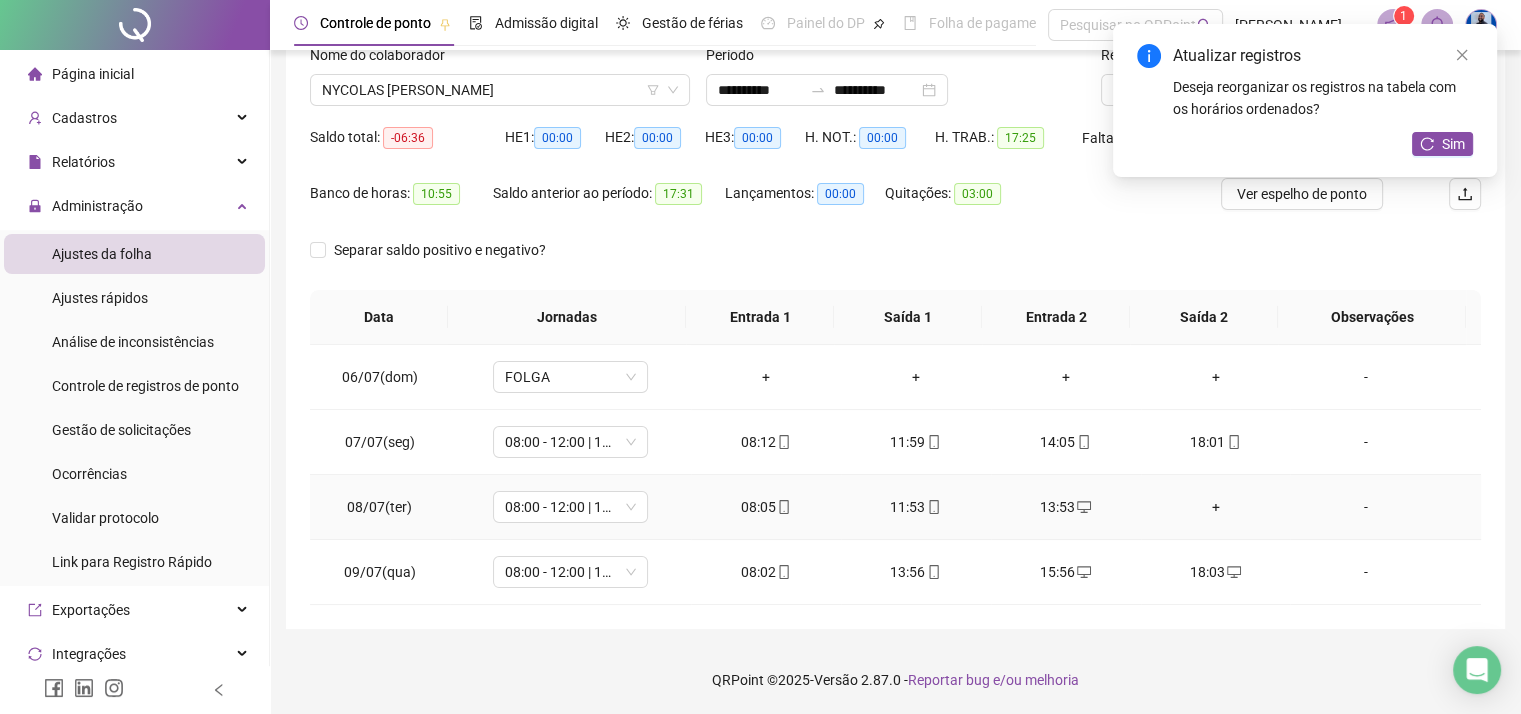 click on "+" at bounding box center [1216, 507] 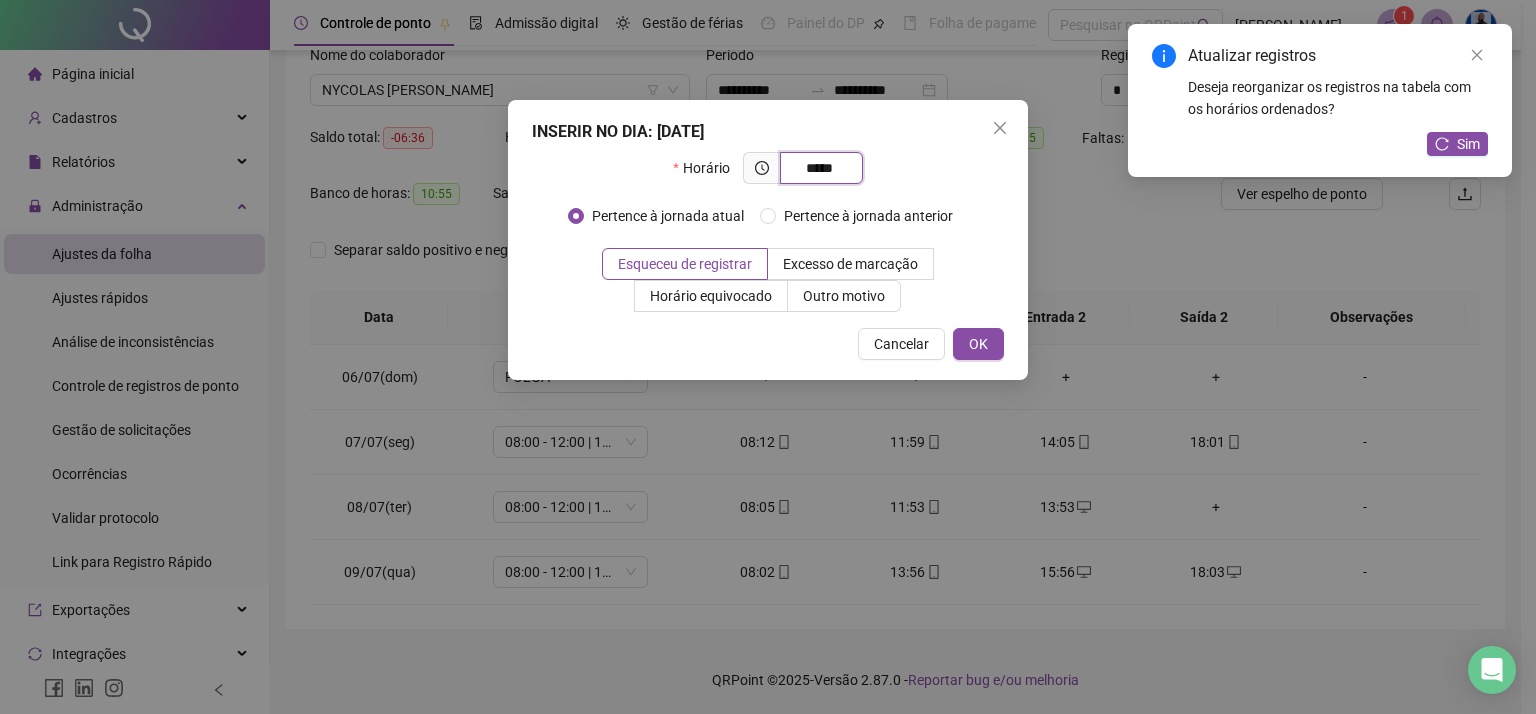 type on "*****" 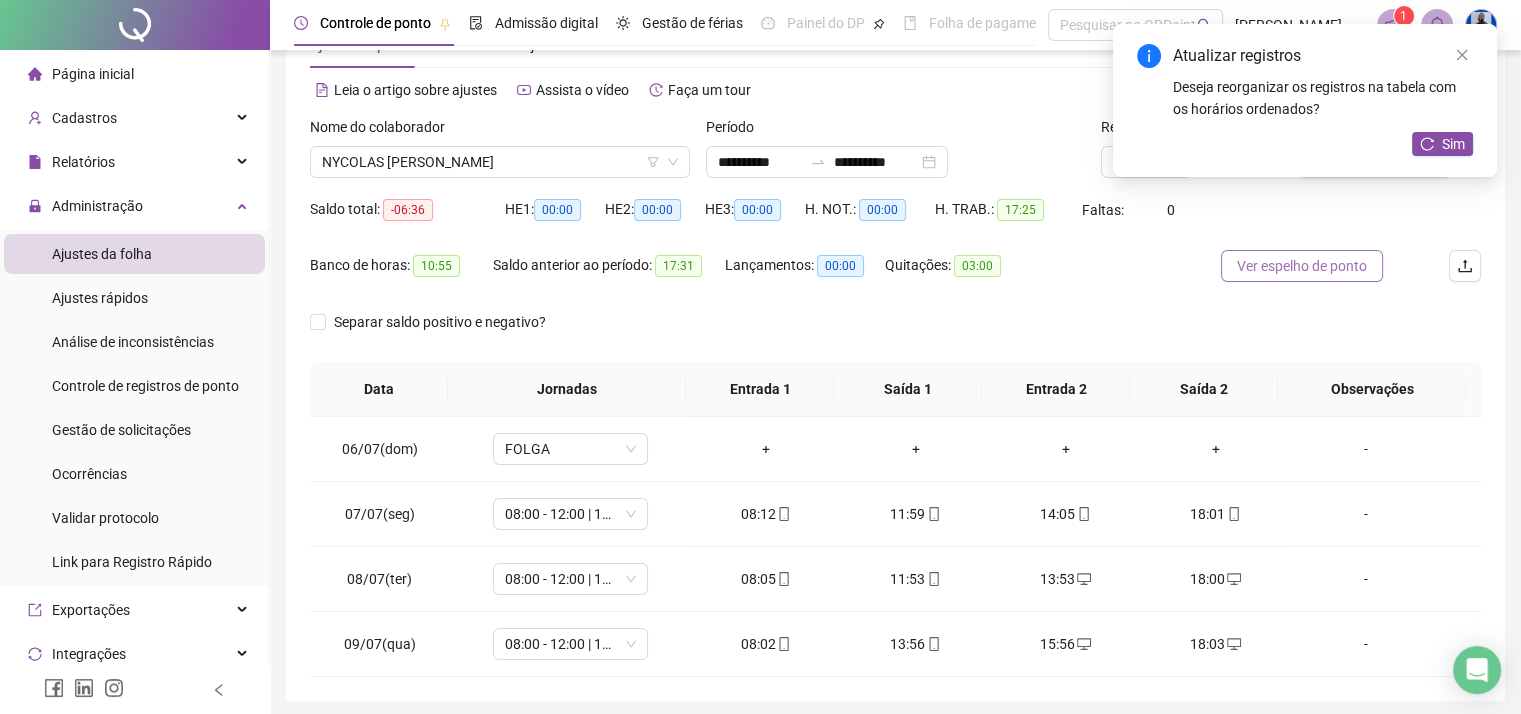 scroll, scrollTop: 0, scrollLeft: 0, axis: both 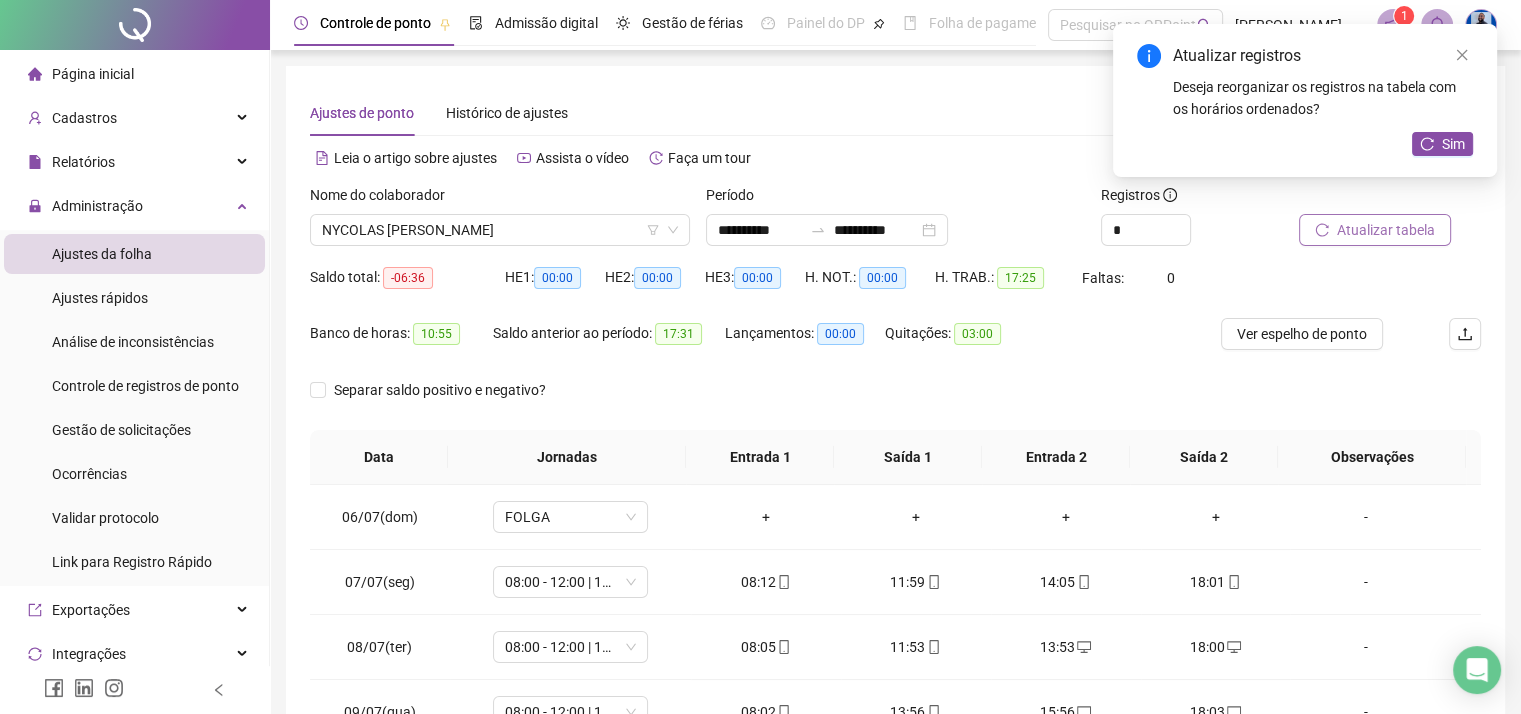 click on "Atualizar tabela" at bounding box center [1375, 230] 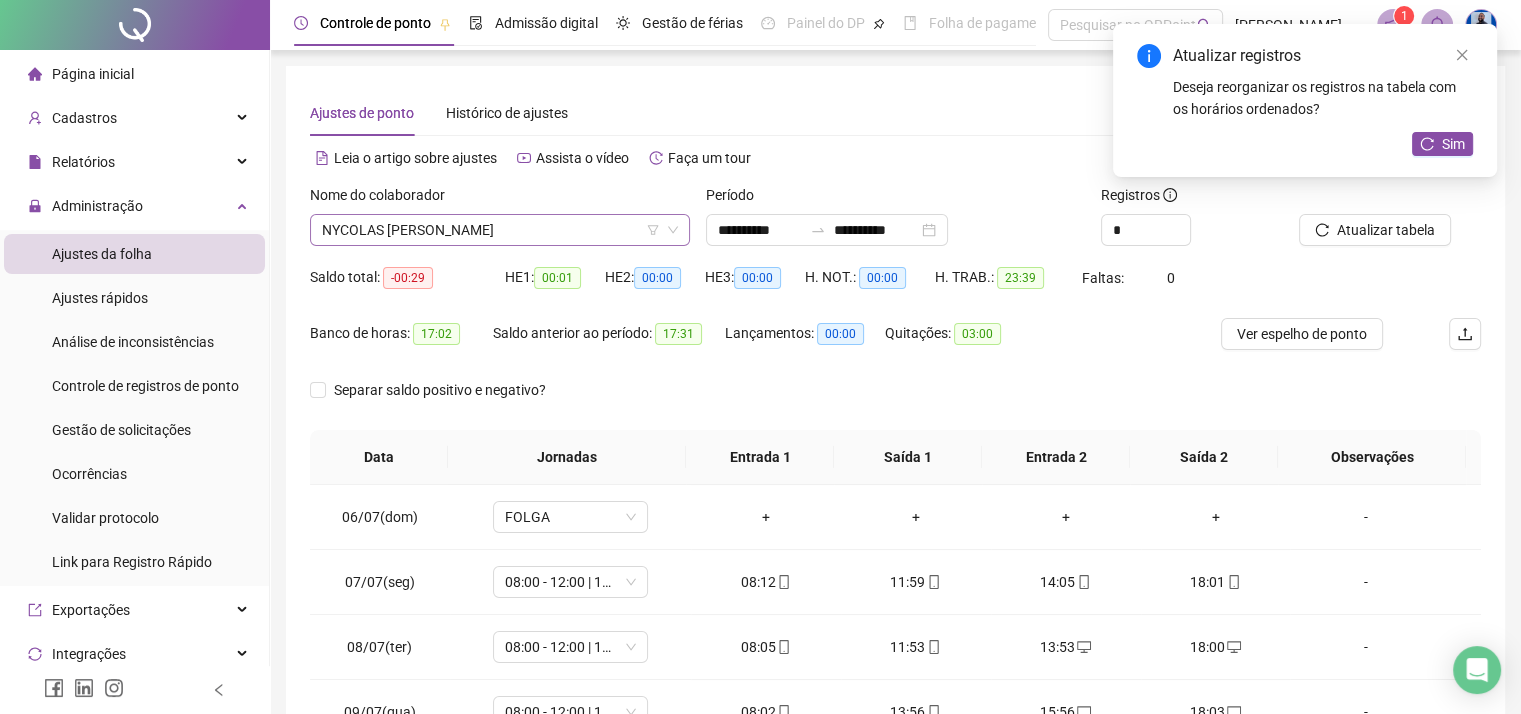 click on "NYCOLAS [PERSON_NAME]" at bounding box center (500, 230) 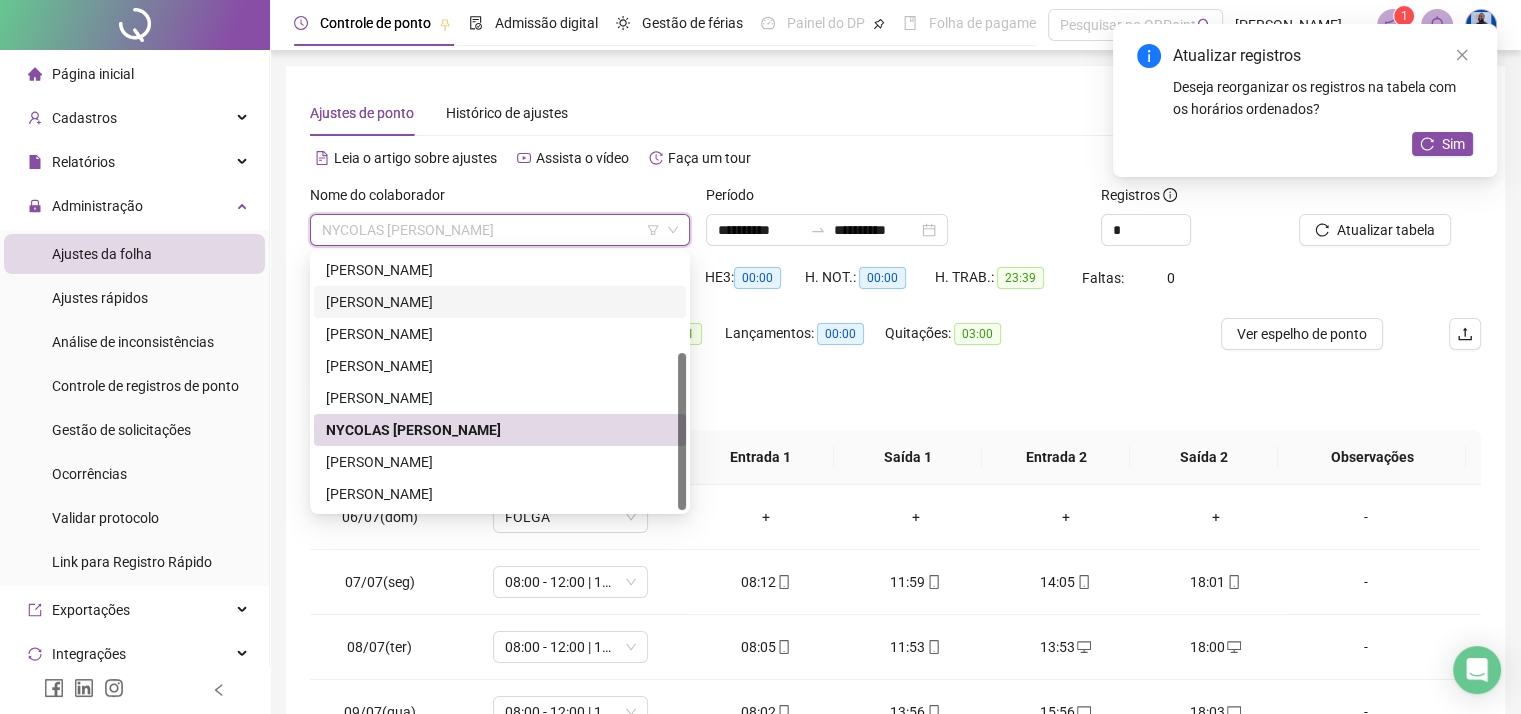 click on "[PERSON_NAME]" at bounding box center (500, 302) 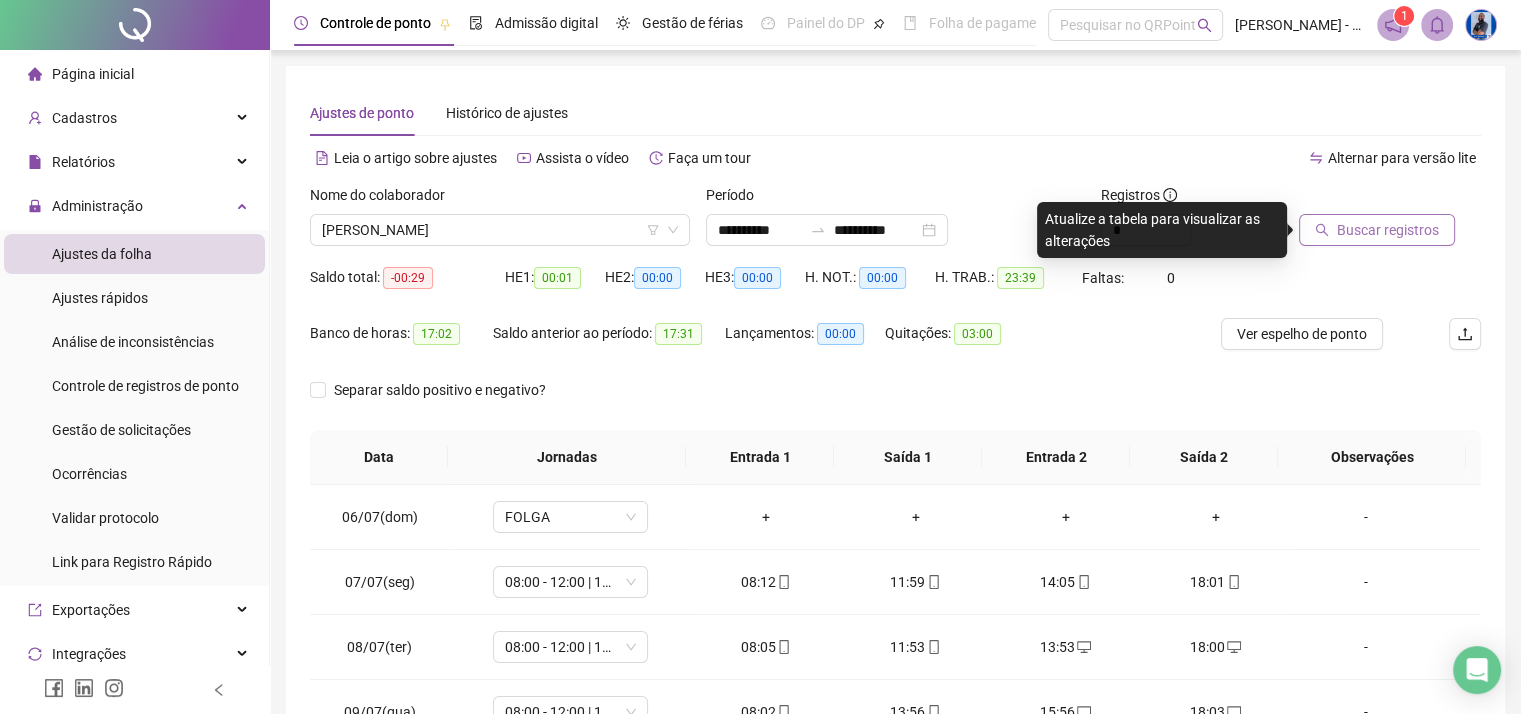 click on "Buscar registros" at bounding box center (1388, 230) 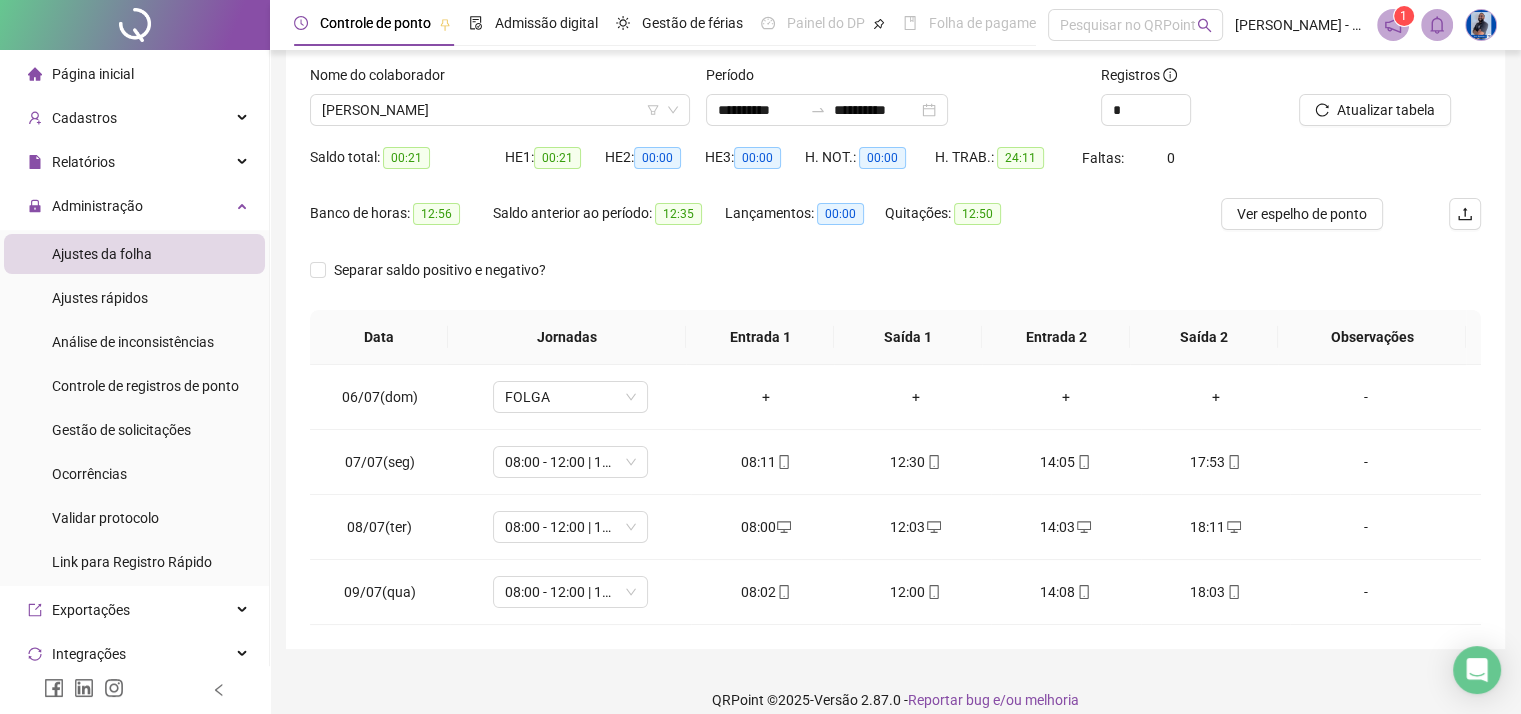 scroll, scrollTop: 140, scrollLeft: 0, axis: vertical 